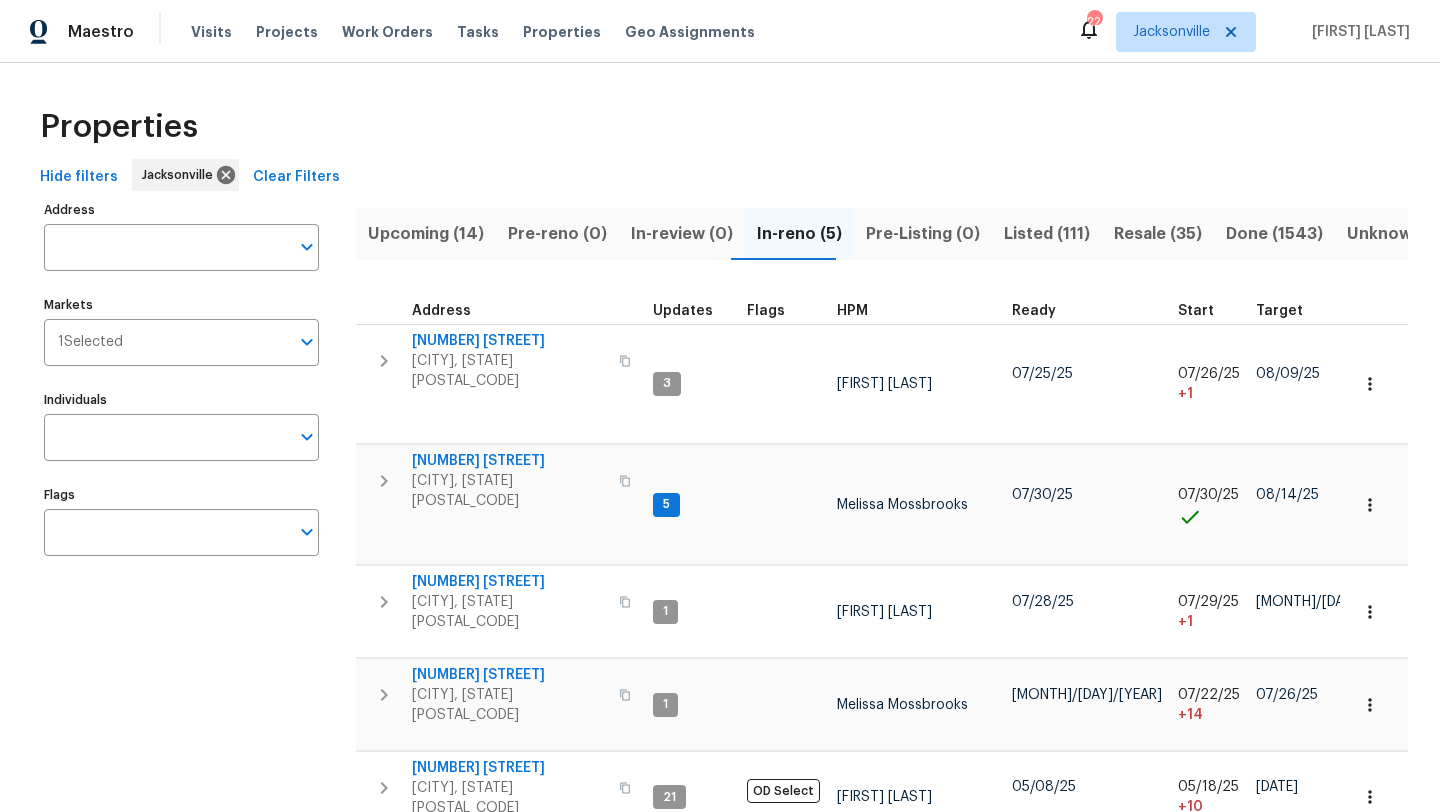 scroll, scrollTop: 0, scrollLeft: 0, axis: both 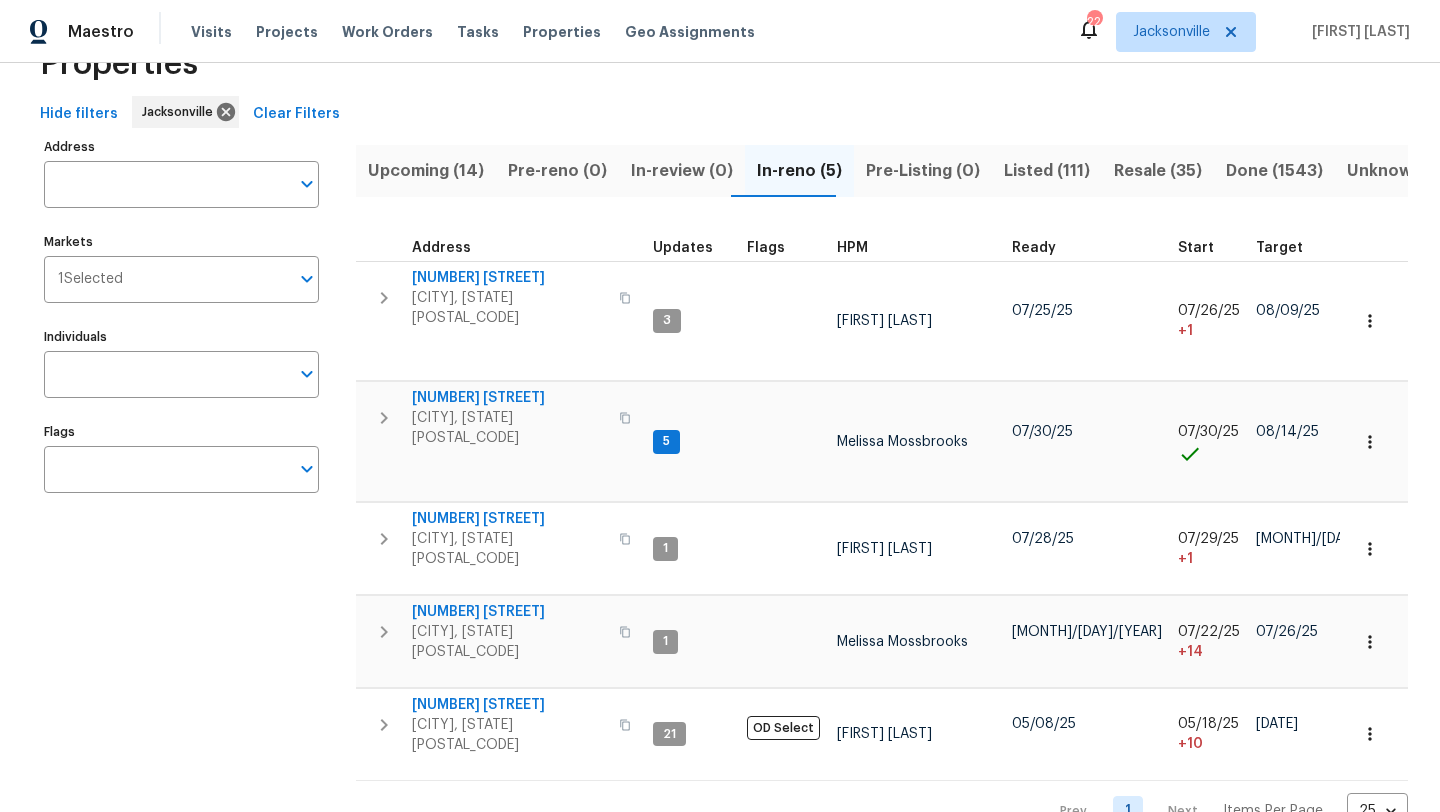 click on "Visits Projects Work Orders Tasks Properties Geo Assignments" at bounding box center [485, 32] 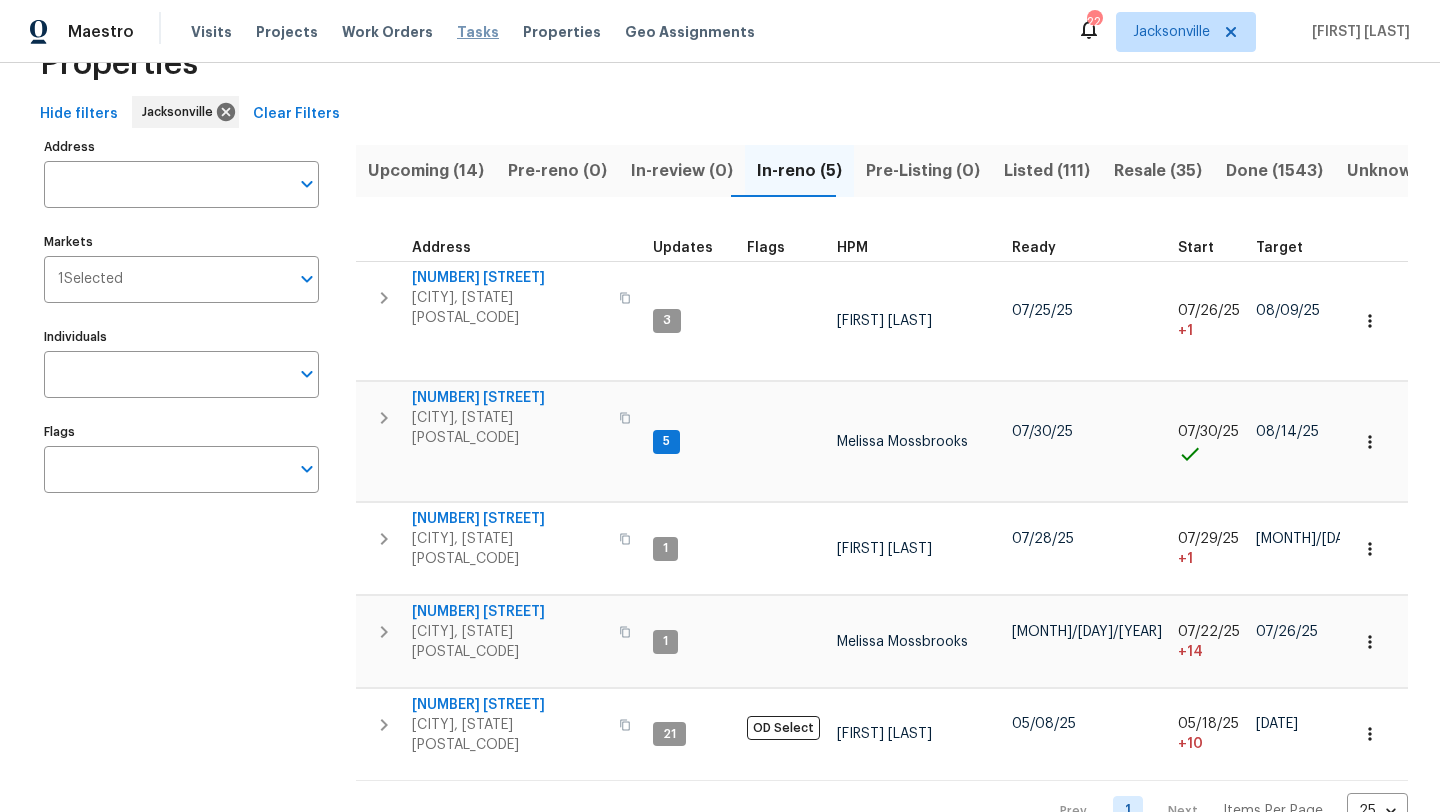 click on "Tasks" at bounding box center (478, 32) 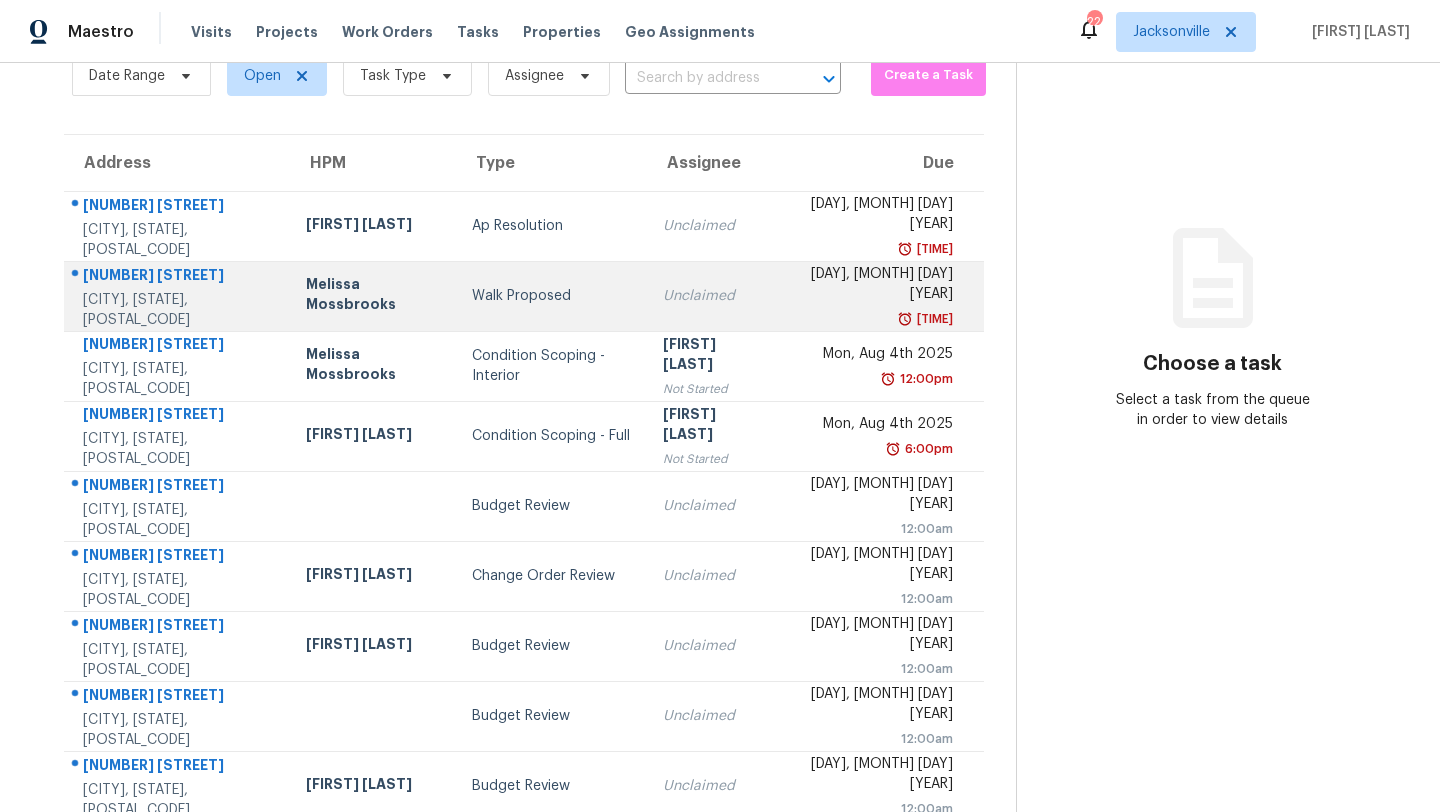 scroll, scrollTop: 0, scrollLeft: 0, axis: both 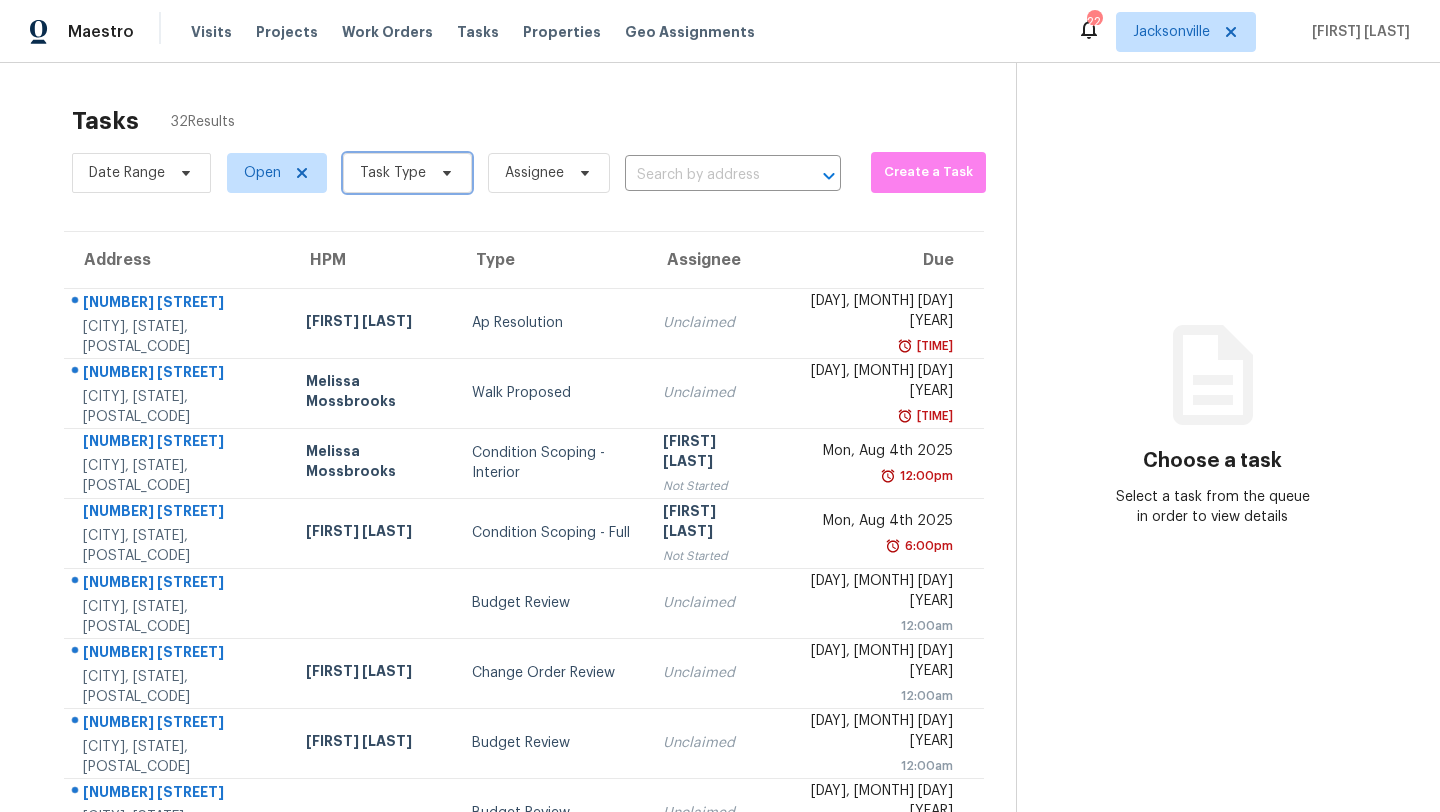 click on "Task Type" at bounding box center [393, 173] 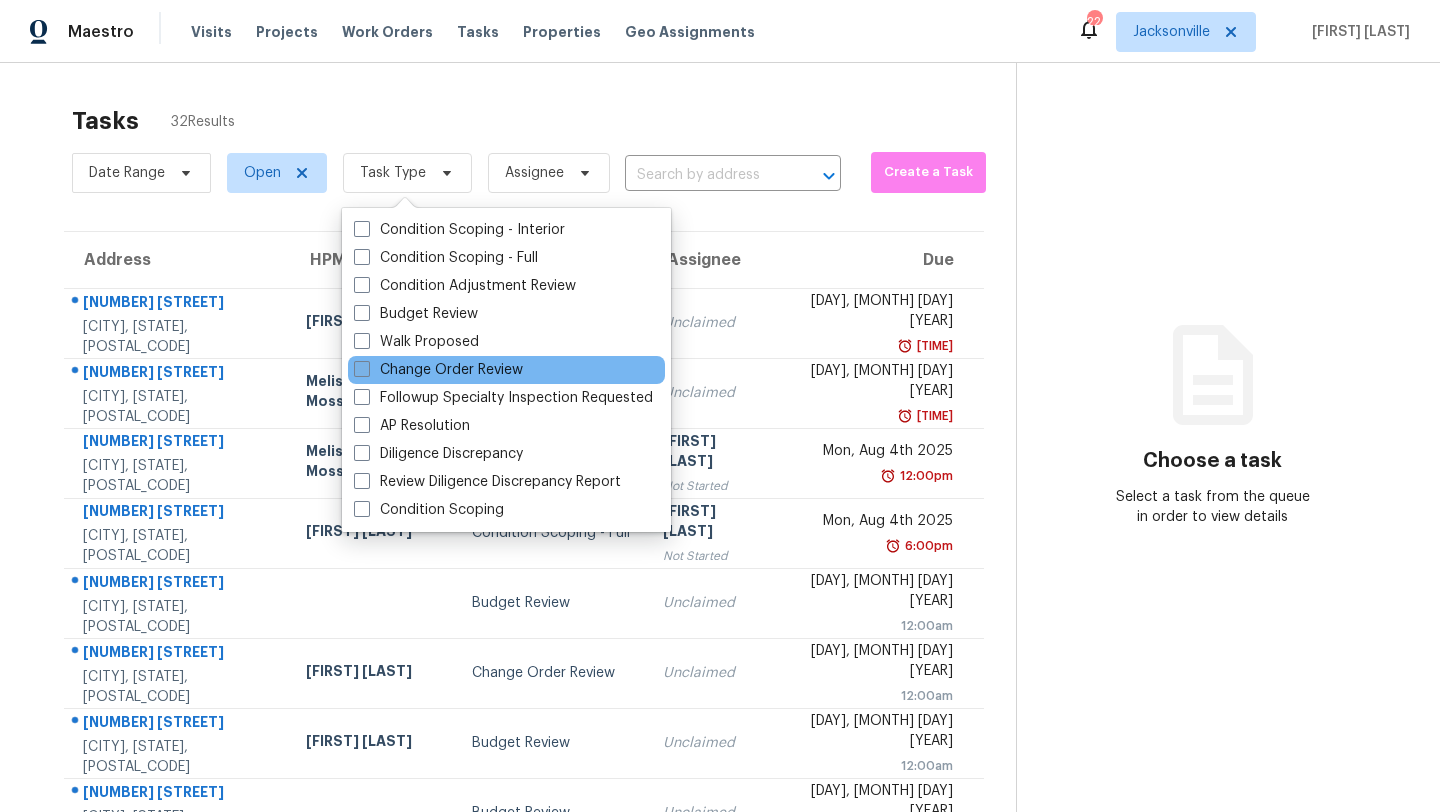 click on "Change Order Review" at bounding box center (438, 370) 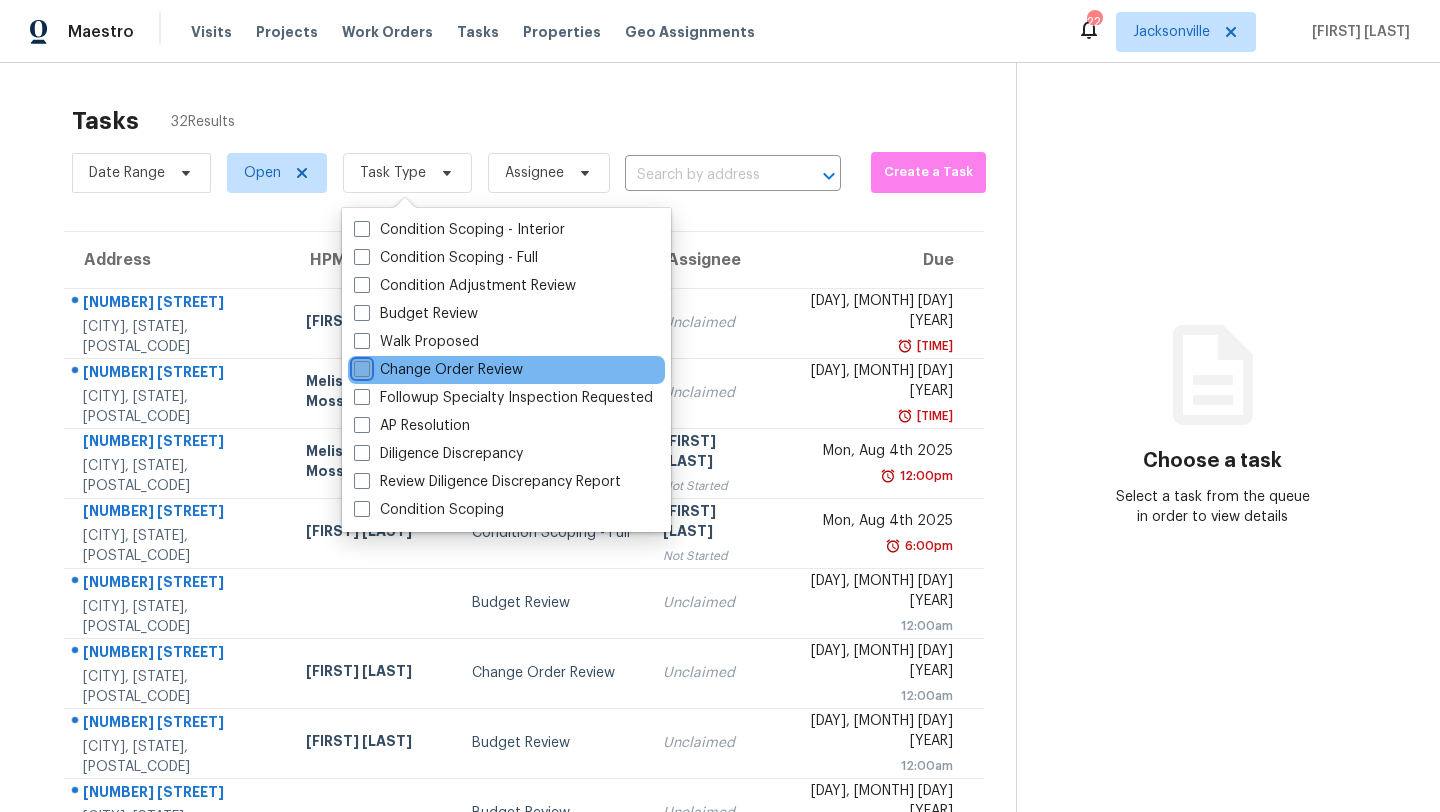 click on "Change Order Review" at bounding box center [360, 366] 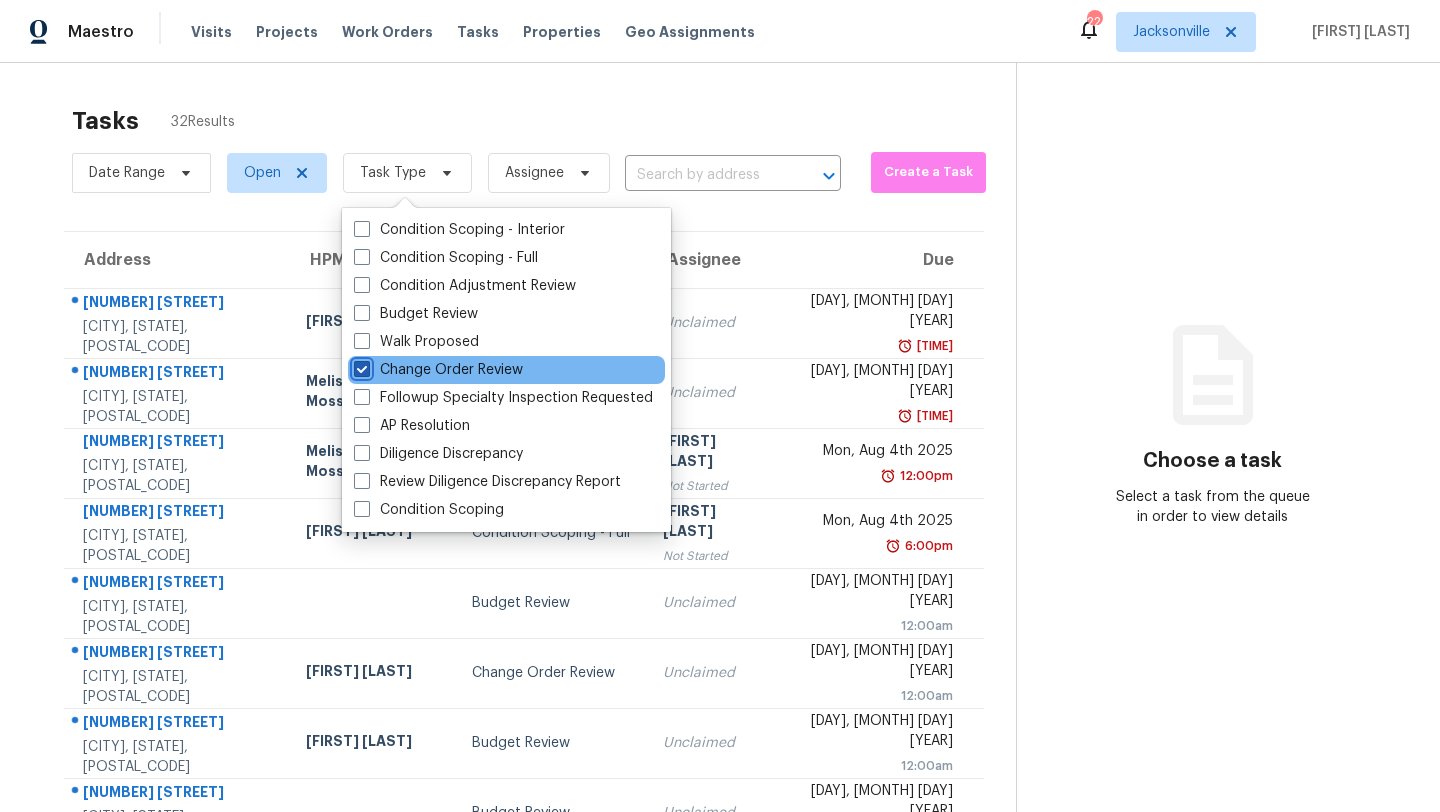 checkbox on "true" 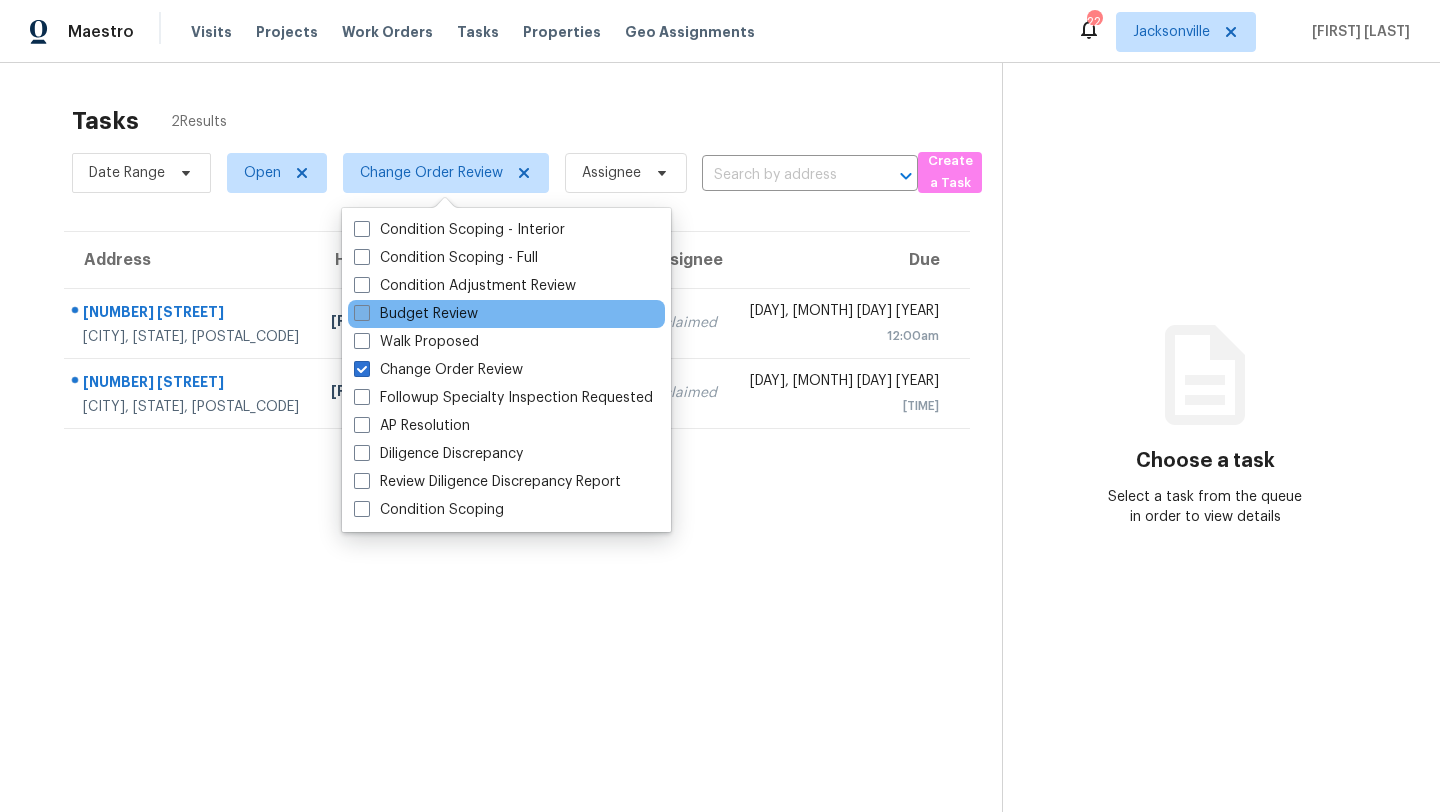 click on "Budget Review" at bounding box center (416, 314) 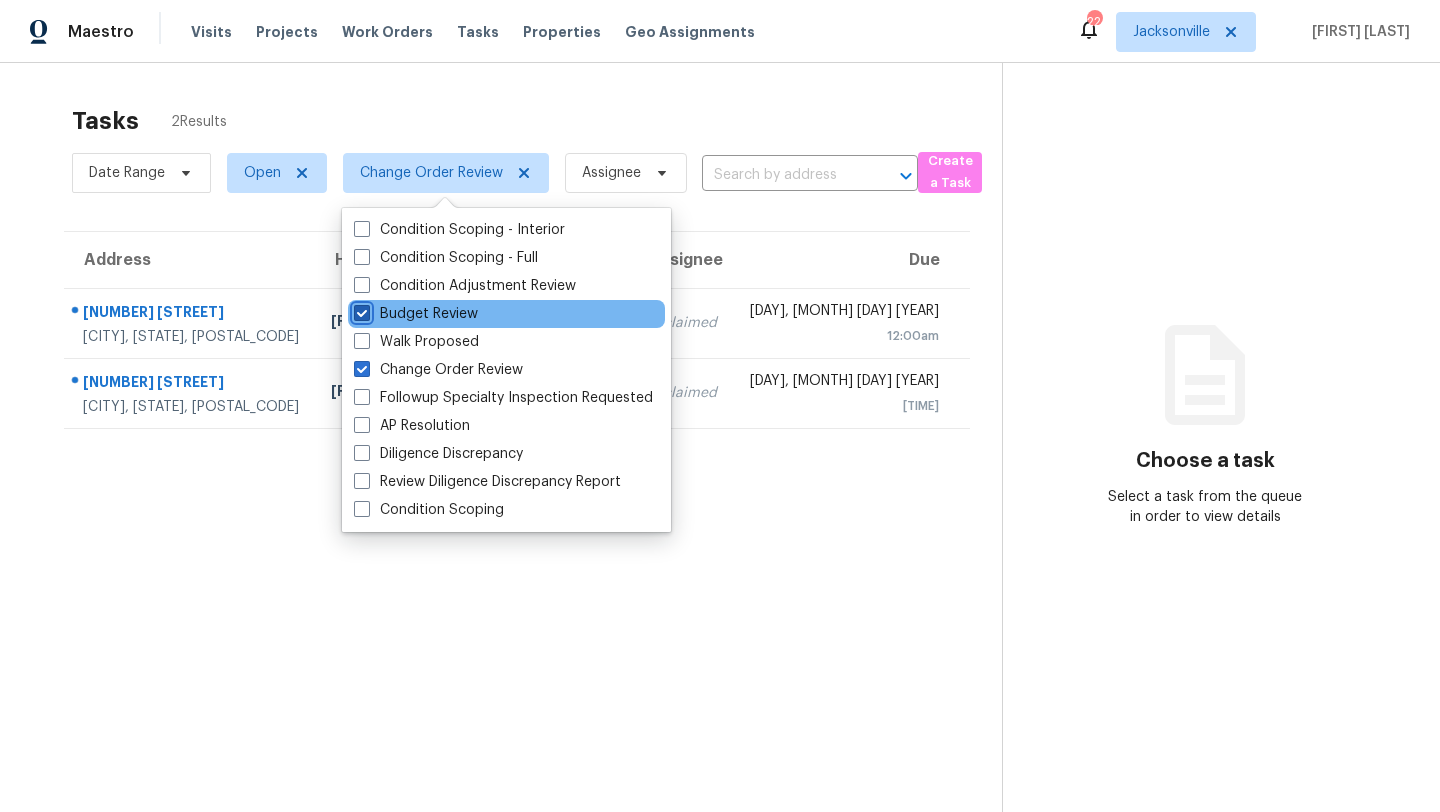 checkbox on "true" 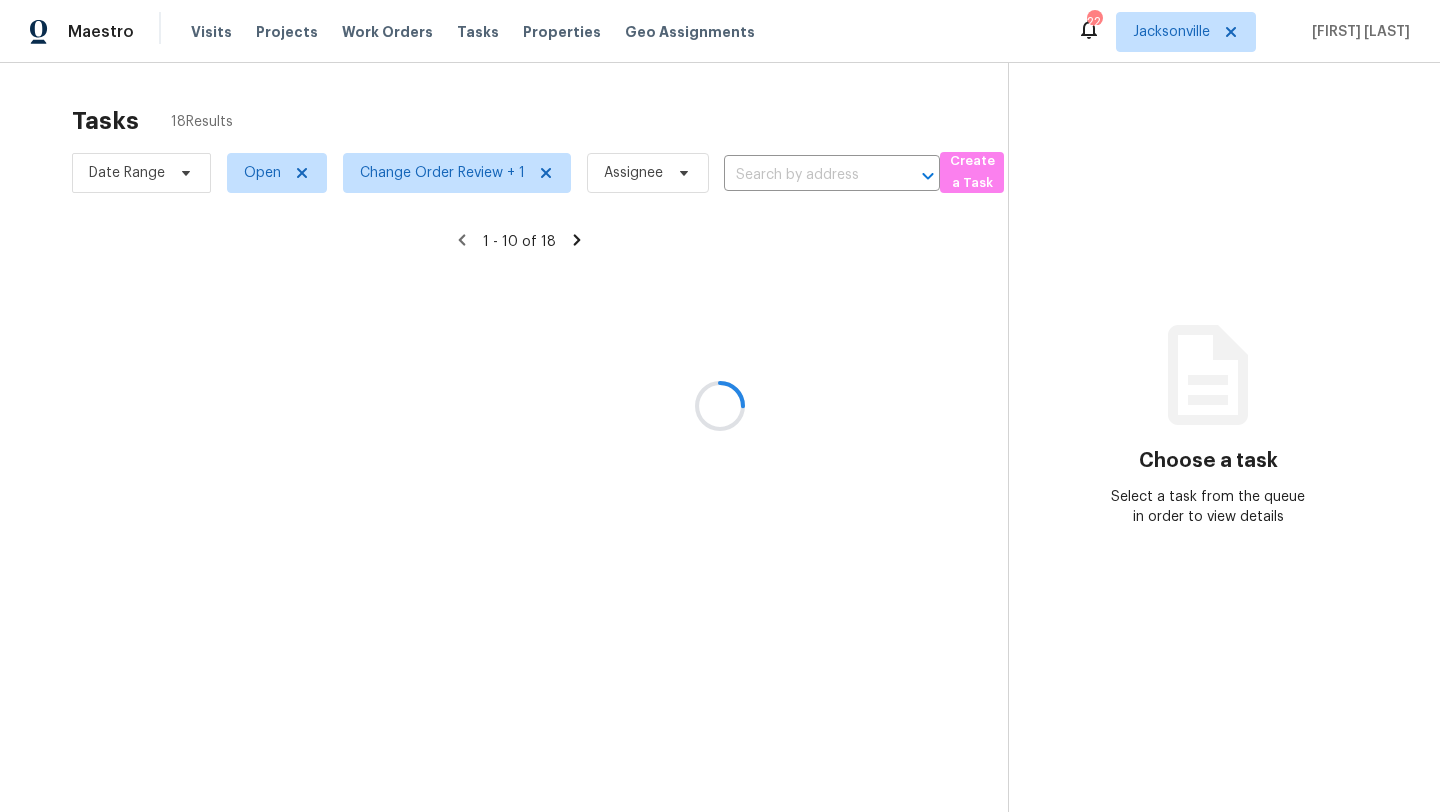 click at bounding box center [720, 406] 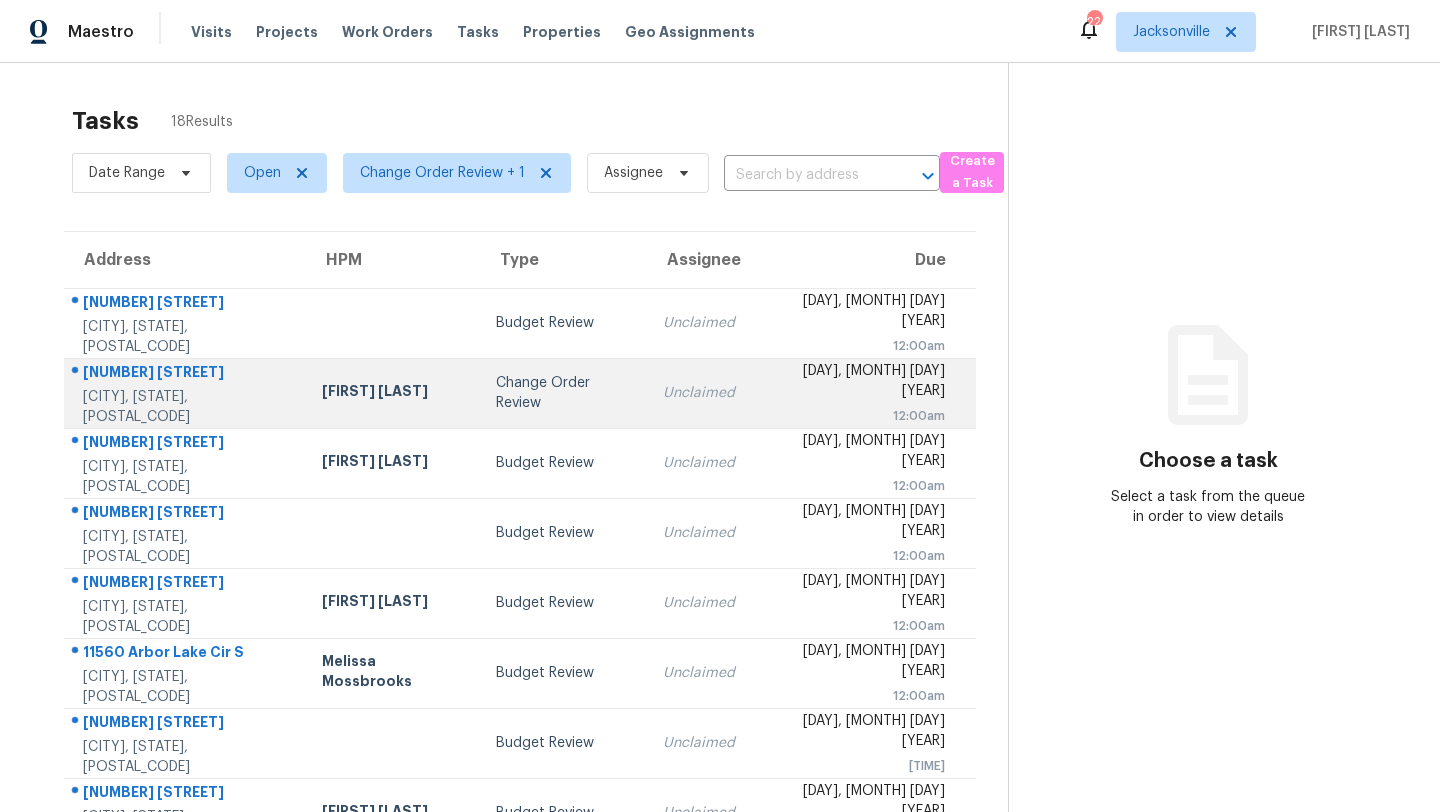 click on "Change Order Review" at bounding box center (563, 393) 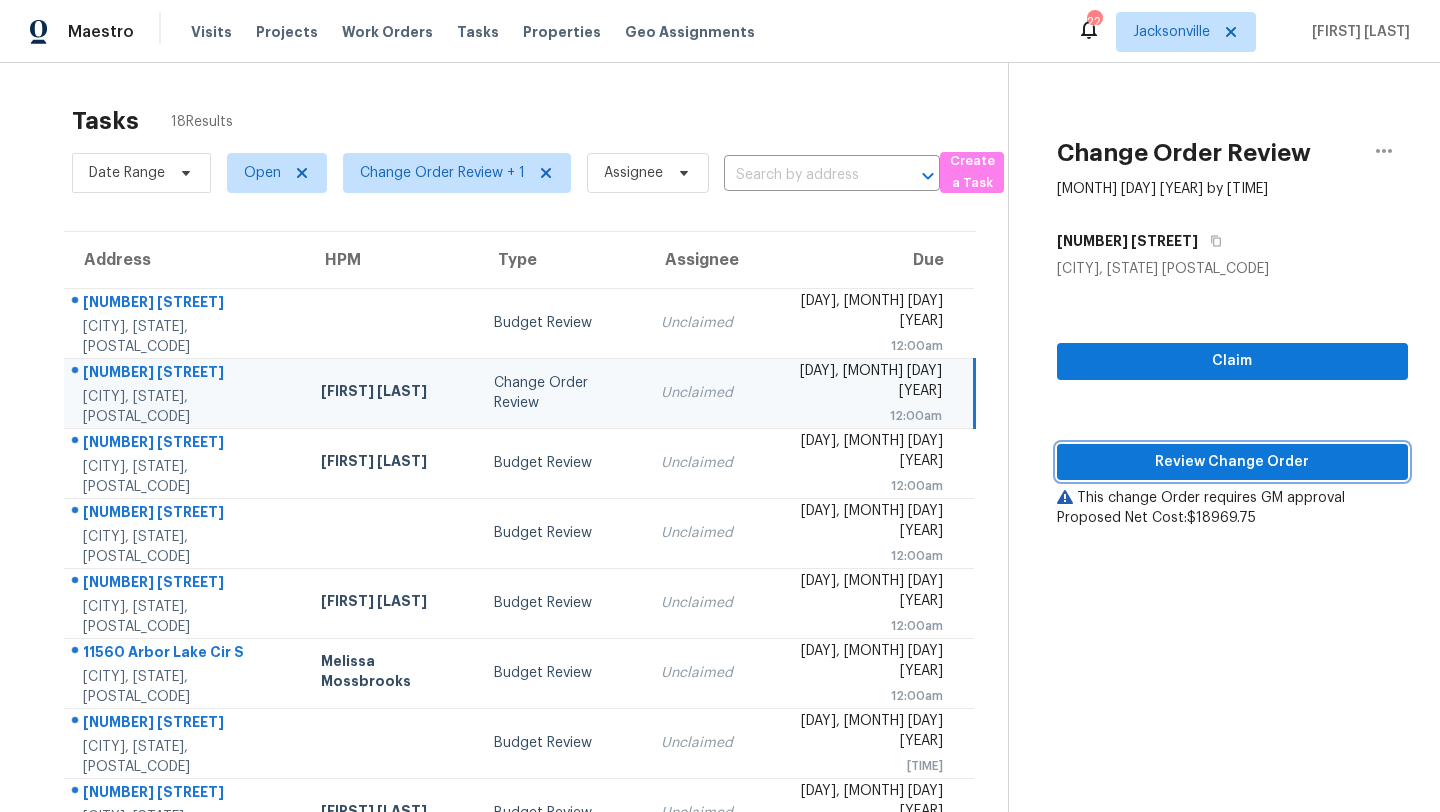 click on "Review Change Order" at bounding box center [1232, 462] 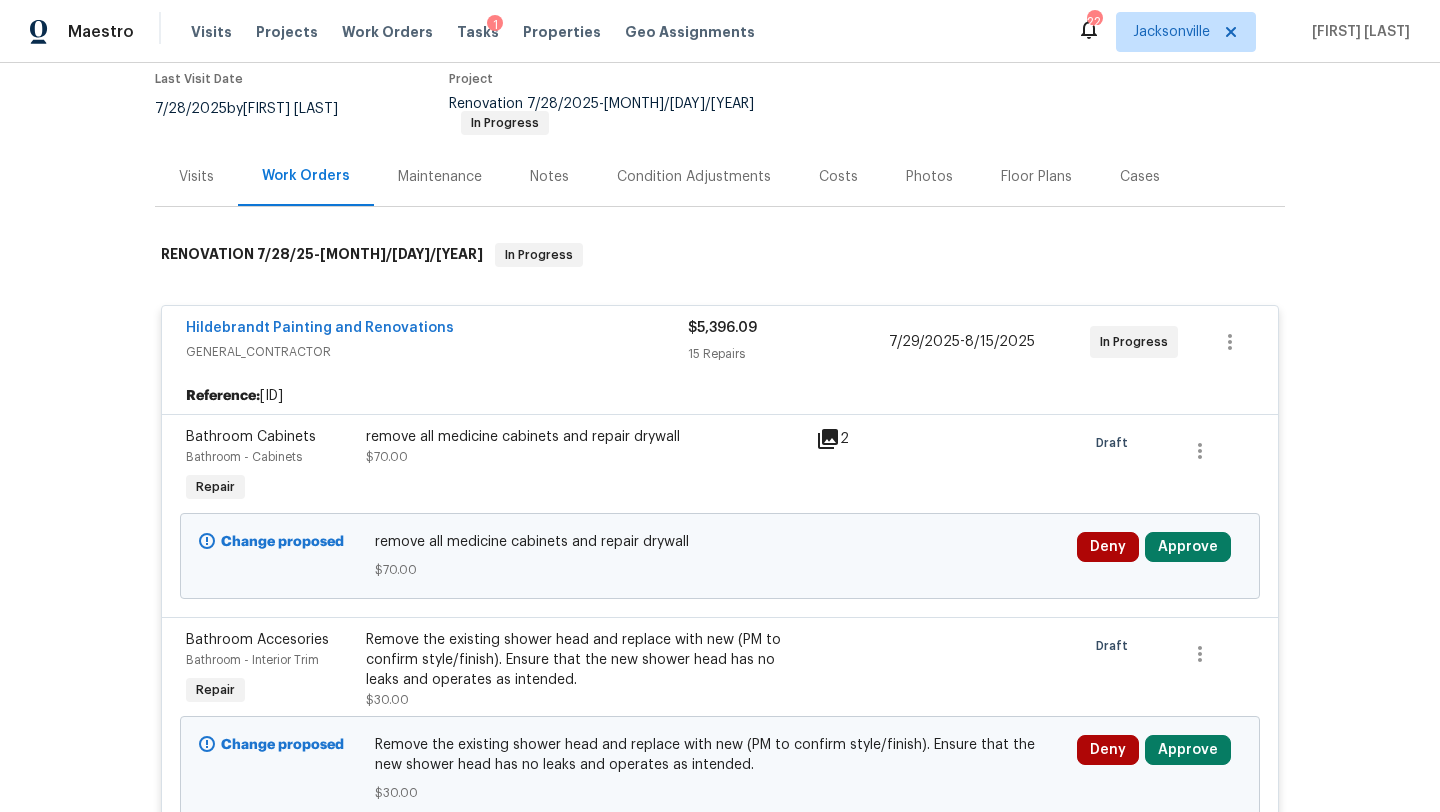 scroll, scrollTop: 227, scrollLeft: 0, axis: vertical 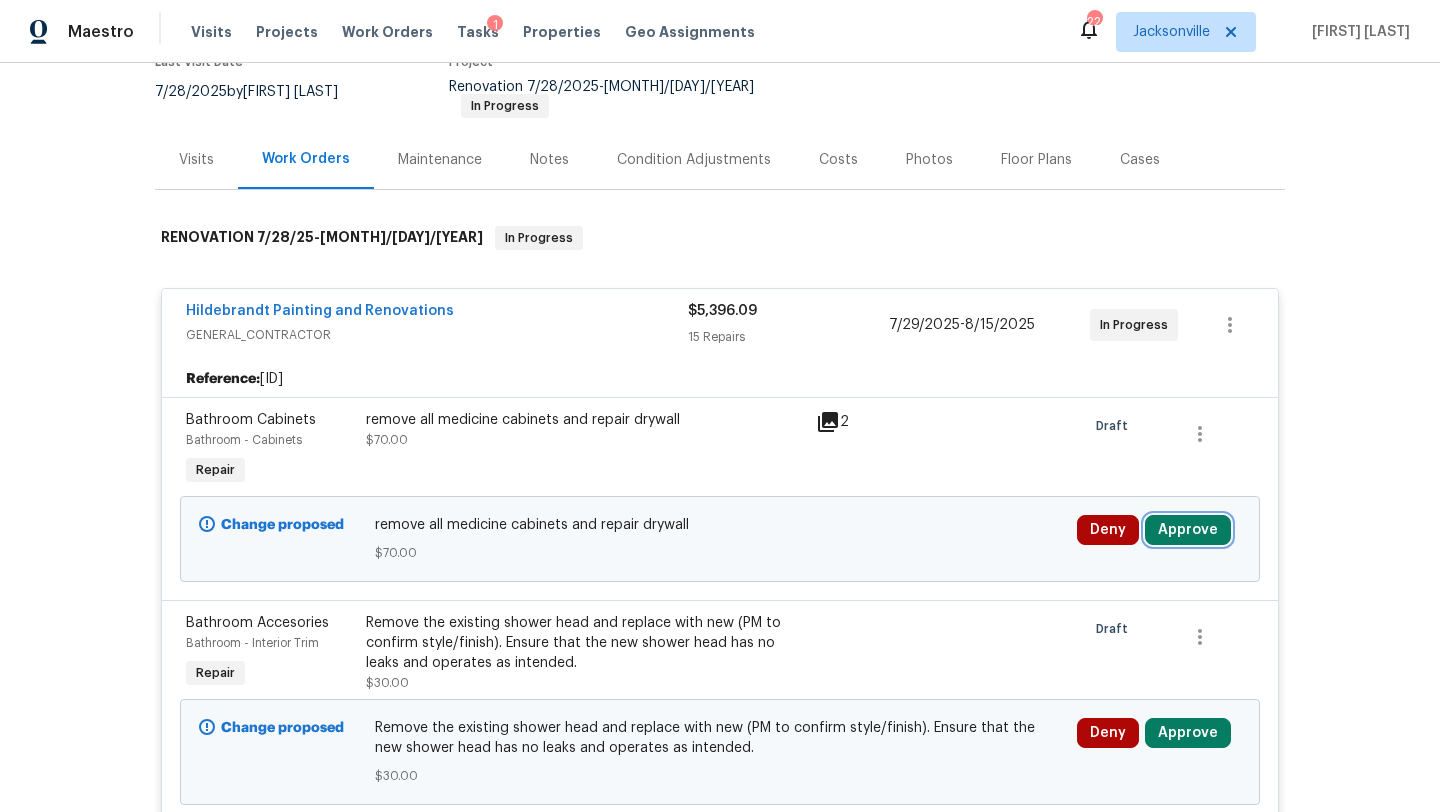 click on "Approve" at bounding box center (1188, 530) 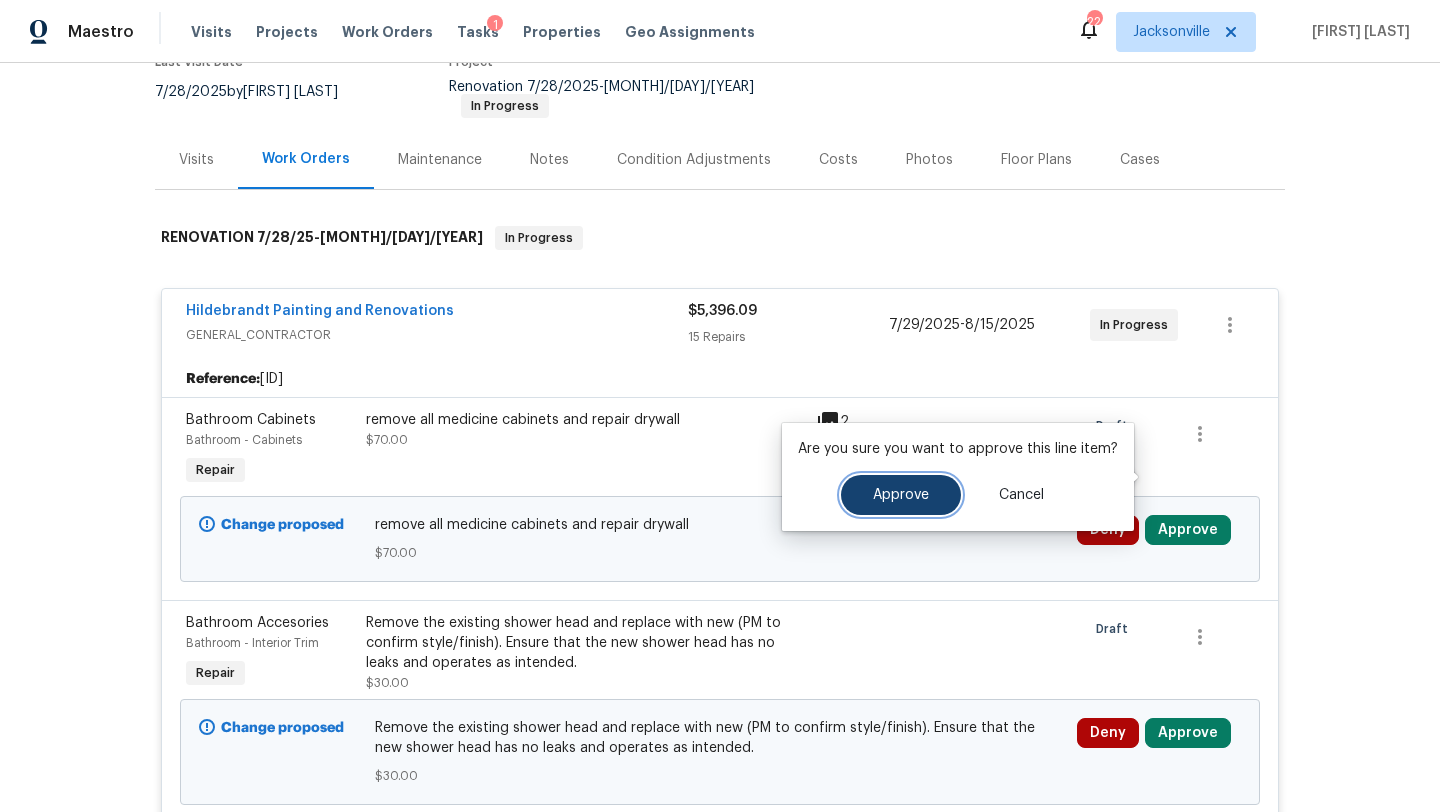 click on "Approve" at bounding box center [901, 495] 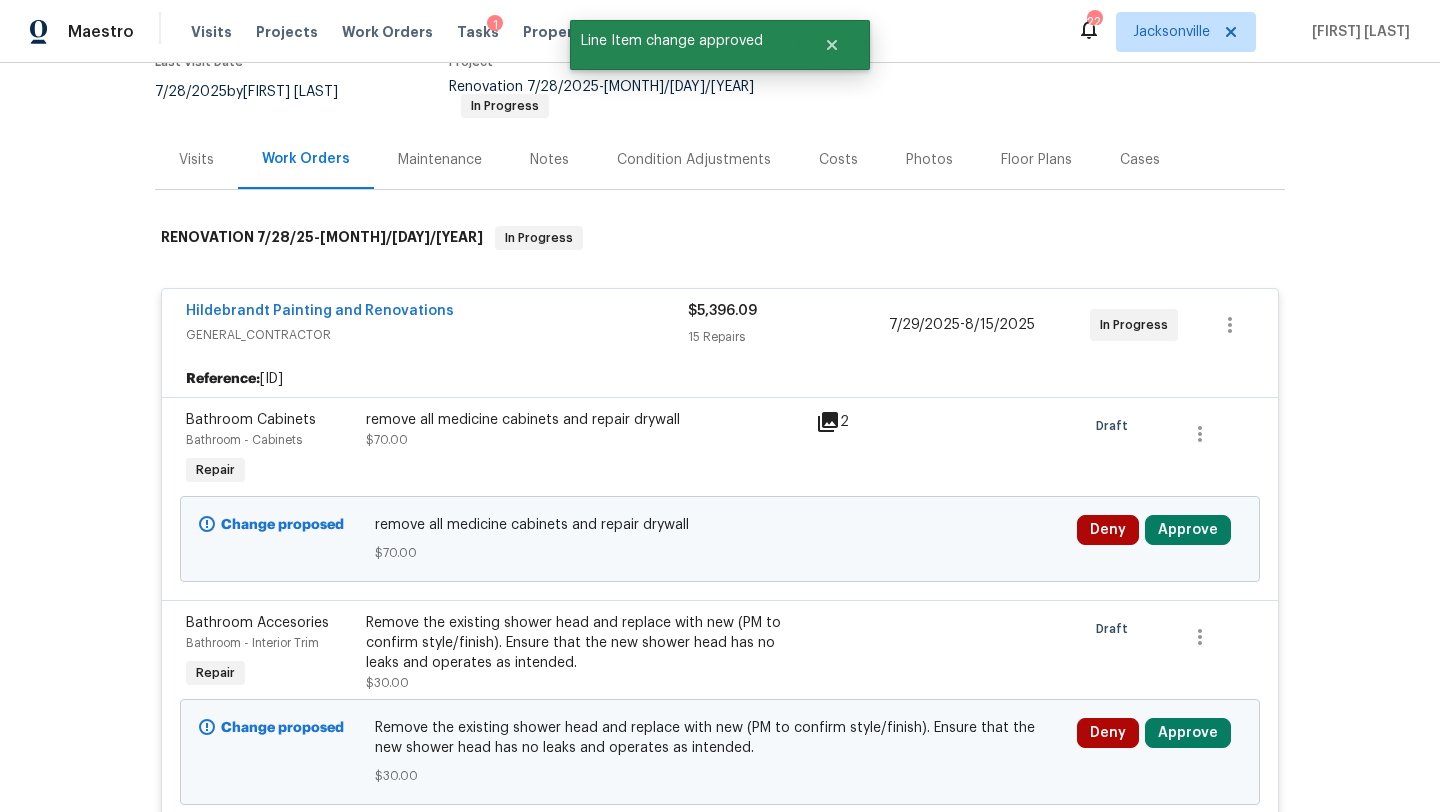 scroll, scrollTop: 429, scrollLeft: 0, axis: vertical 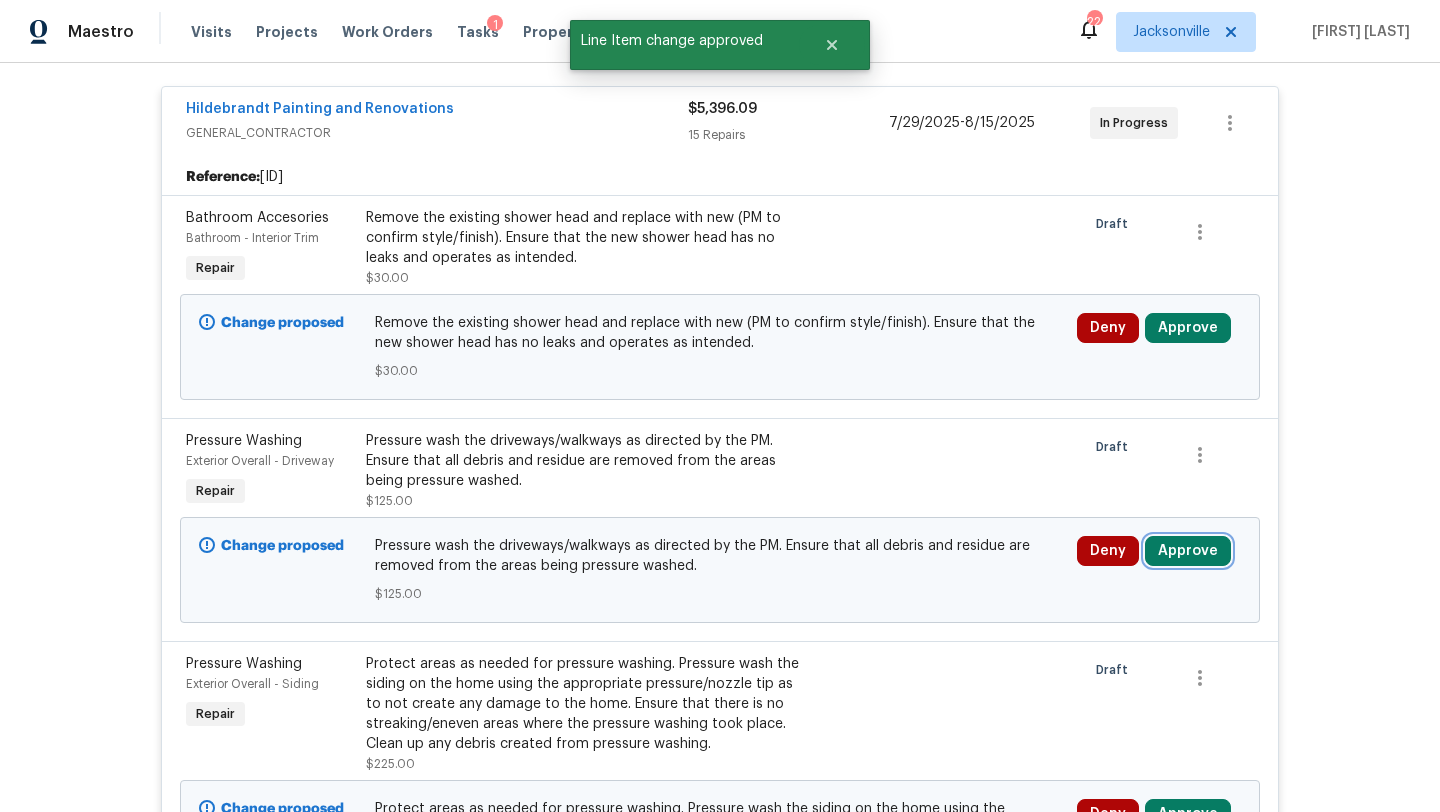 click on "Approve" at bounding box center (1188, 551) 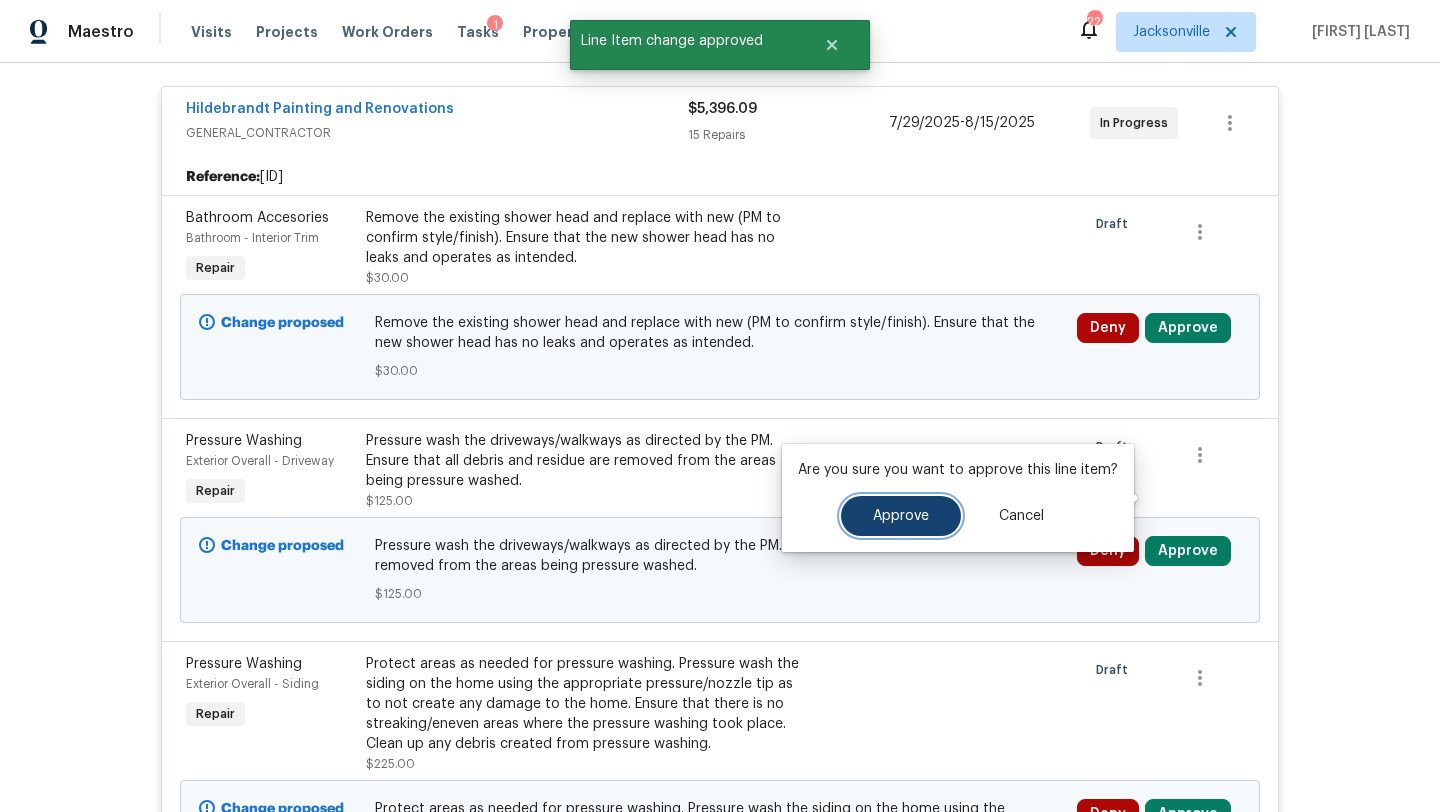 click on "Approve" at bounding box center [901, 516] 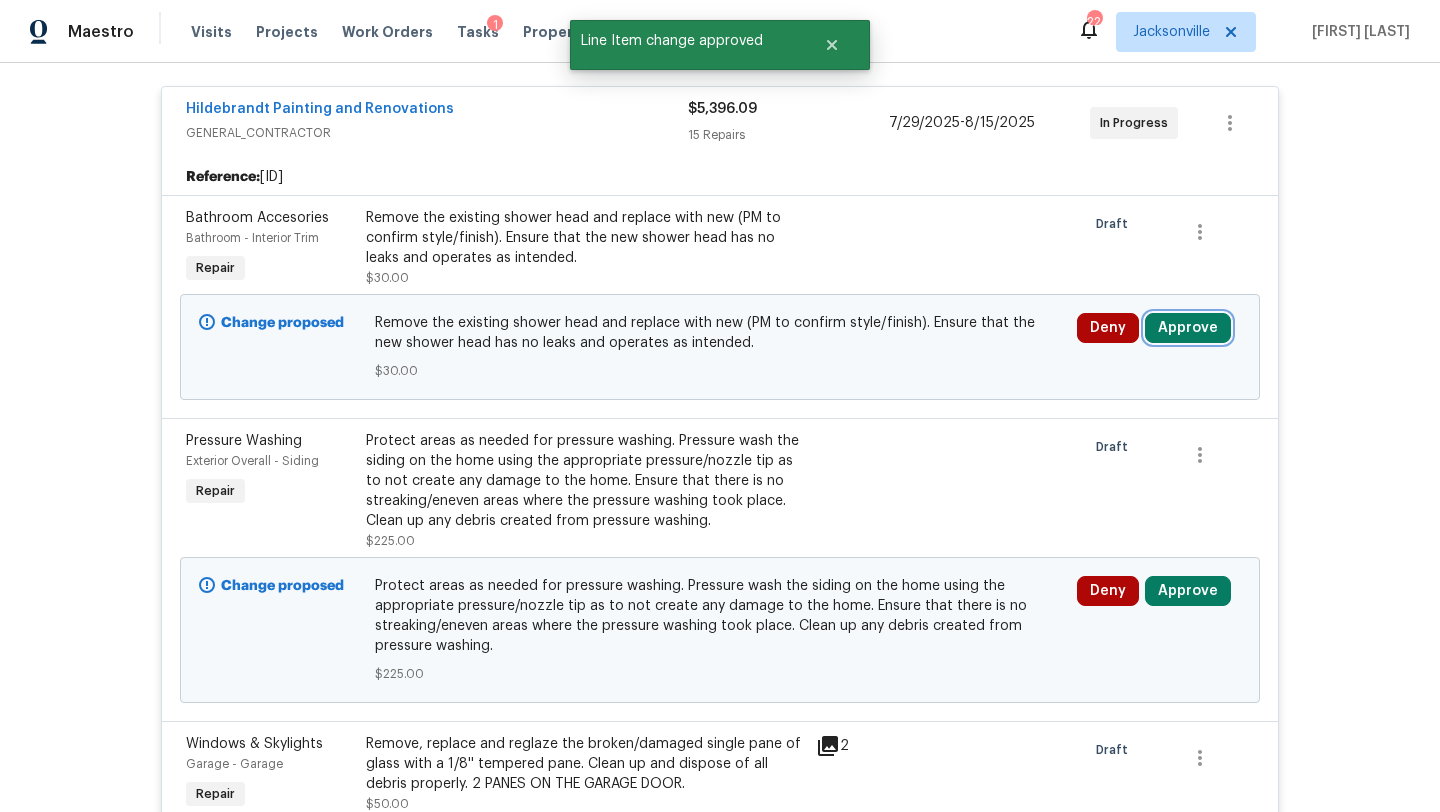 click on "Approve" at bounding box center (1188, 328) 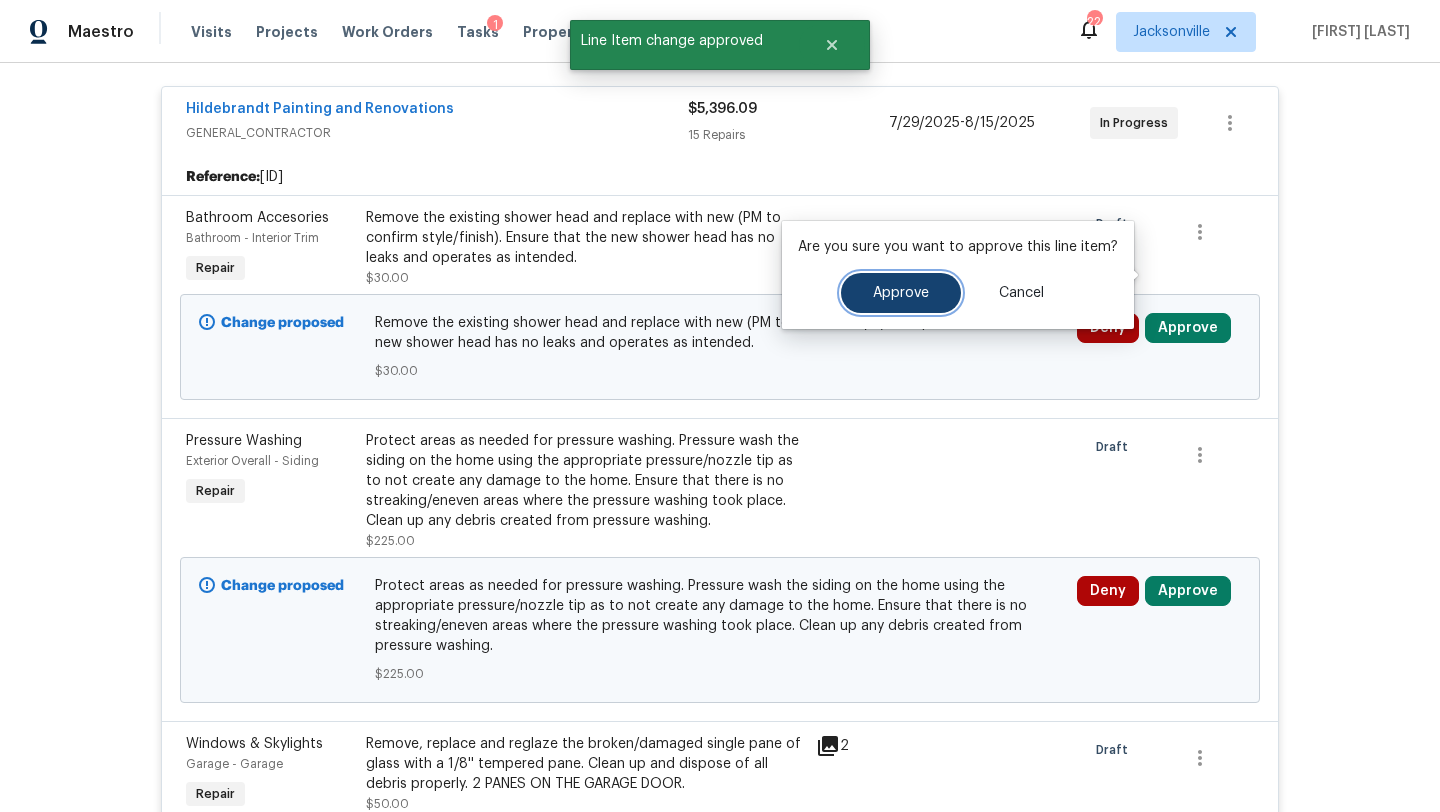 click on "Approve" at bounding box center [901, 293] 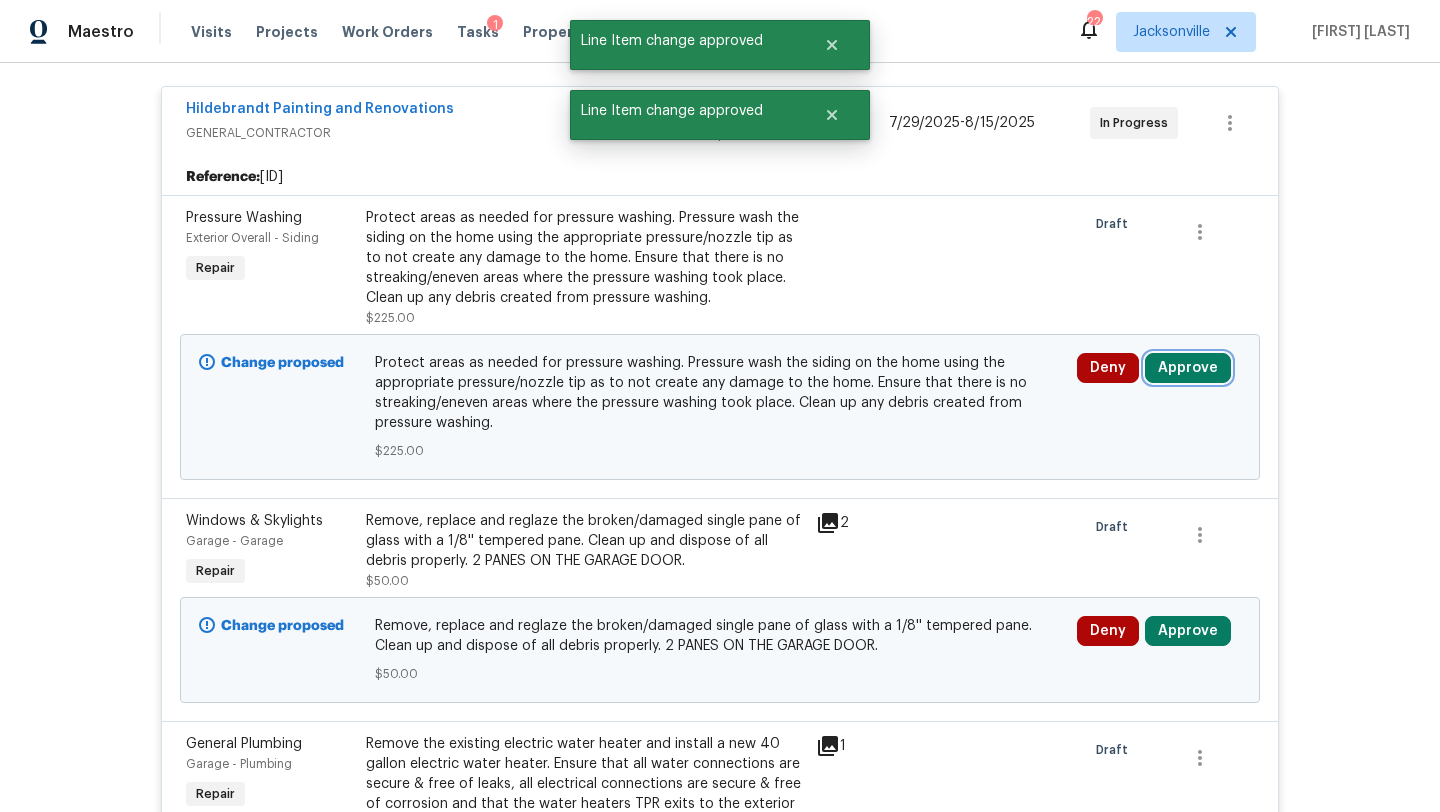 click on "Approve" at bounding box center [1188, 368] 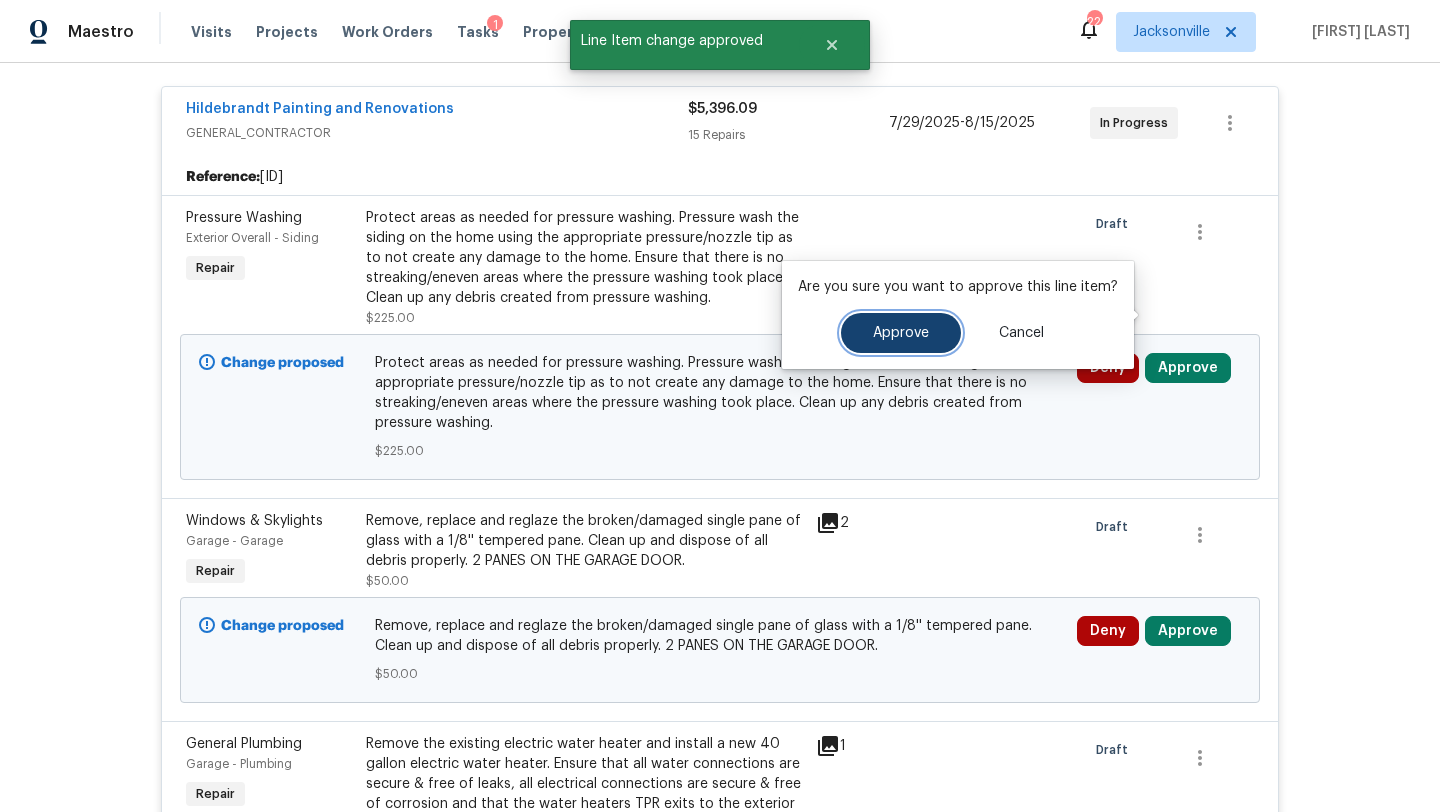 click on "Approve" at bounding box center [901, 333] 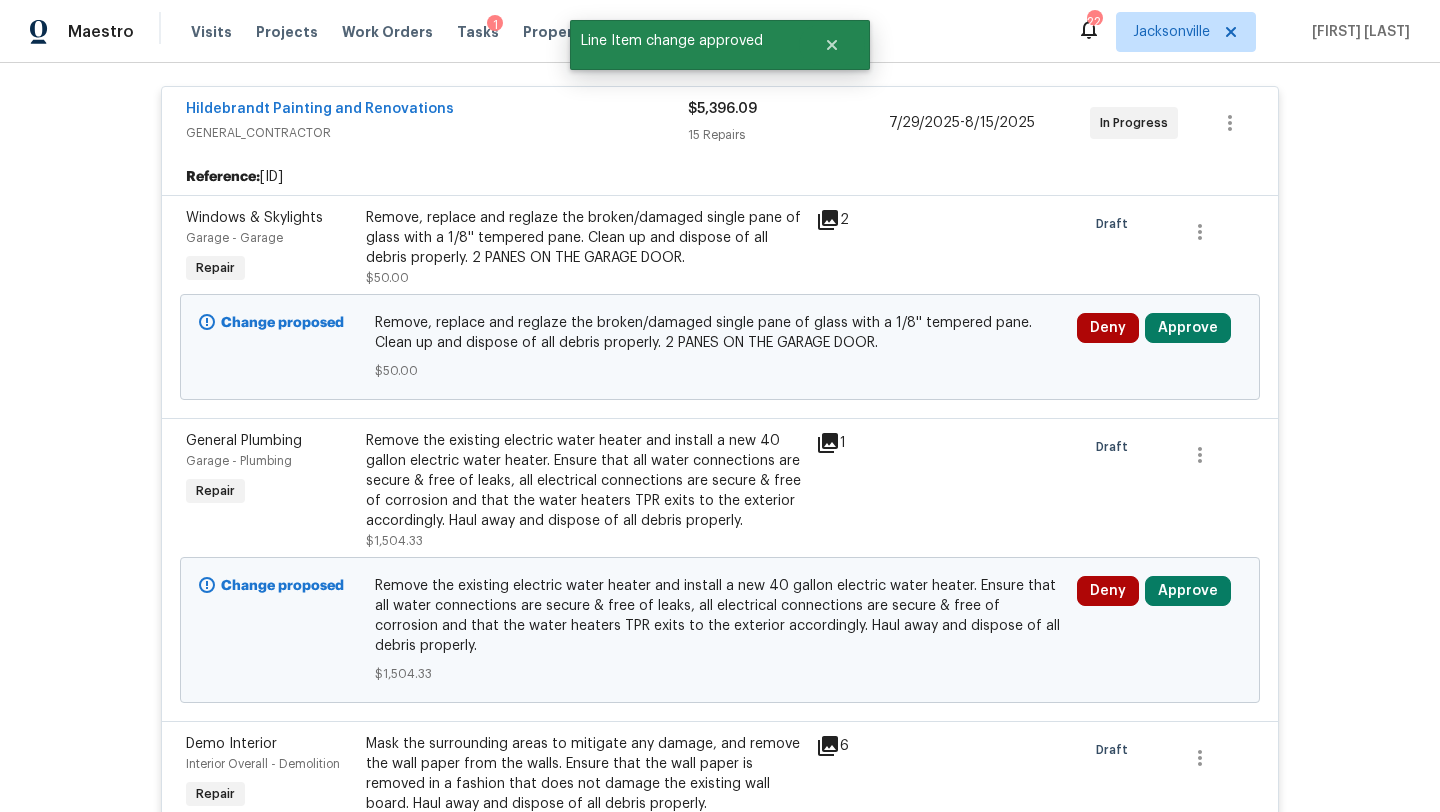click on "Deny Approve" at bounding box center [1159, 630] 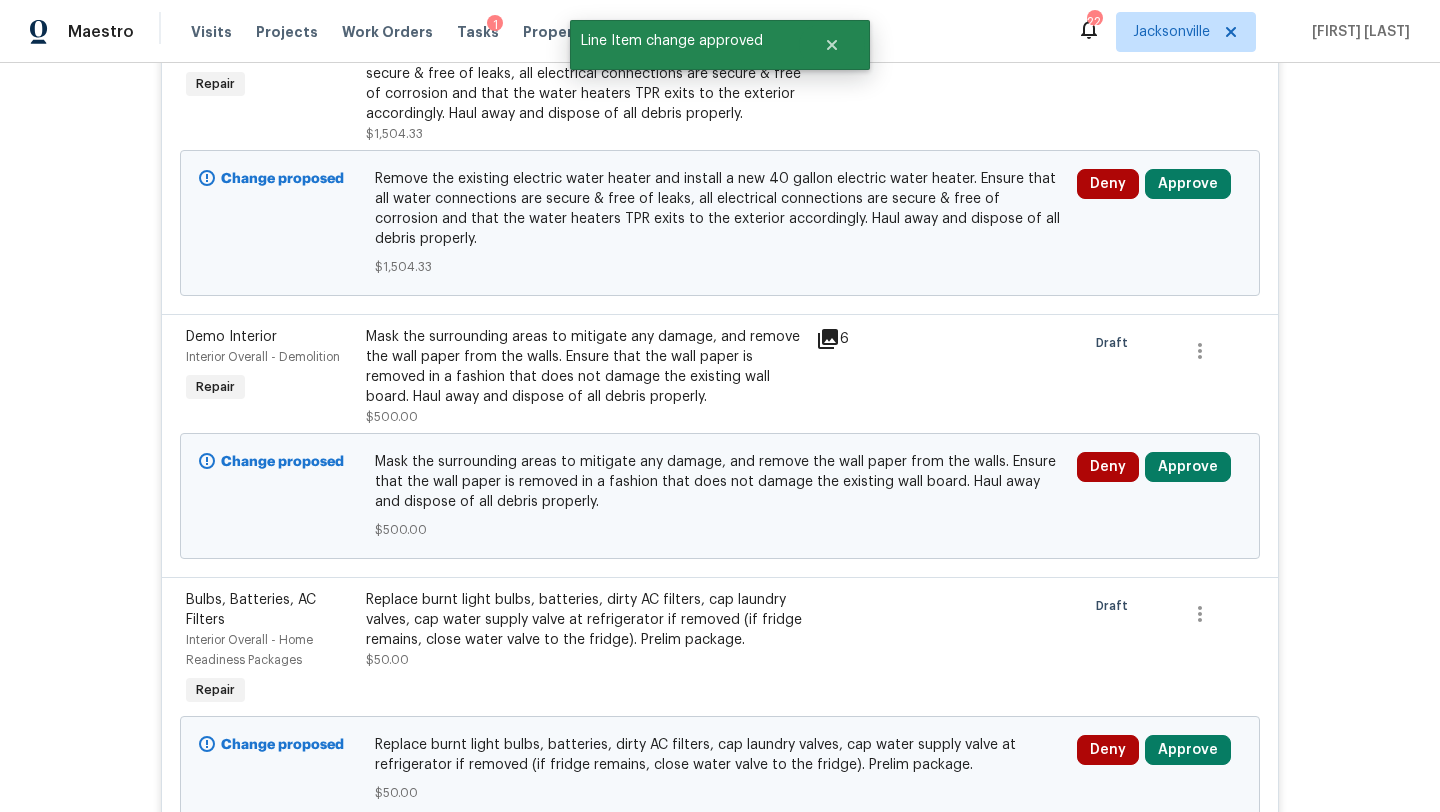 scroll, scrollTop: 0, scrollLeft: 0, axis: both 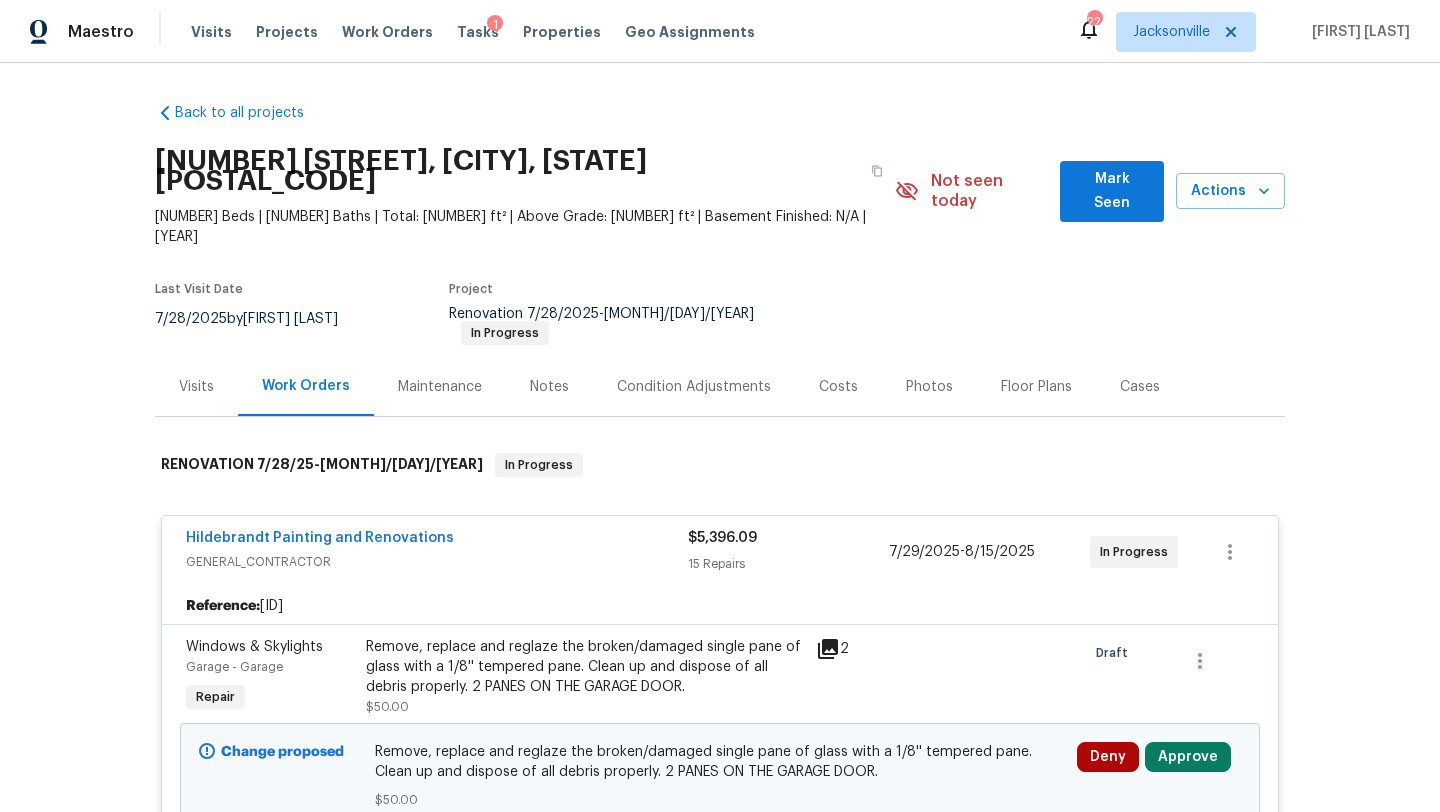 click on "Costs" at bounding box center [838, 387] 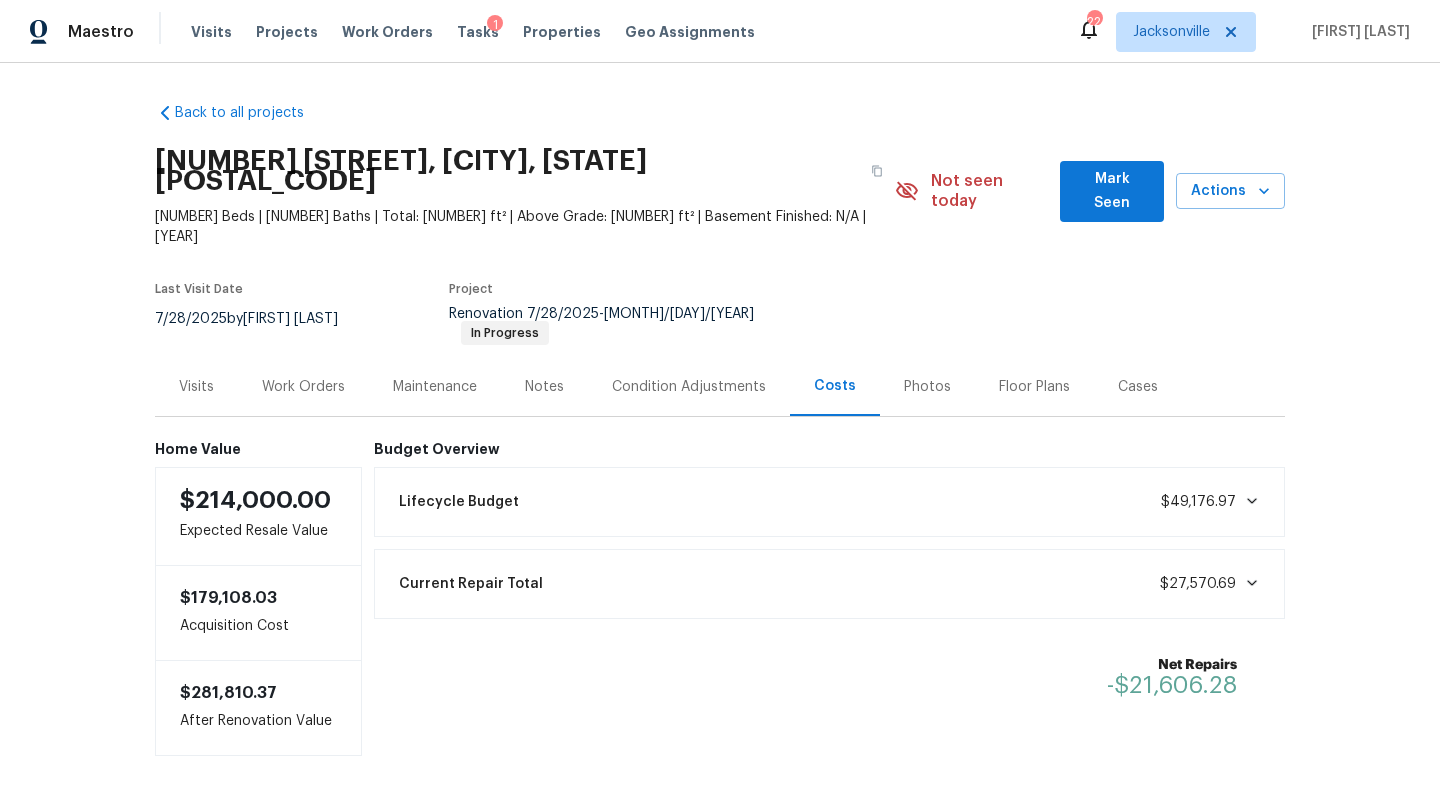 click on "Work Orders" at bounding box center (303, 387) 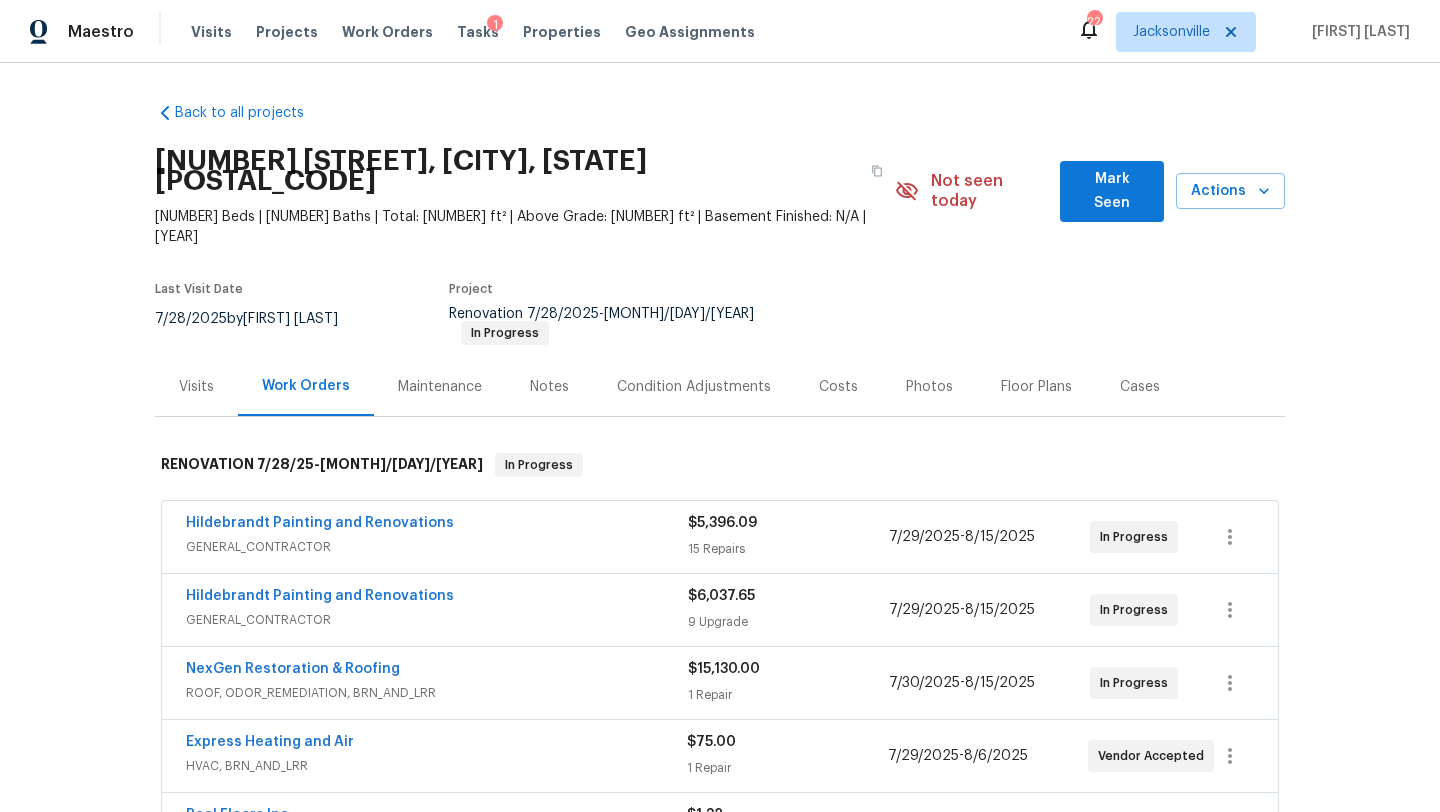 click on "Hildebrandt Painting and Renovations" at bounding box center (320, 523) 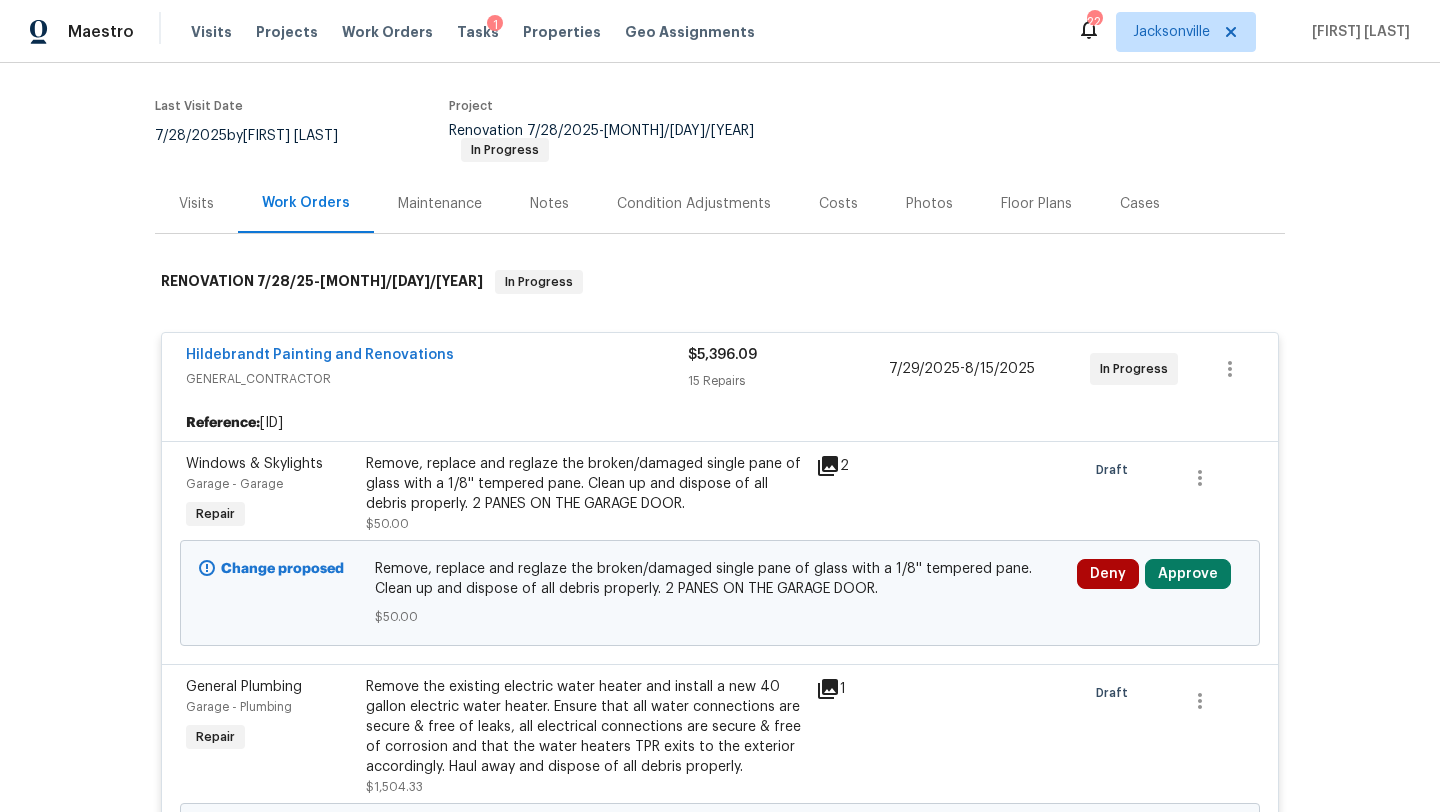 scroll, scrollTop: 184, scrollLeft: 0, axis: vertical 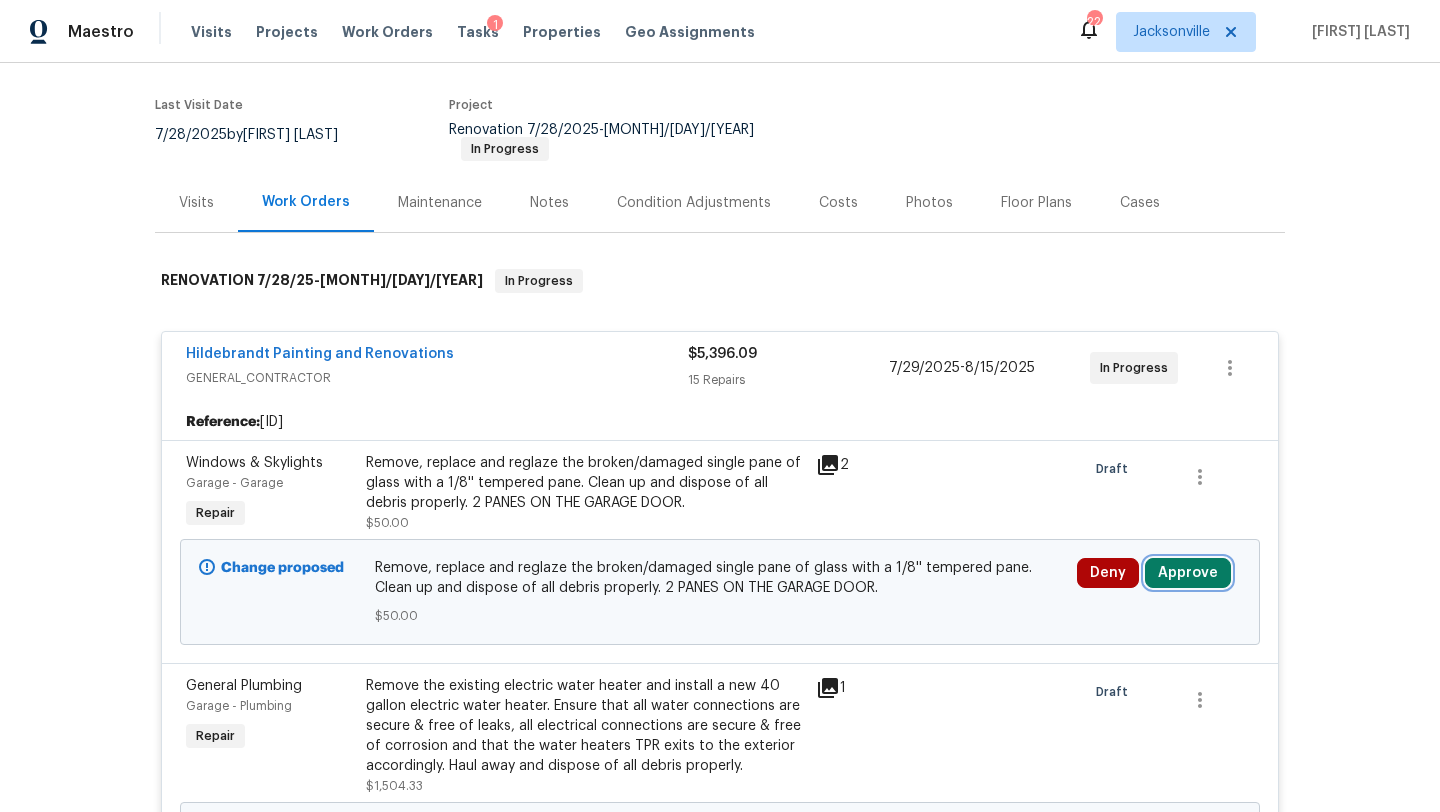 click on "Approve" at bounding box center [1188, 573] 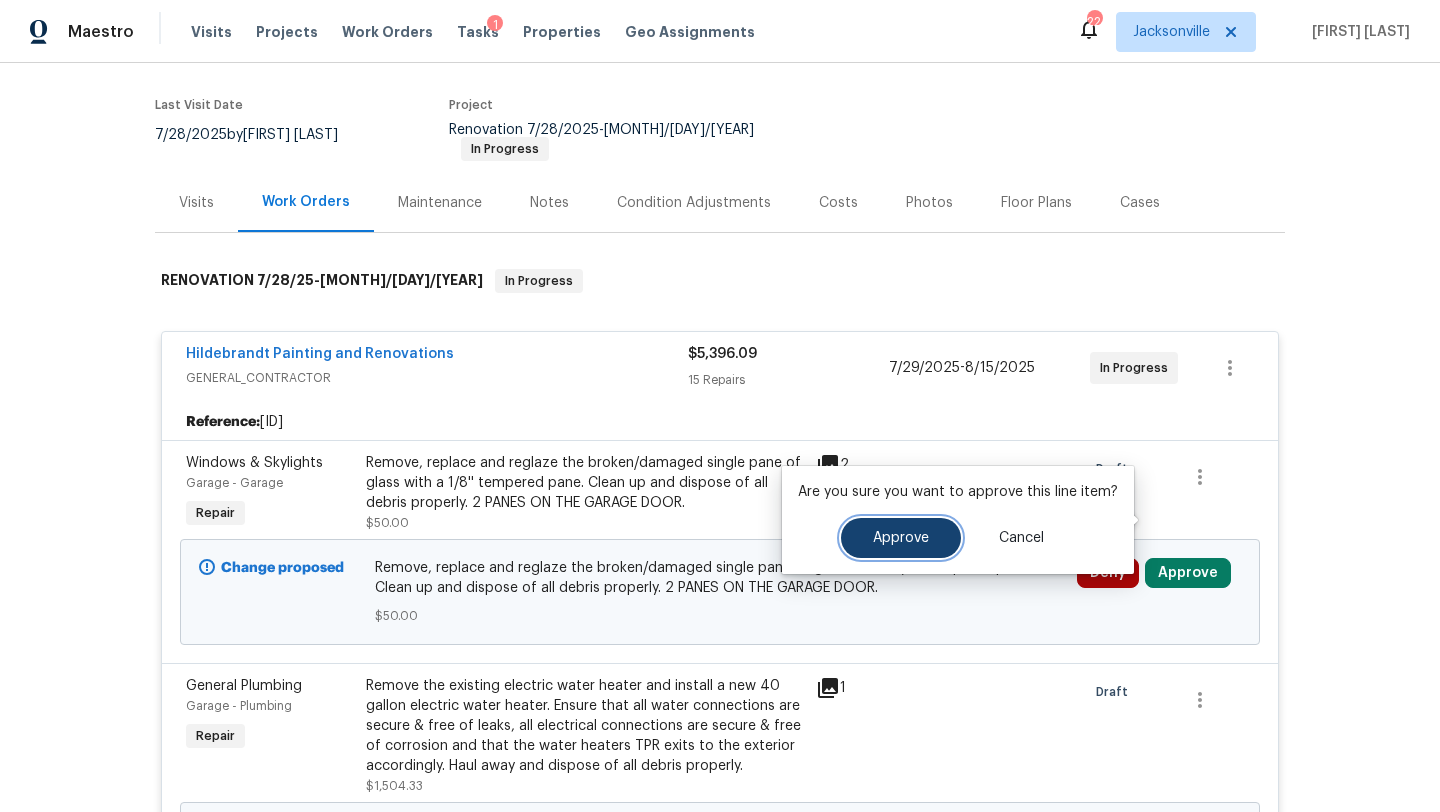 click on "Approve" at bounding box center (901, 538) 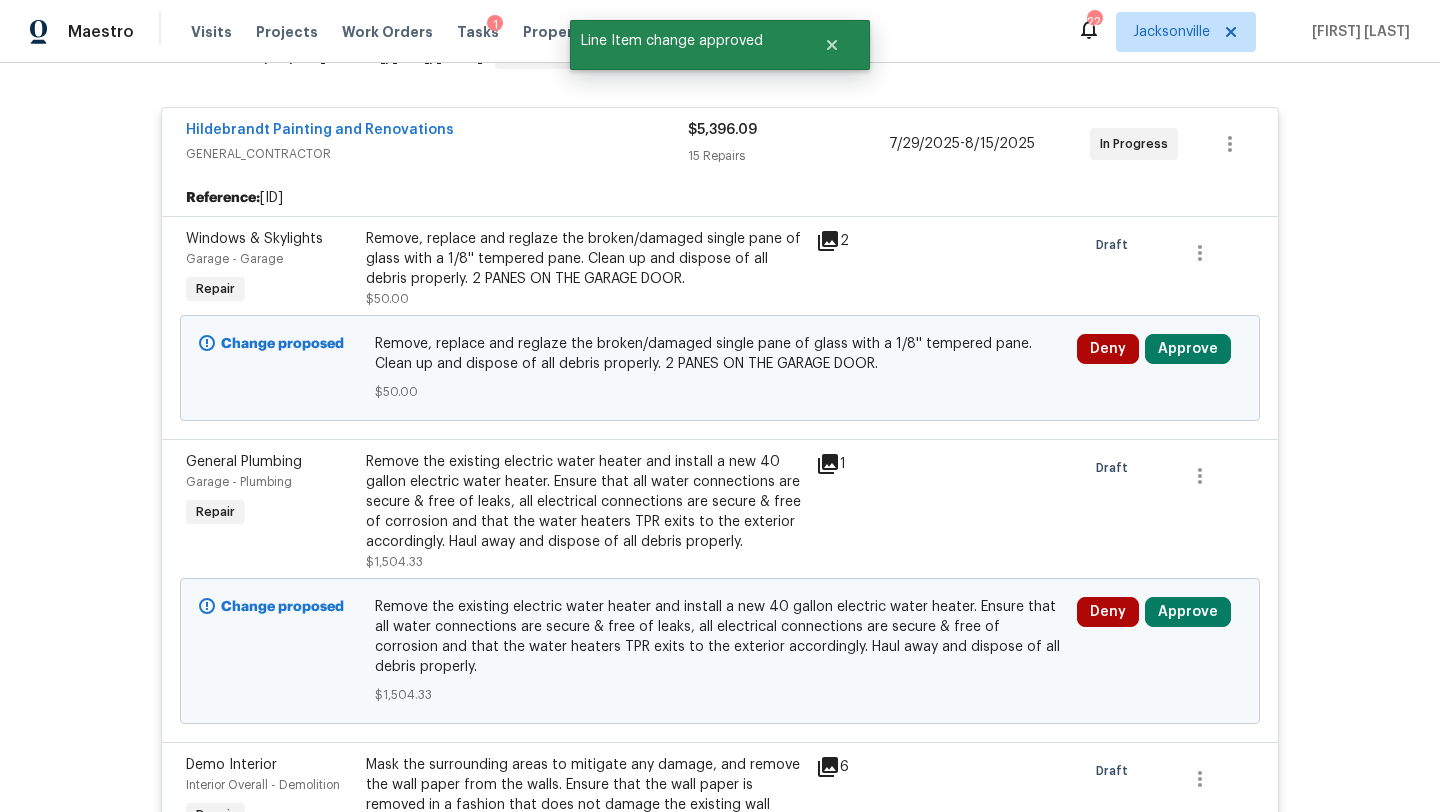 scroll, scrollTop: 425, scrollLeft: 0, axis: vertical 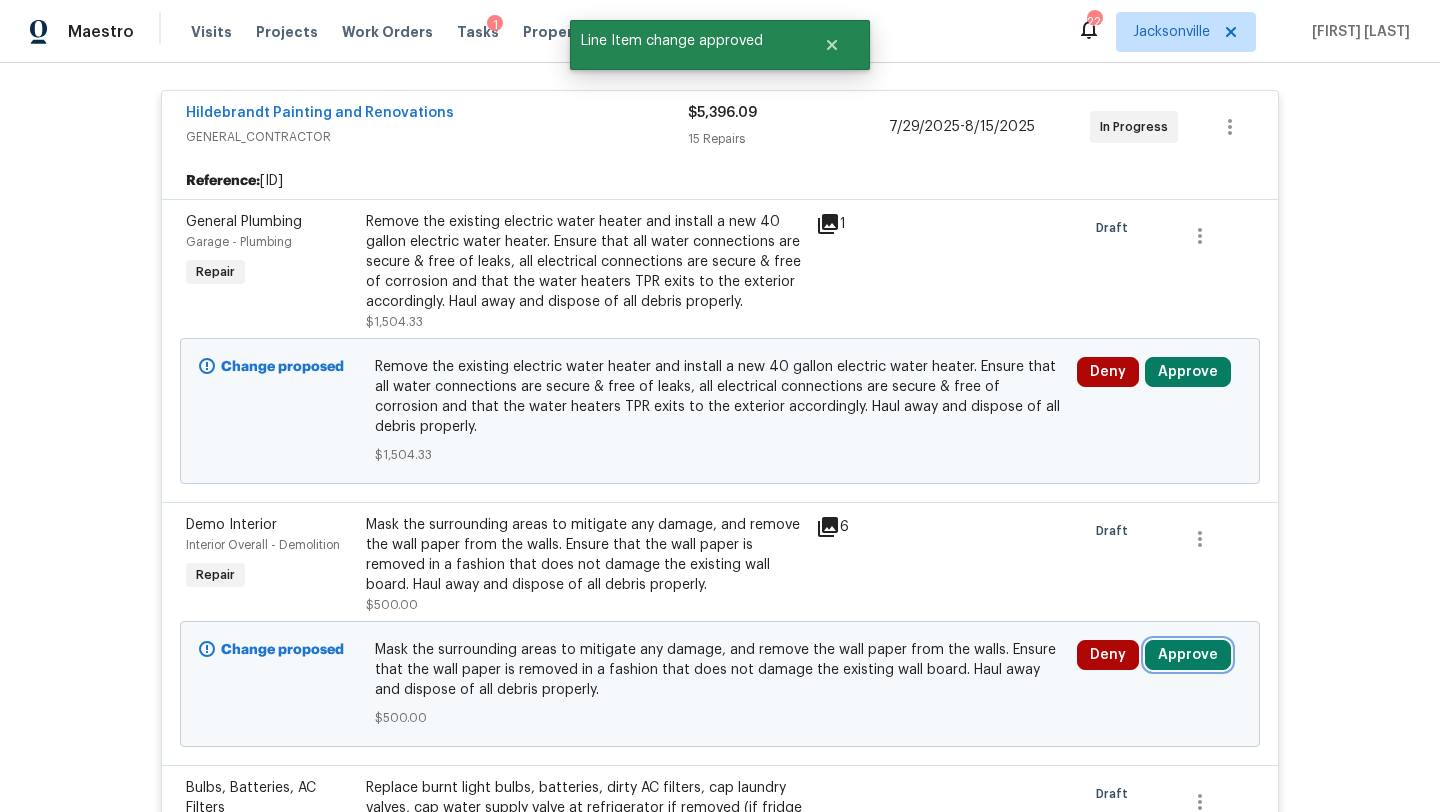 click on "Approve" at bounding box center [1188, 655] 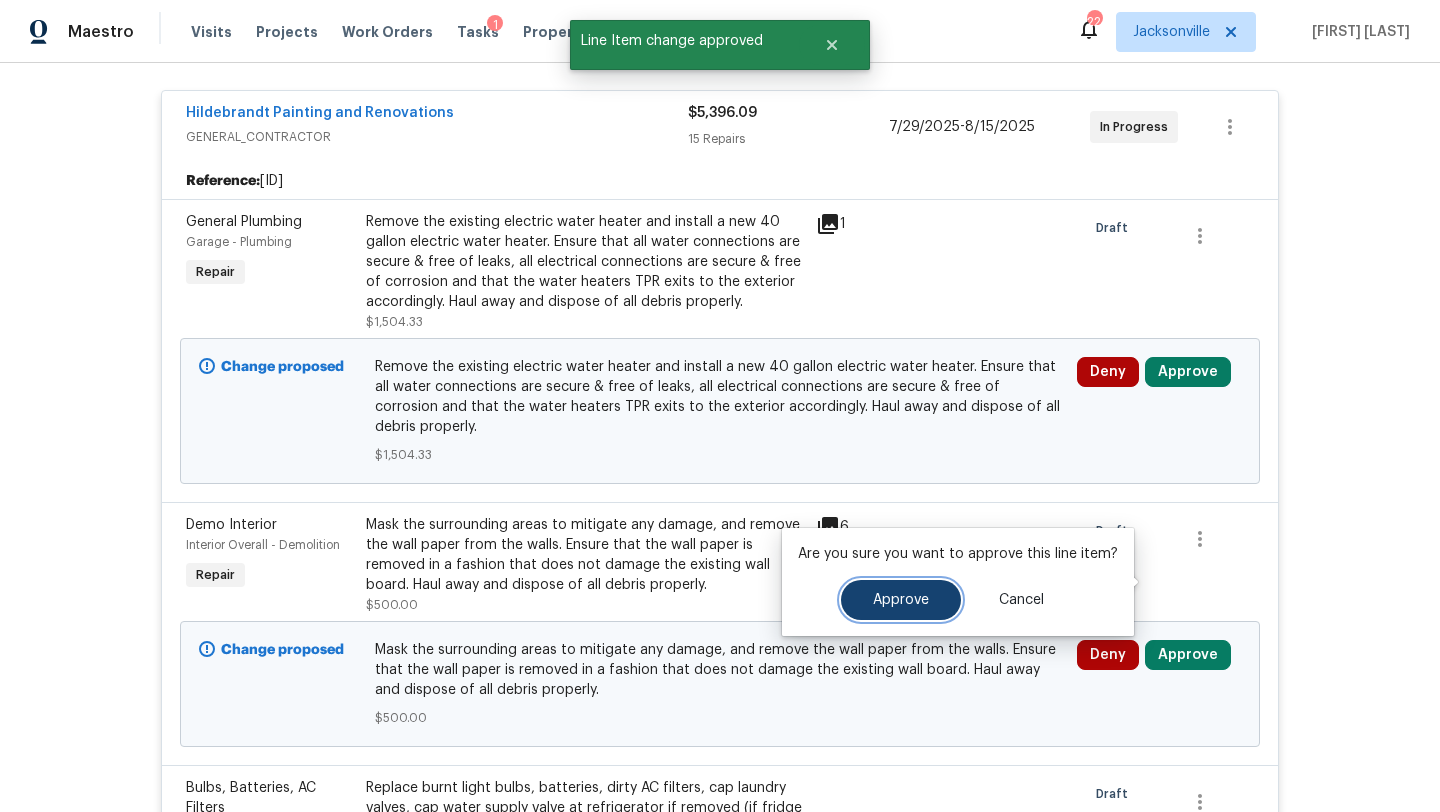 click on "Approve" at bounding box center (901, 600) 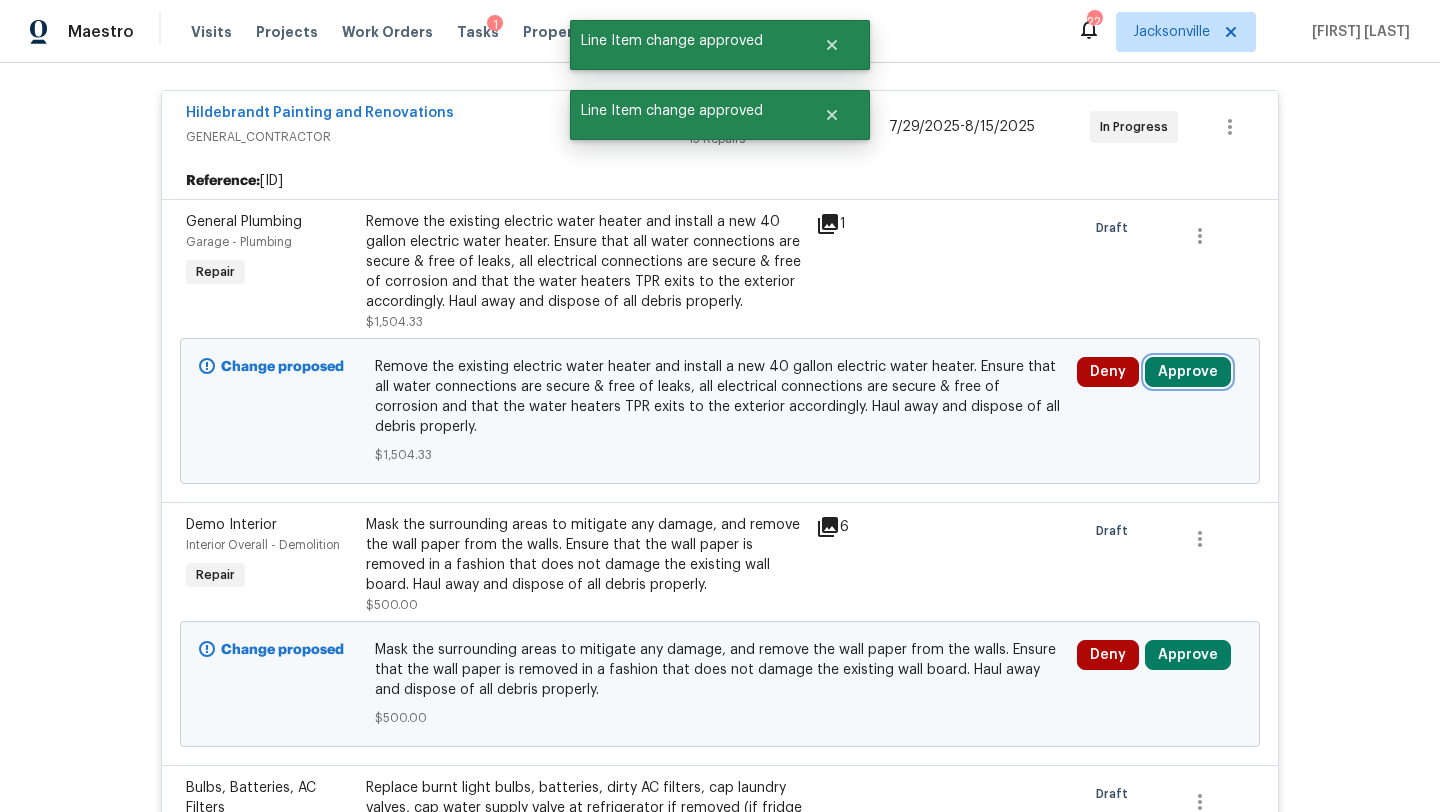 click on "Approve" at bounding box center (1188, 372) 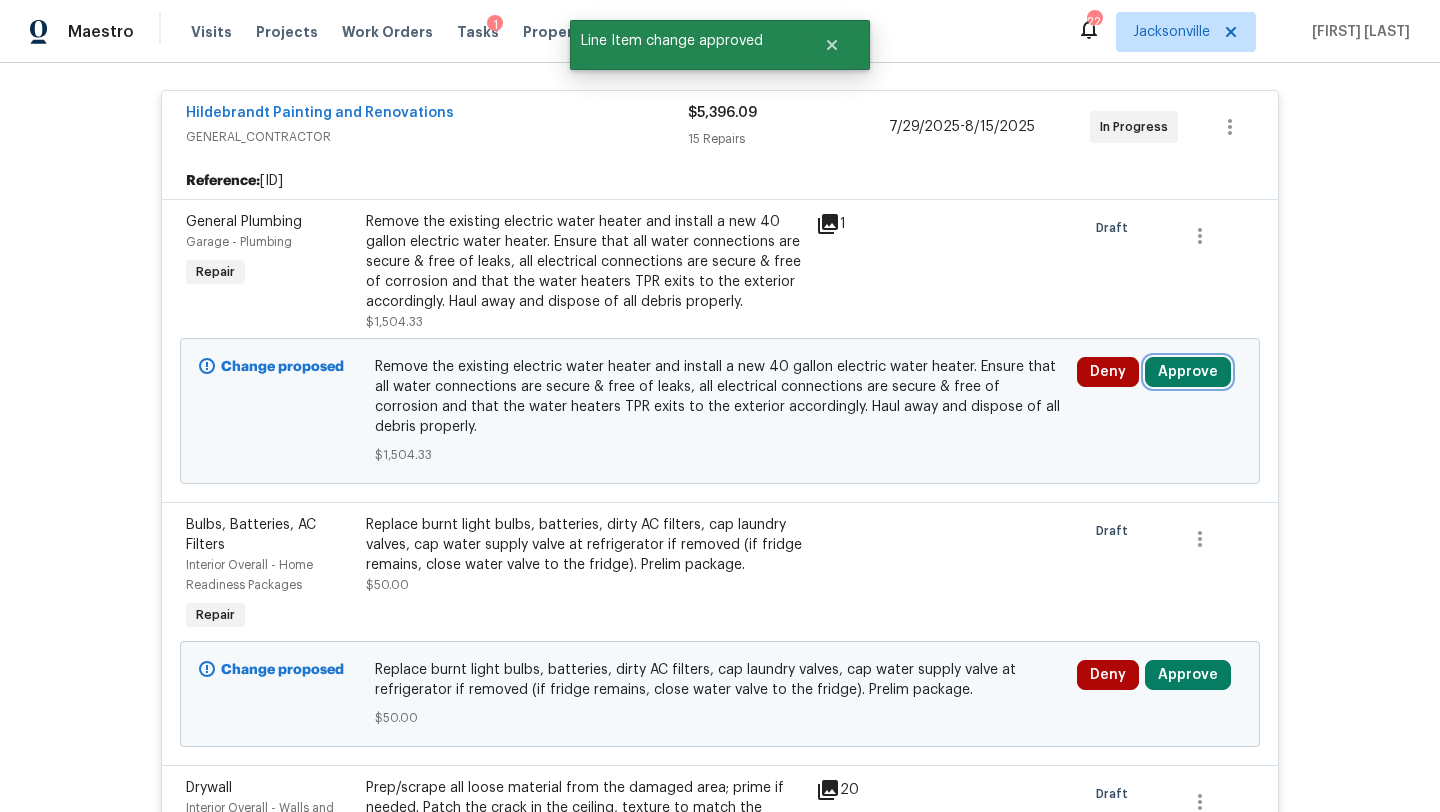 click on "Approve" at bounding box center [1188, 372] 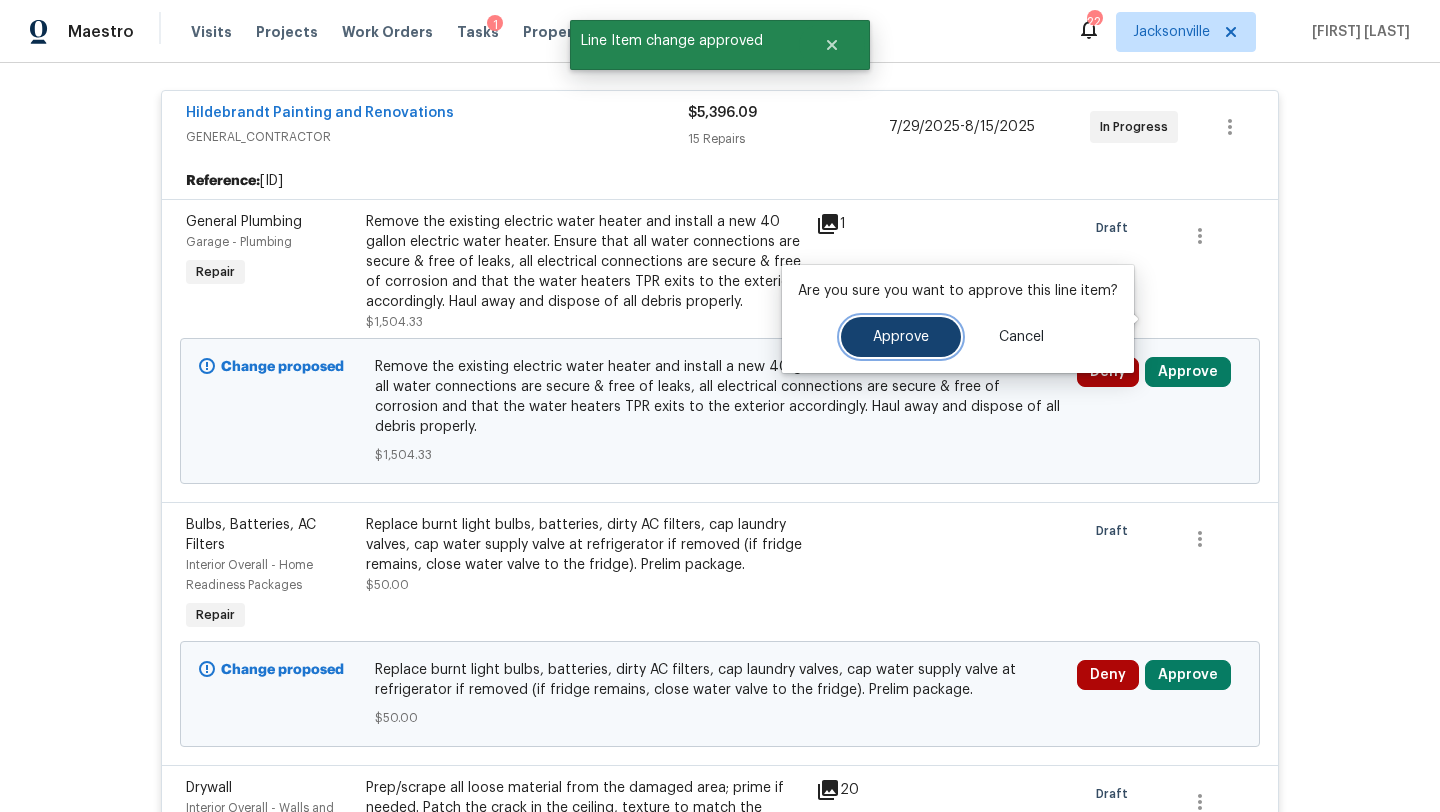 click on "Approve" at bounding box center (901, 337) 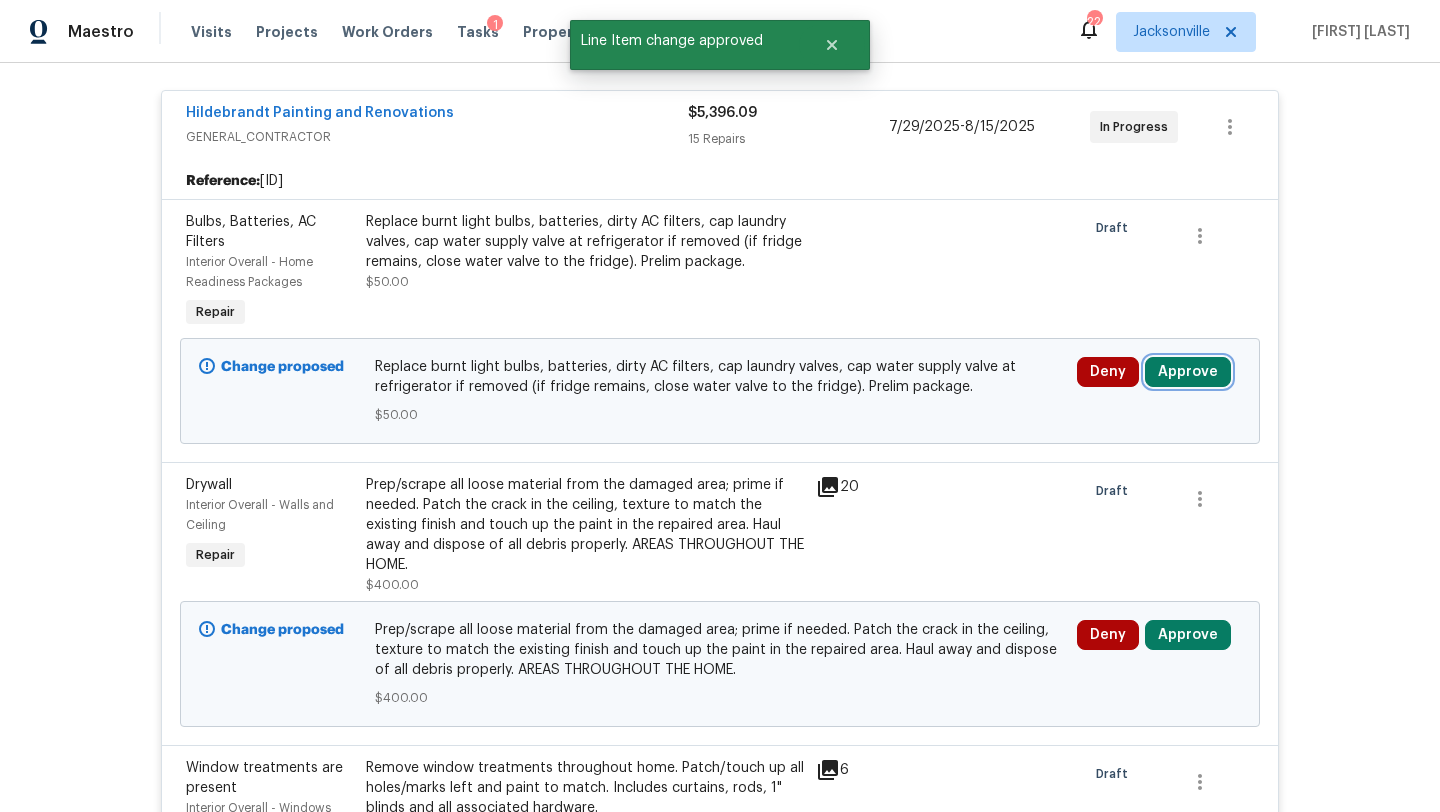 click on "Approve" at bounding box center (1188, 372) 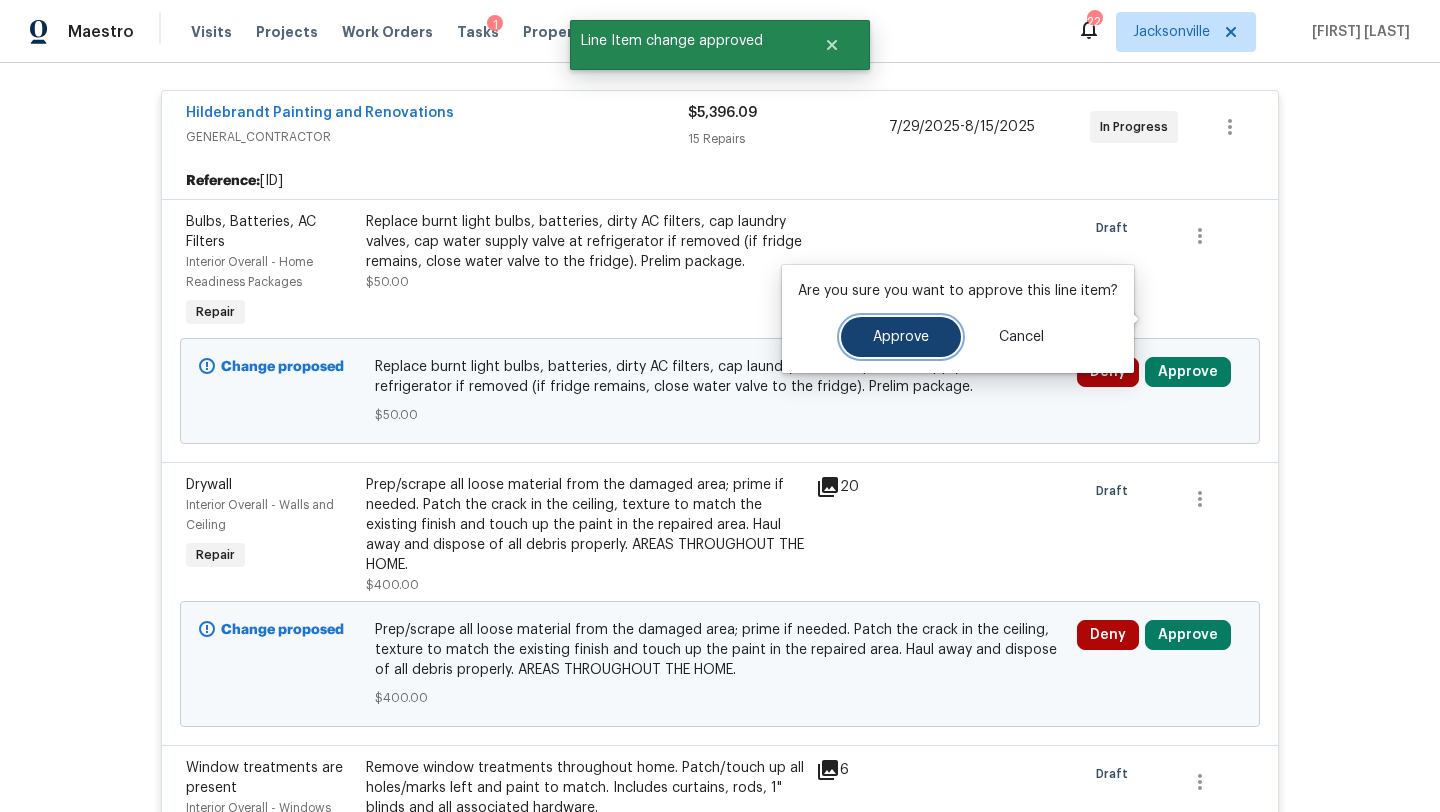 click on "Approve" at bounding box center (901, 337) 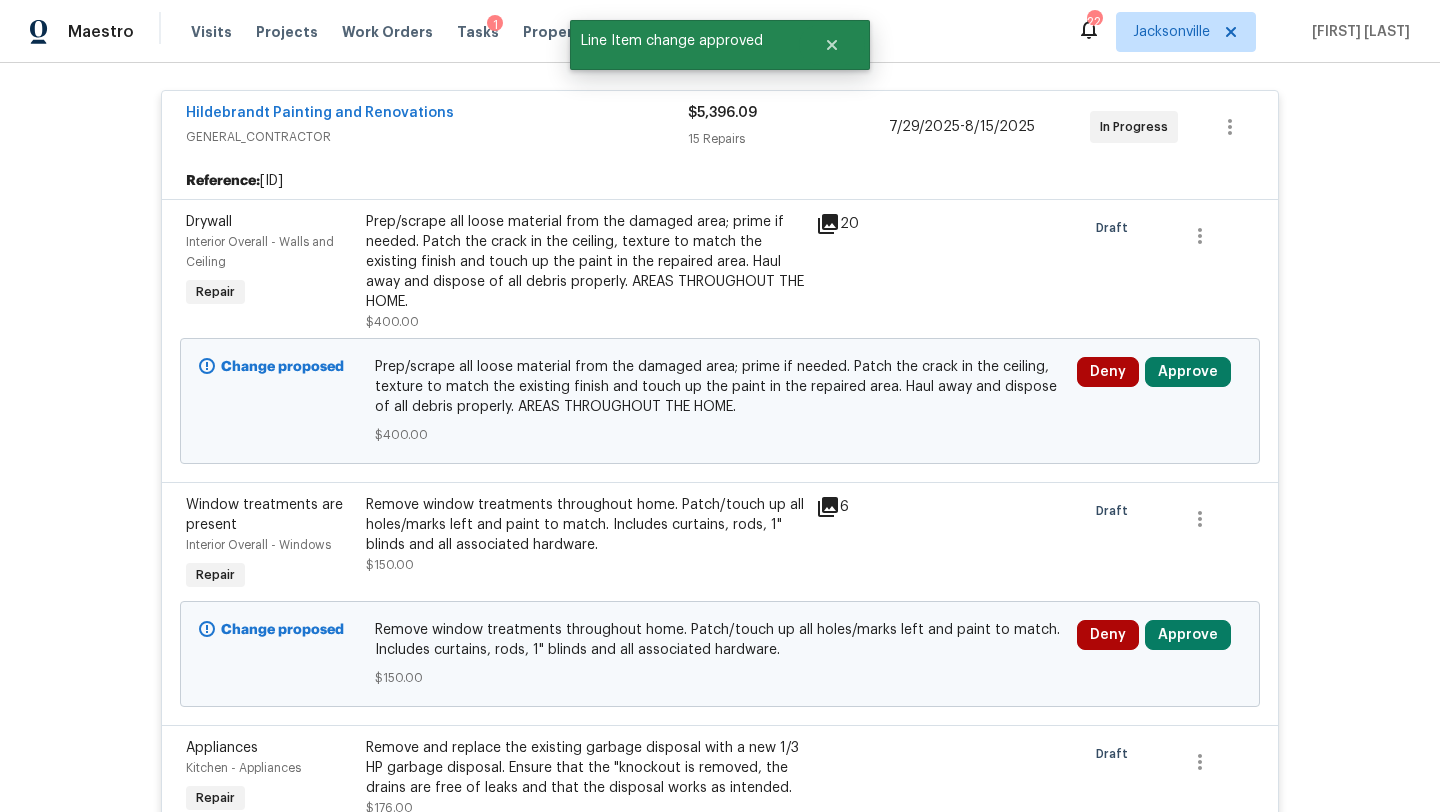 click on "Deny Approve" at bounding box center (1159, 654) 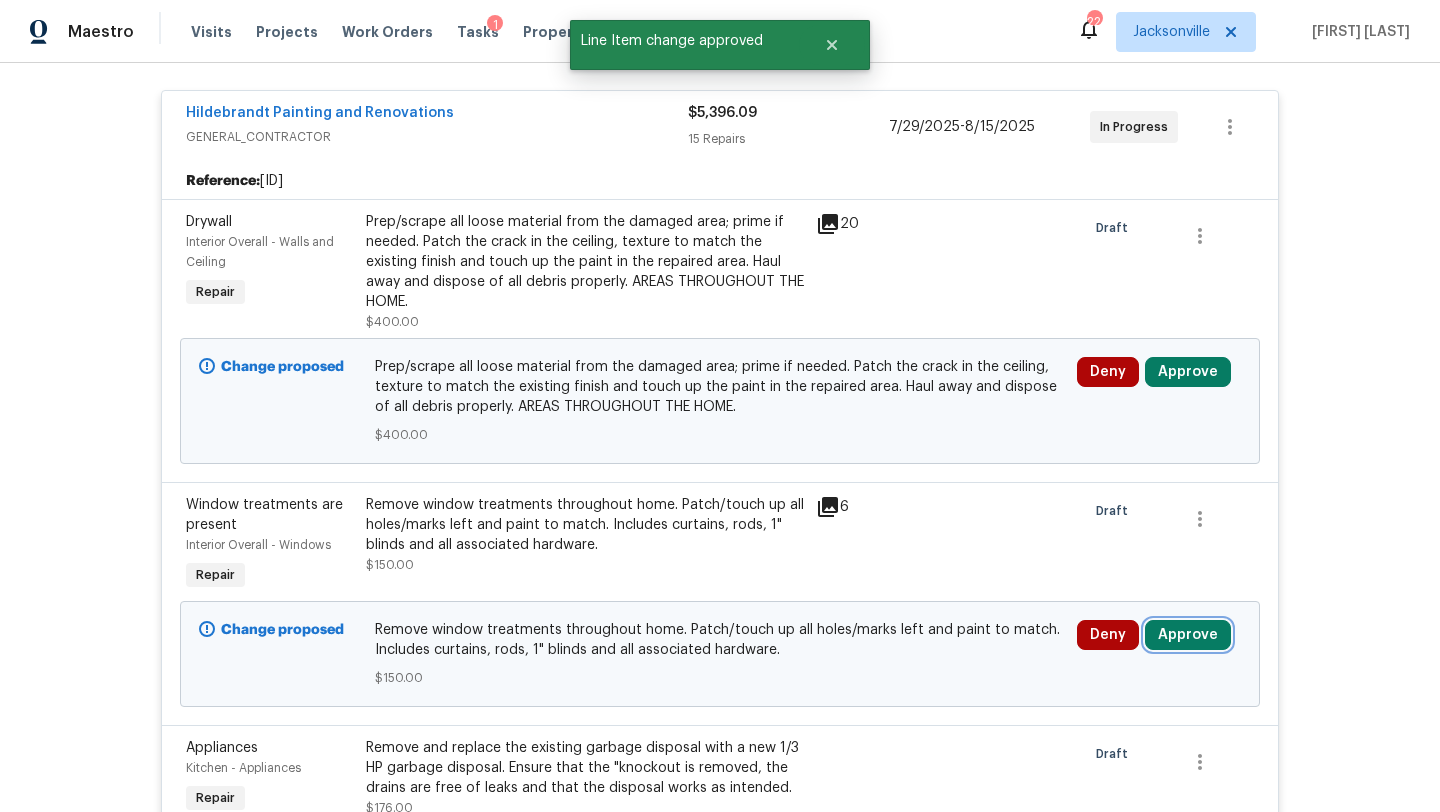 click on "Approve" at bounding box center (1188, 635) 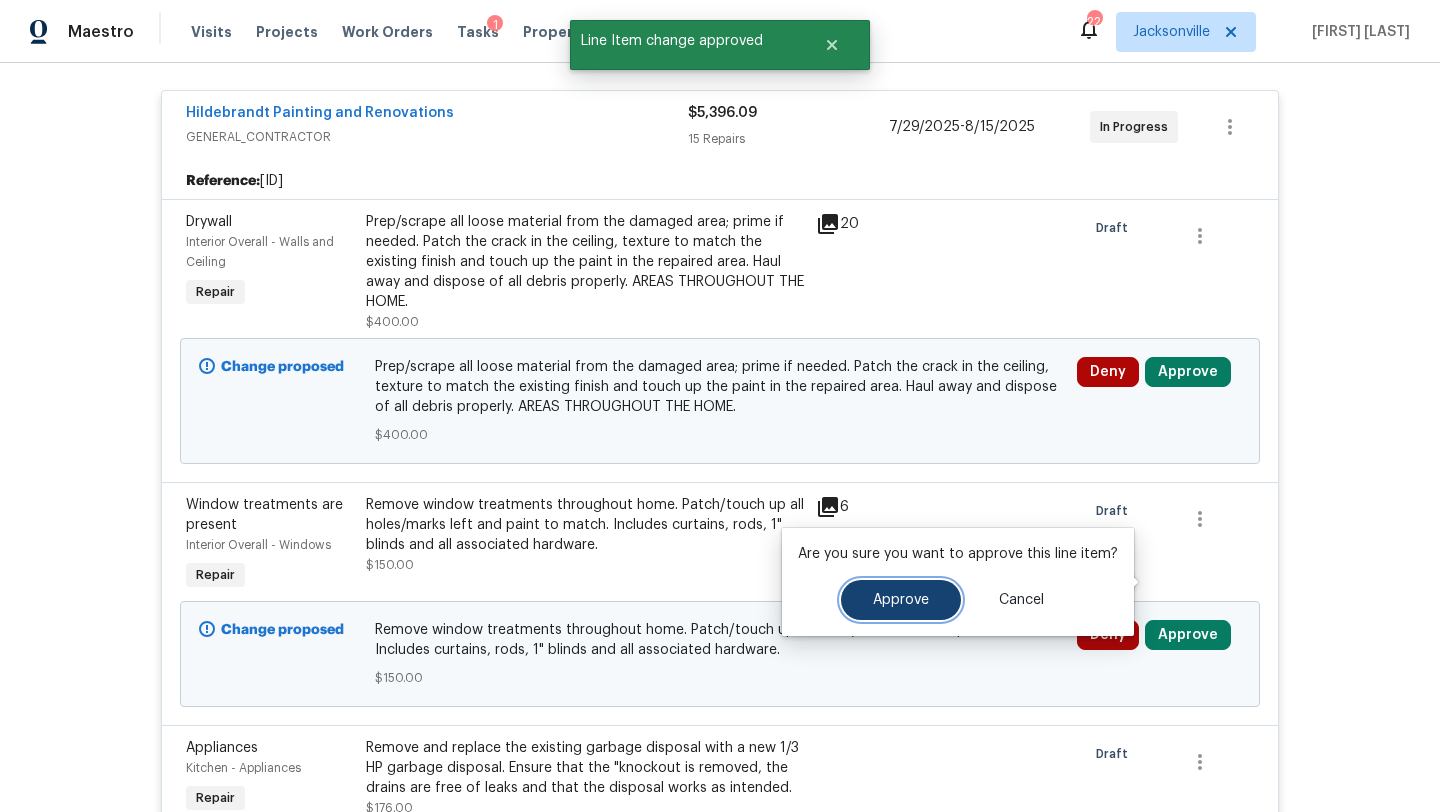 click on "Approve" at bounding box center [901, 600] 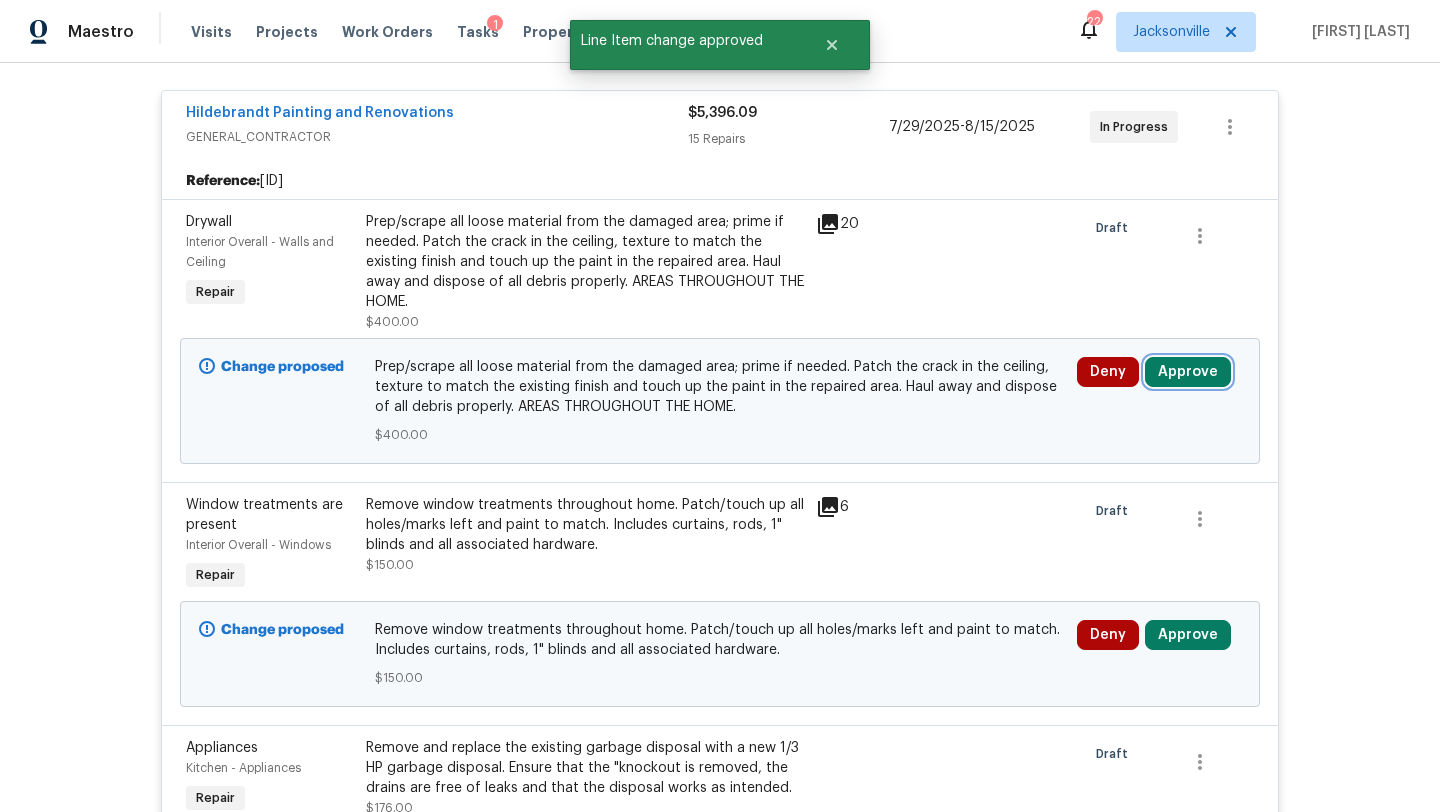 click on "Approve" at bounding box center (1188, 372) 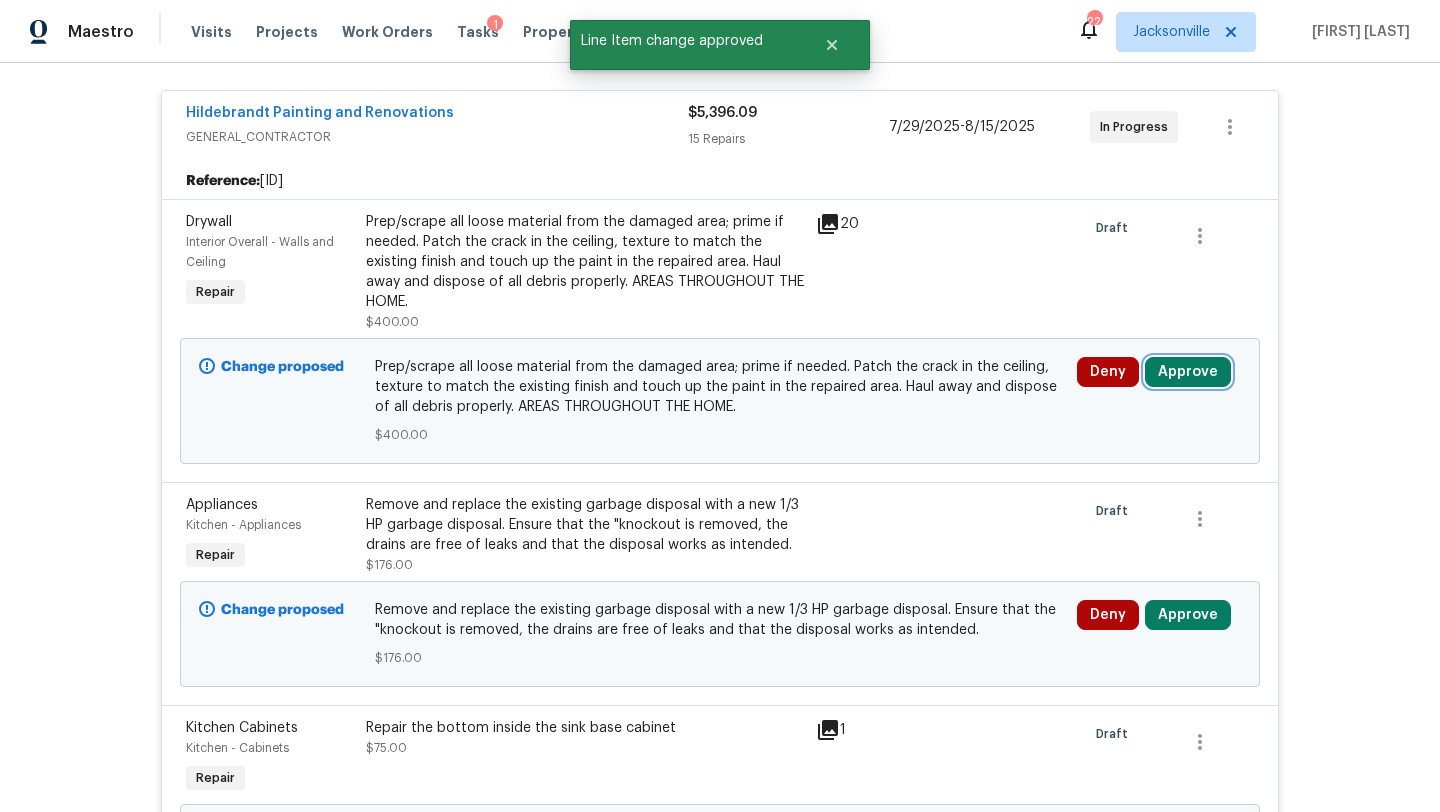 click on "Approve" at bounding box center (1188, 372) 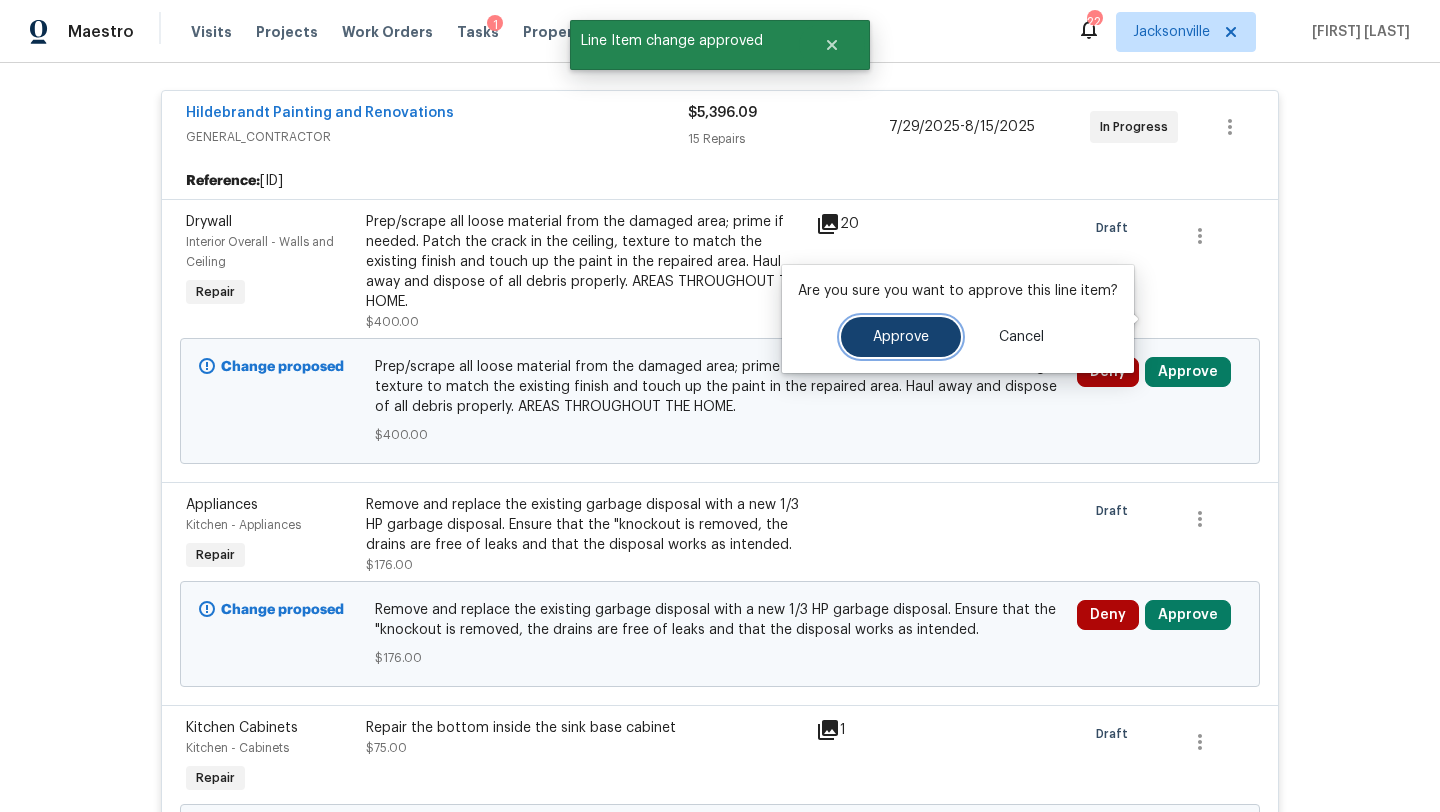 click on "Approve" at bounding box center [901, 337] 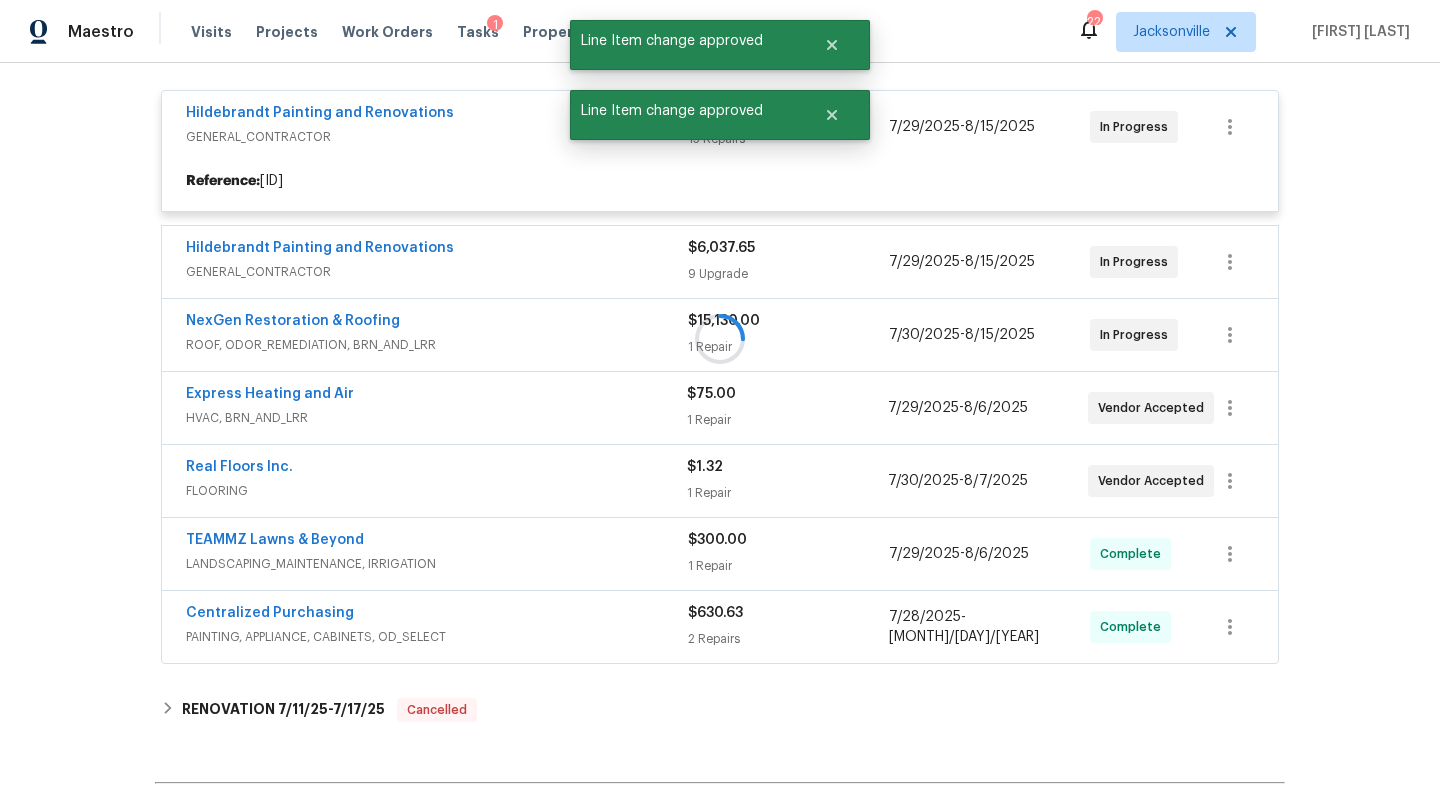 click at bounding box center [720, 339] 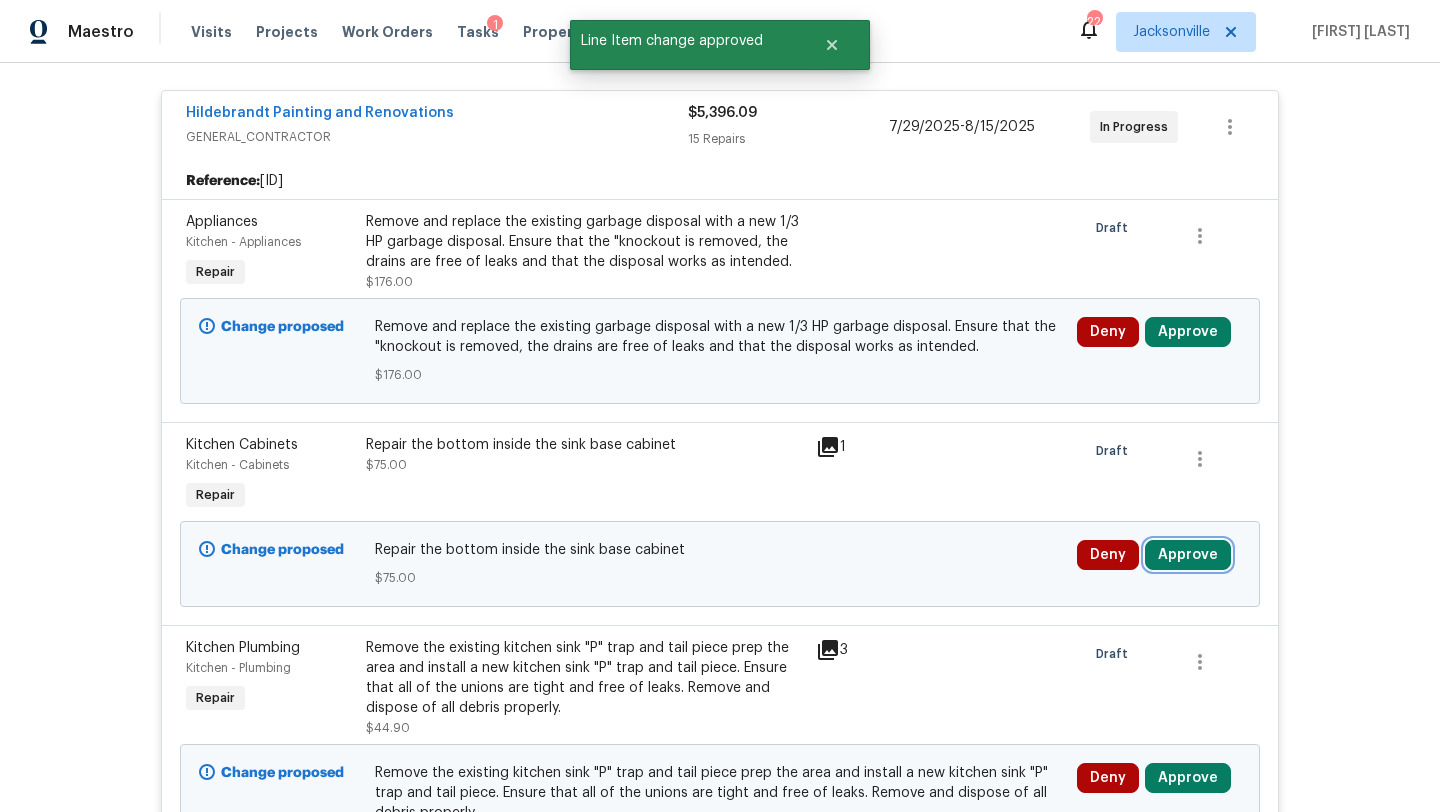 click on "Approve" at bounding box center (1188, 555) 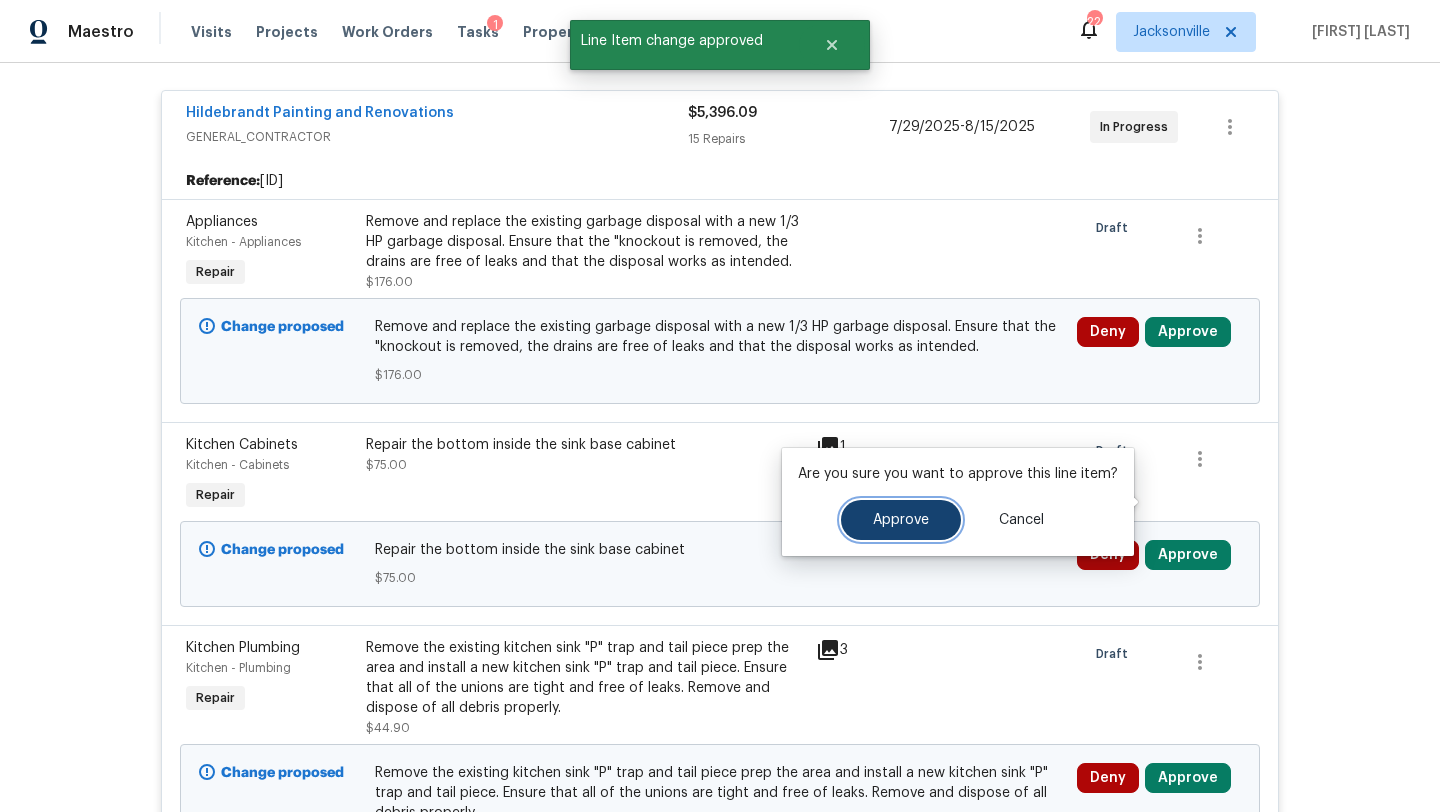 click on "Approve" at bounding box center (901, 520) 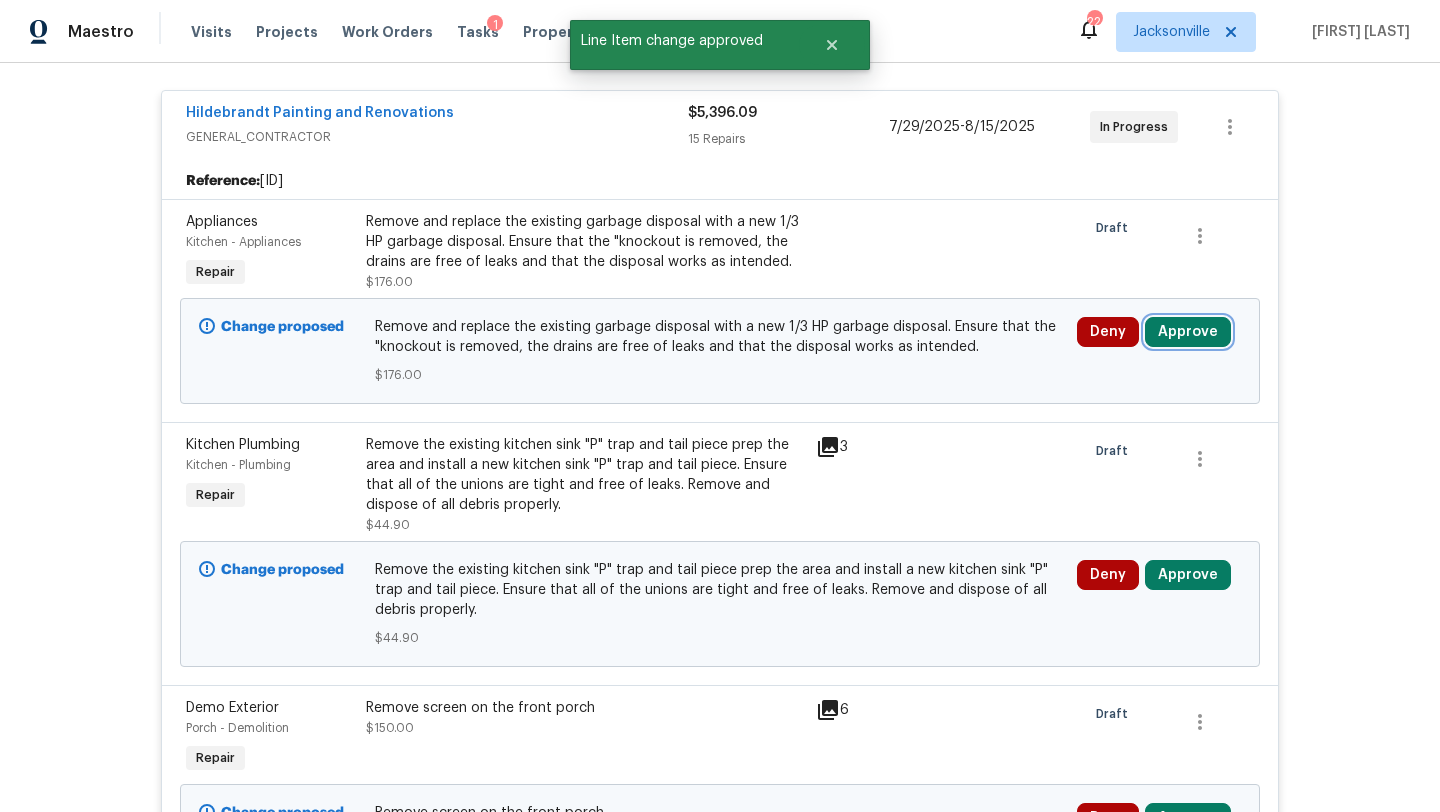 click on "Approve" at bounding box center [1188, 332] 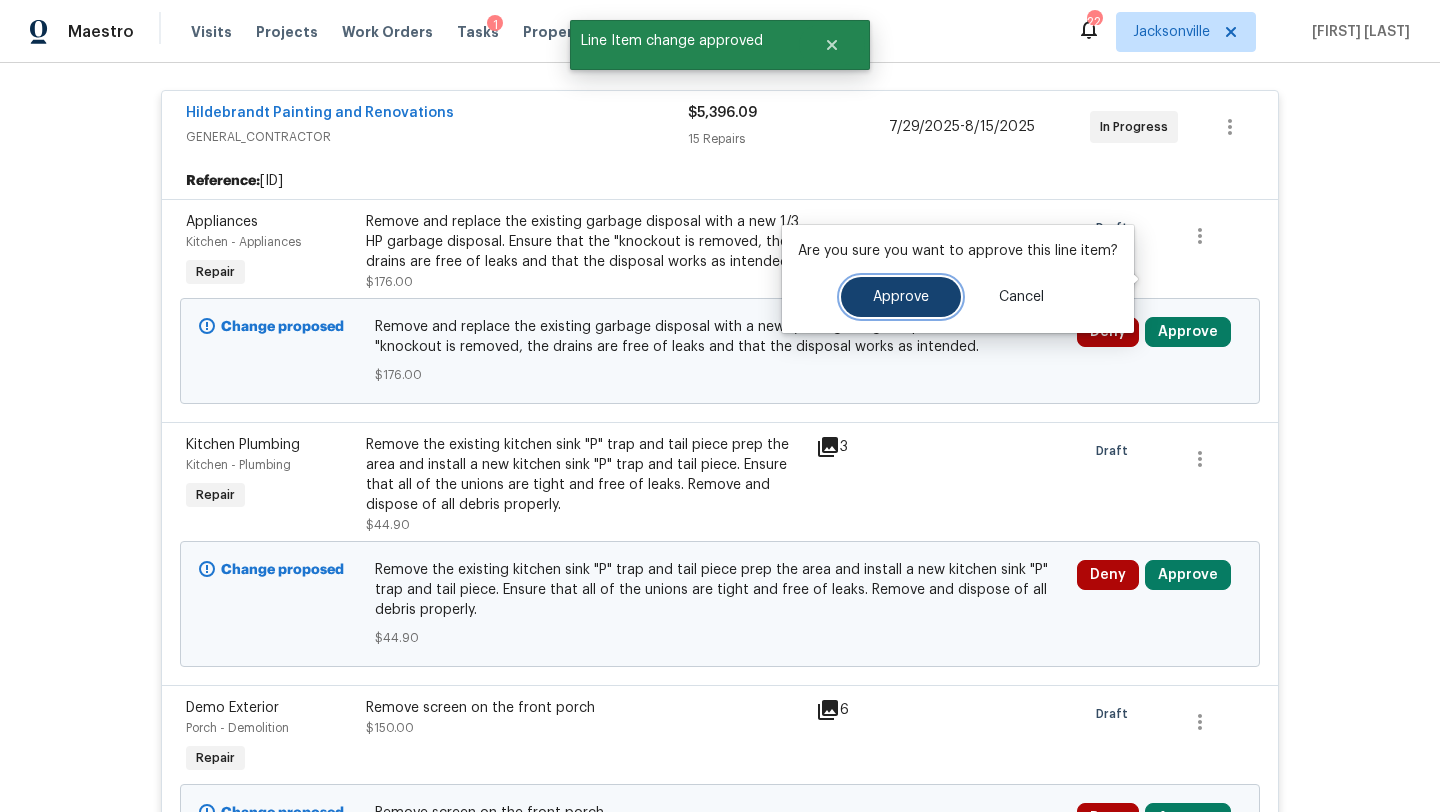 click on "Approve" at bounding box center (901, 297) 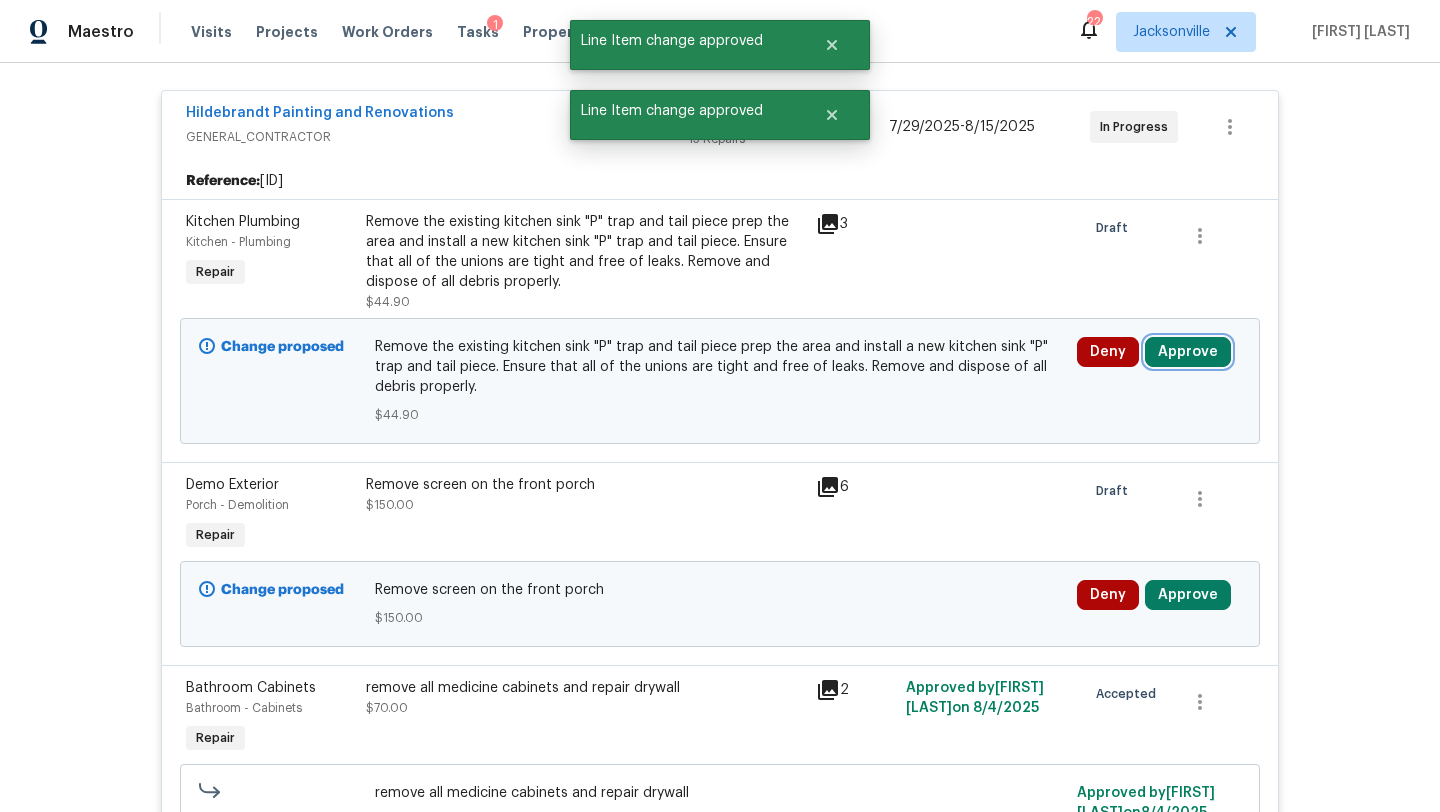 click on "Approve" at bounding box center (1188, 352) 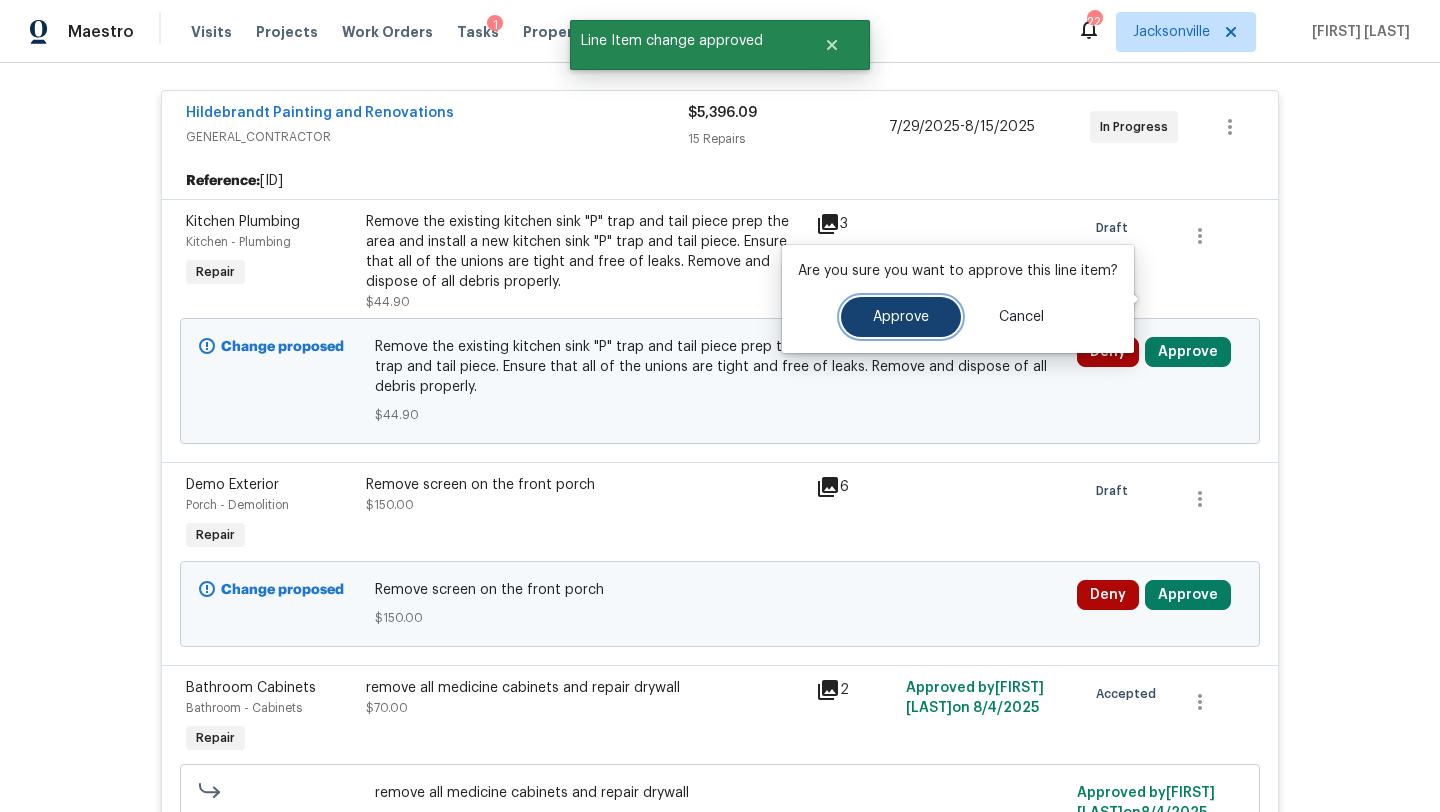 click on "Approve" at bounding box center (901, 317) 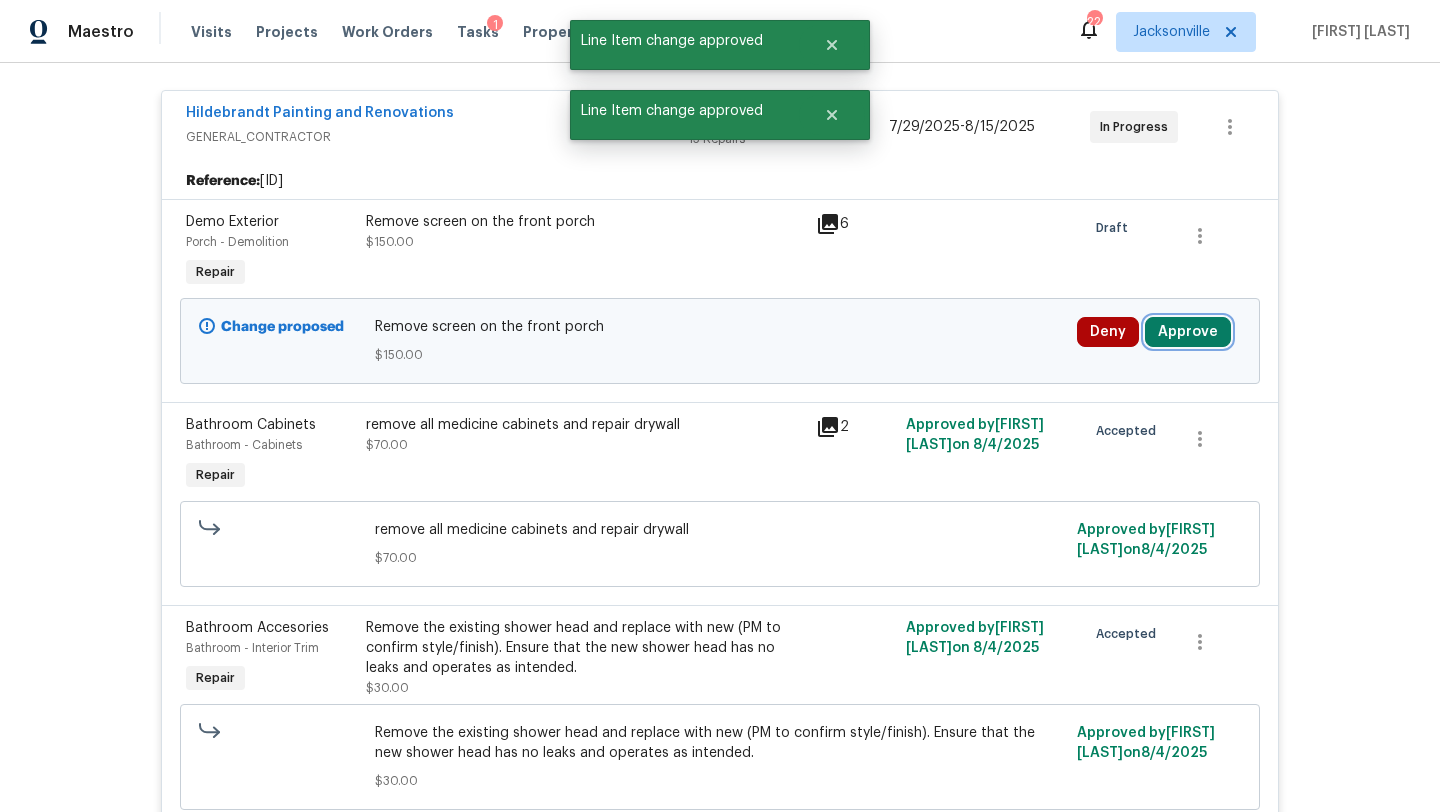 click on "Approve" at bounding box center [1188, 332] 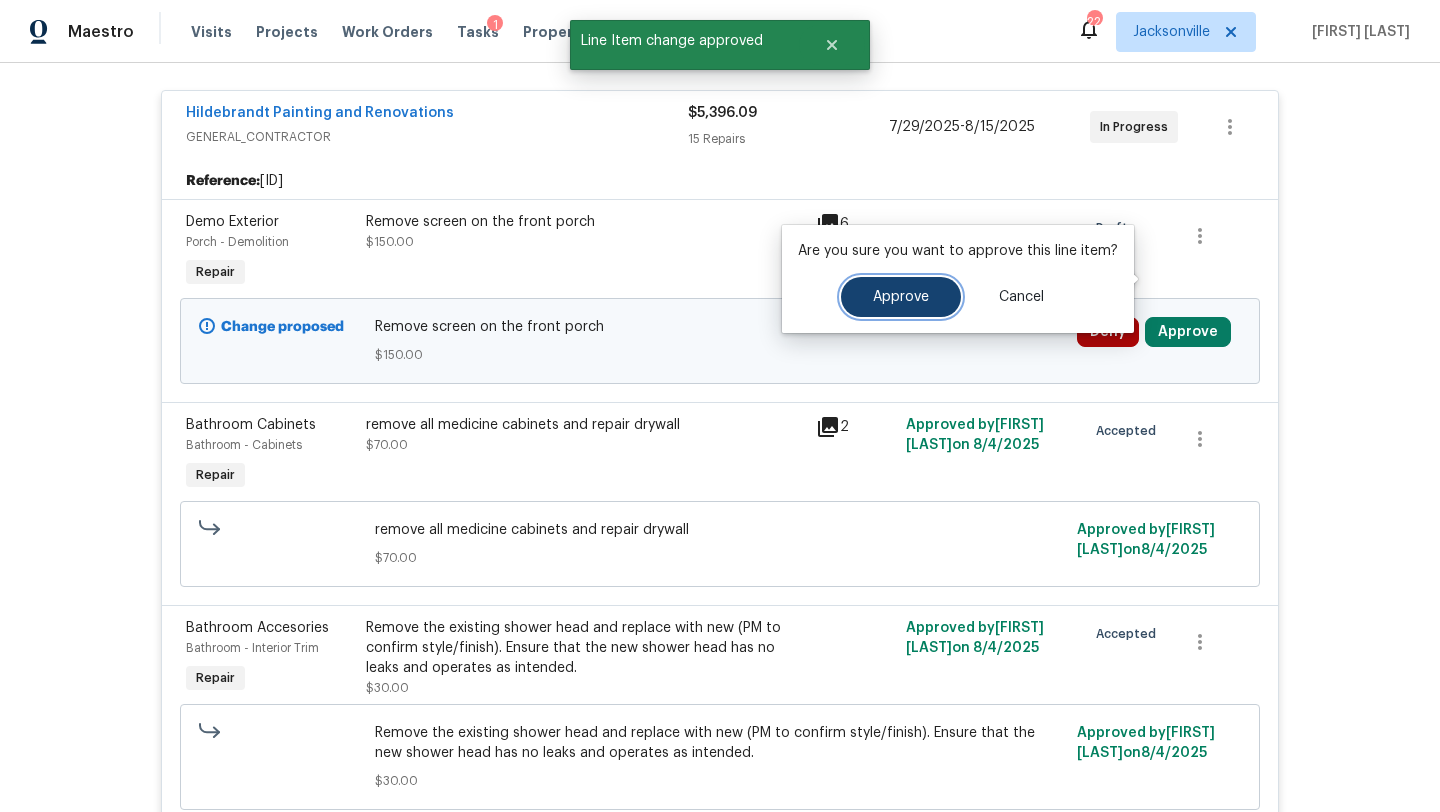 click on "Approve" at bounding box center [901, 297] 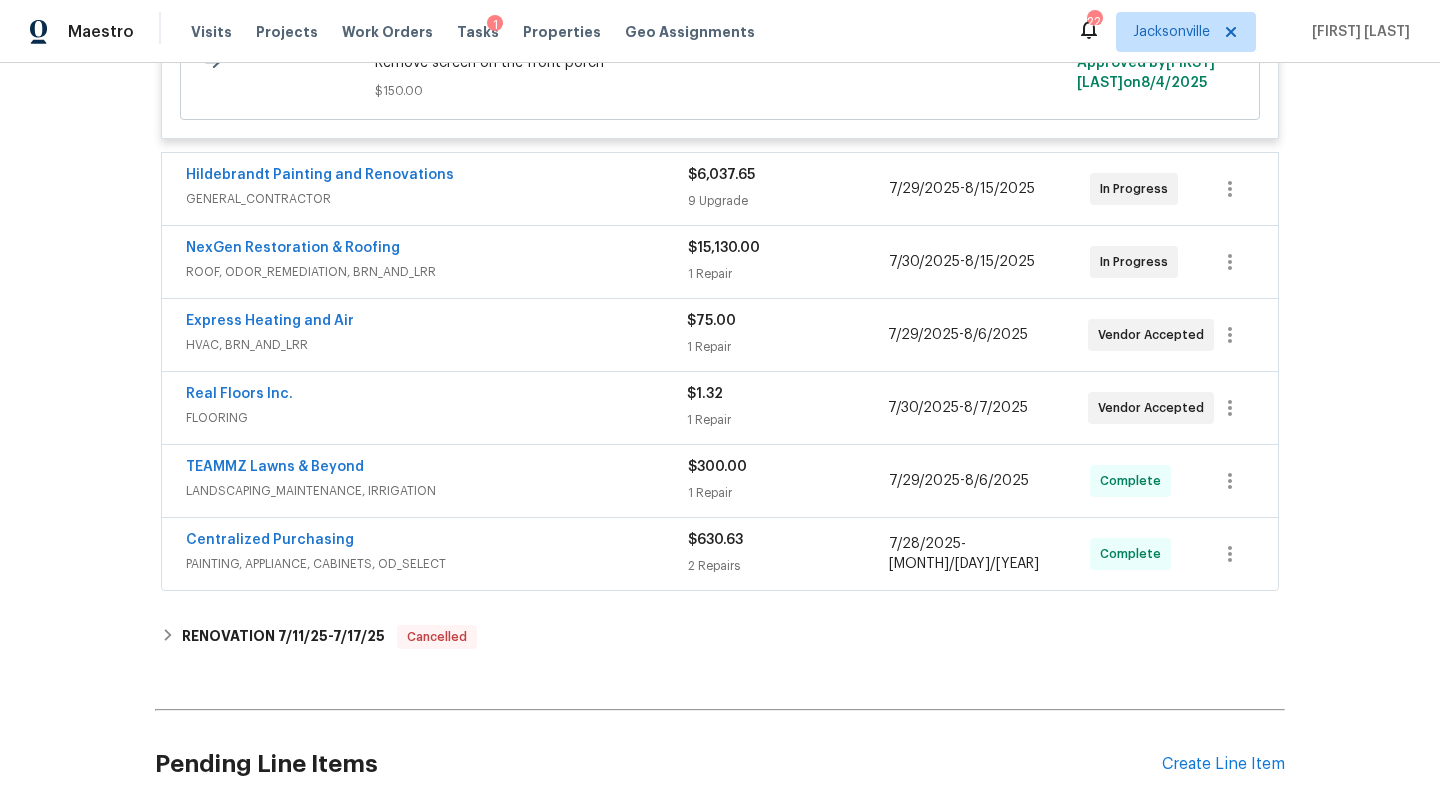 scroll, scrollTop: 4300, scrollLeft: 0, axis: vertical 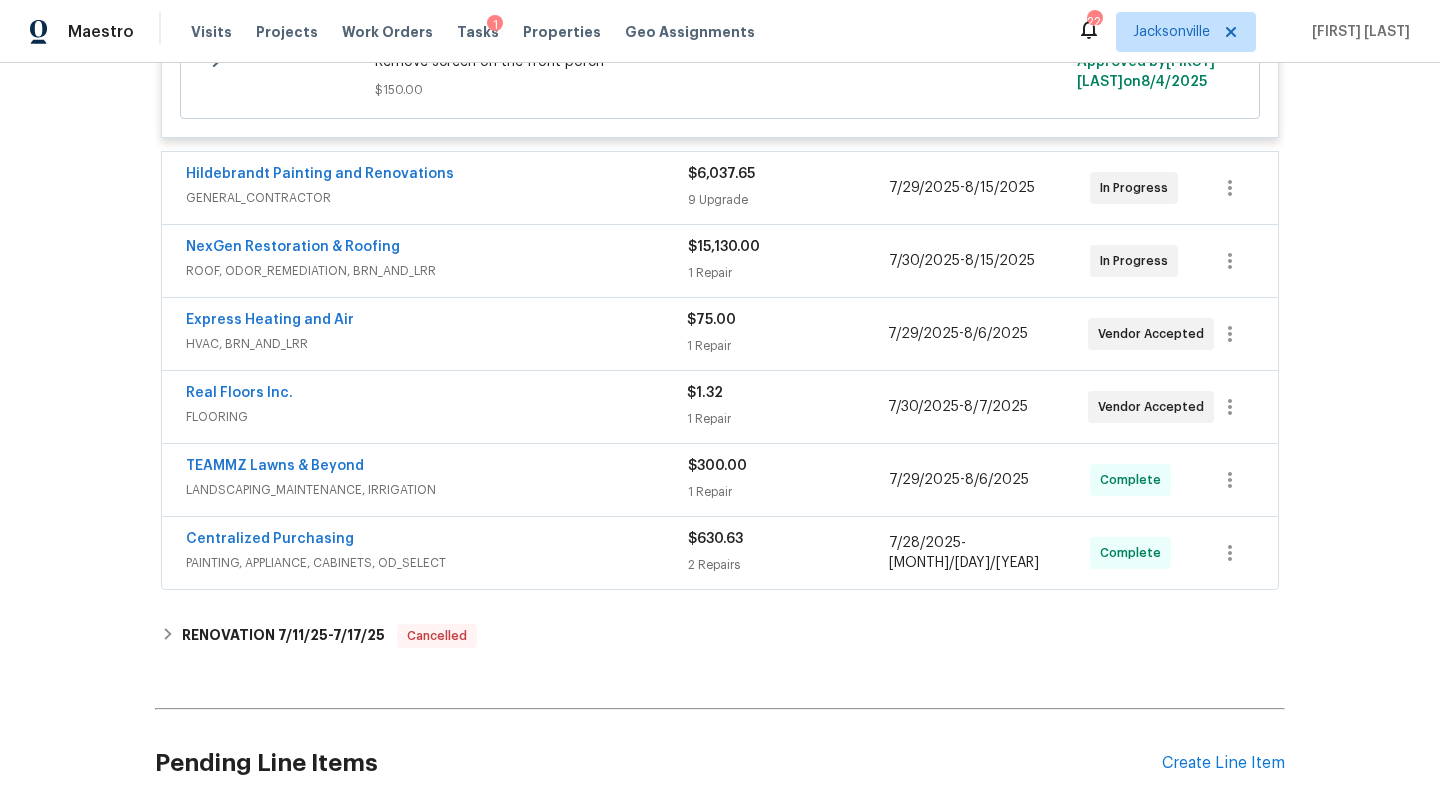 click on "Hildebrandt Painting and Renovations" at bounding box center (437, 176) 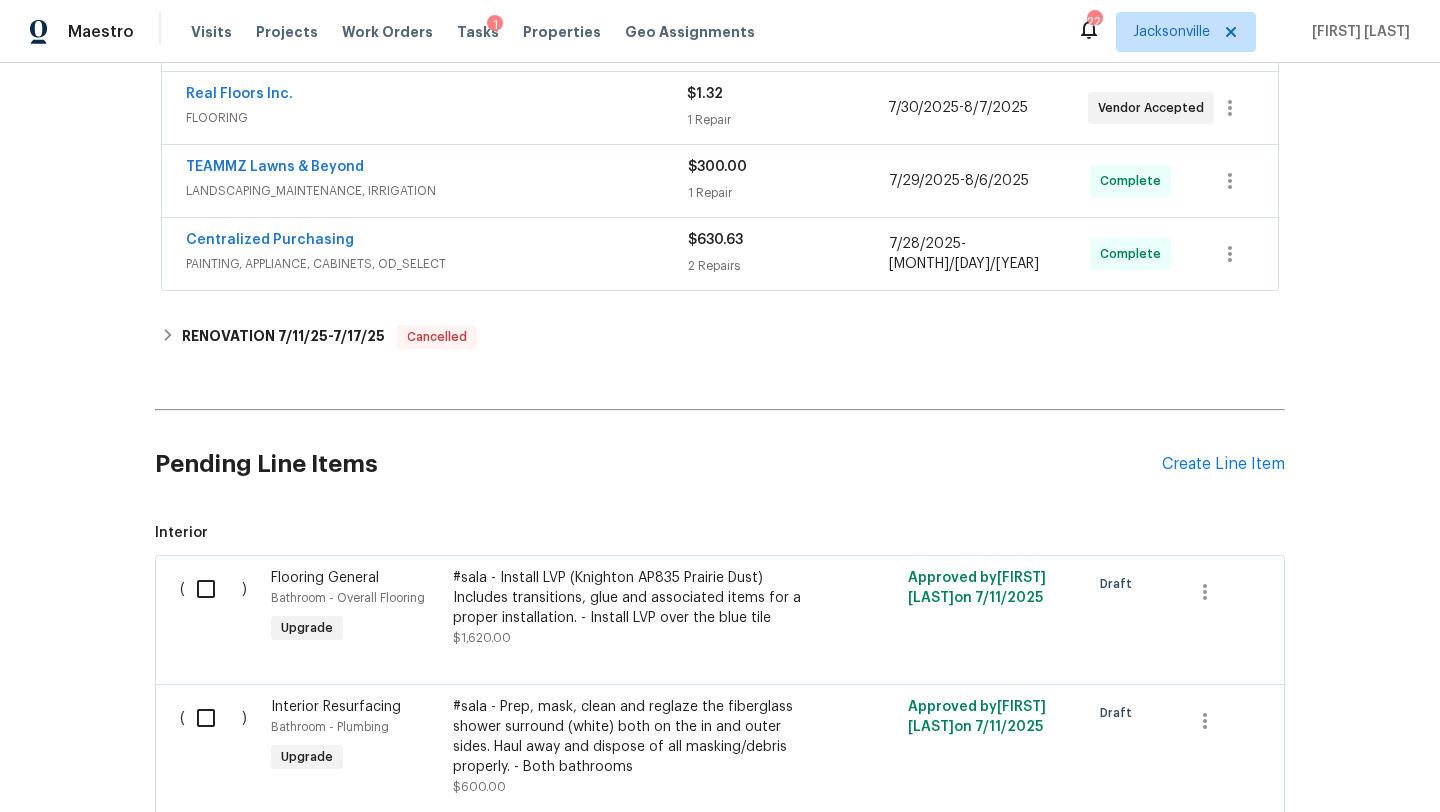 scroll, scrollTop: 6126, scrollLeft: 0, axis: vertical 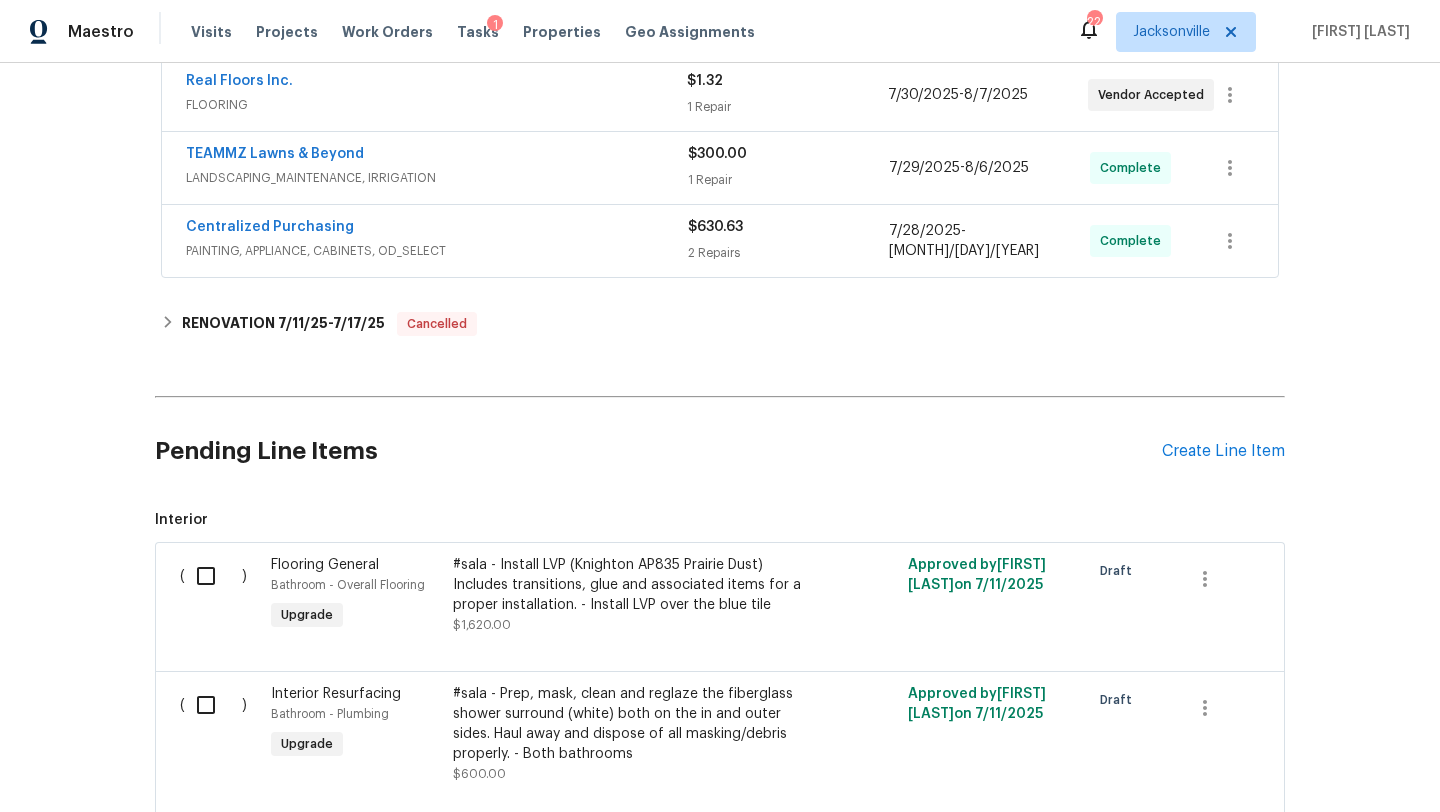 click on "Centralized Purchasing" at bounding box center (437, 229) 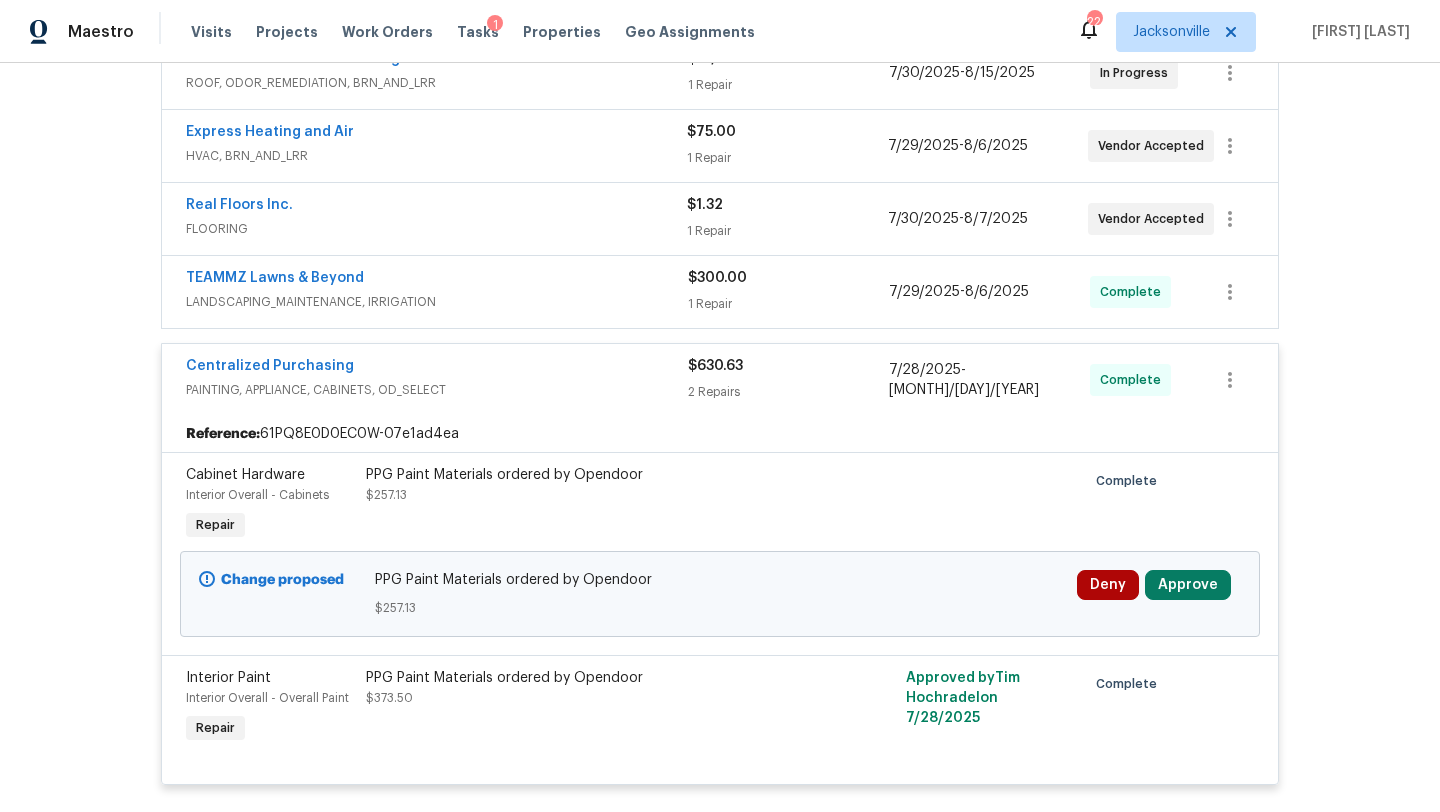 scroll, scrollTop: 6003, scrollLeft: 0, axis: vertical 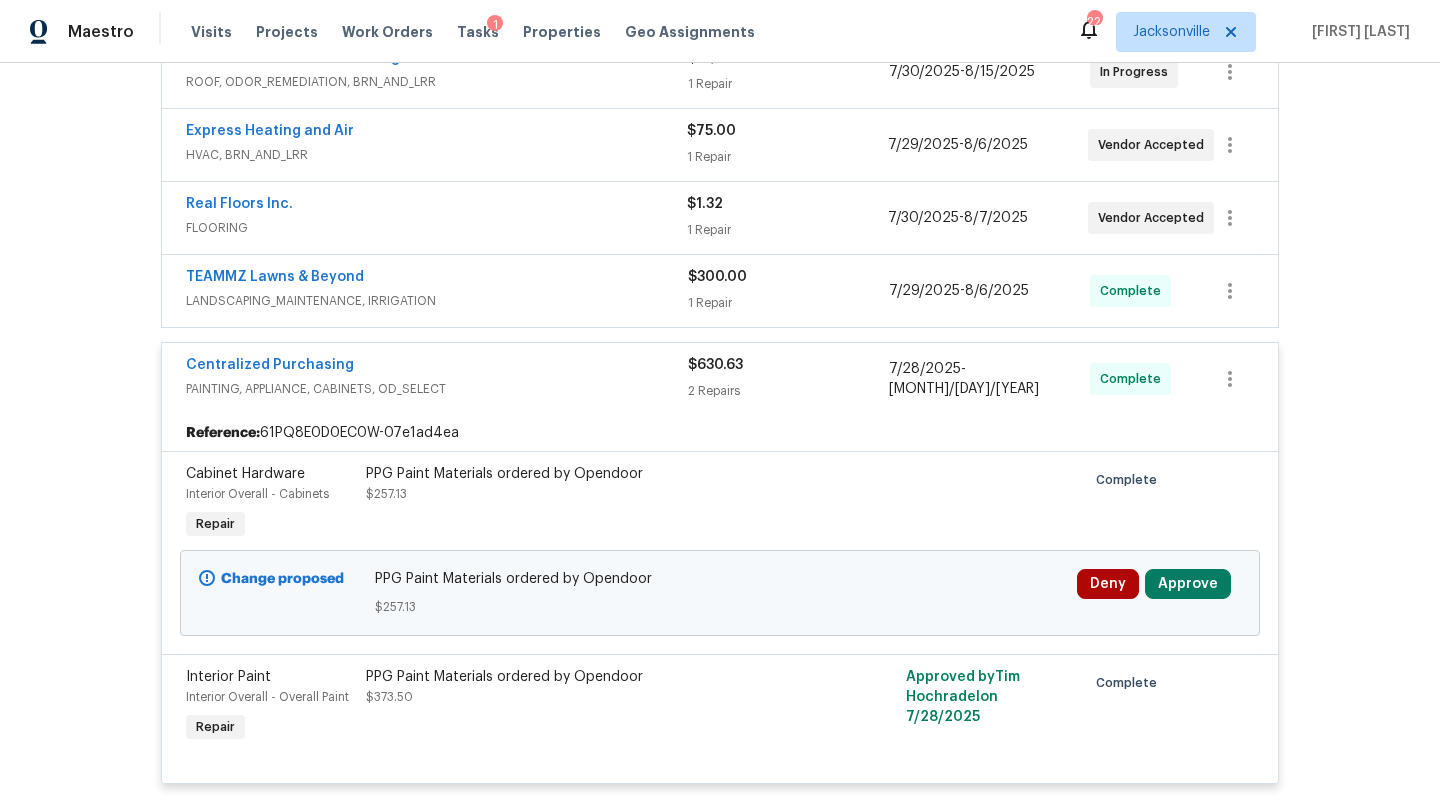 click on "TEAMMZ Lawns & Beyond" at bounding box center [437, 279] 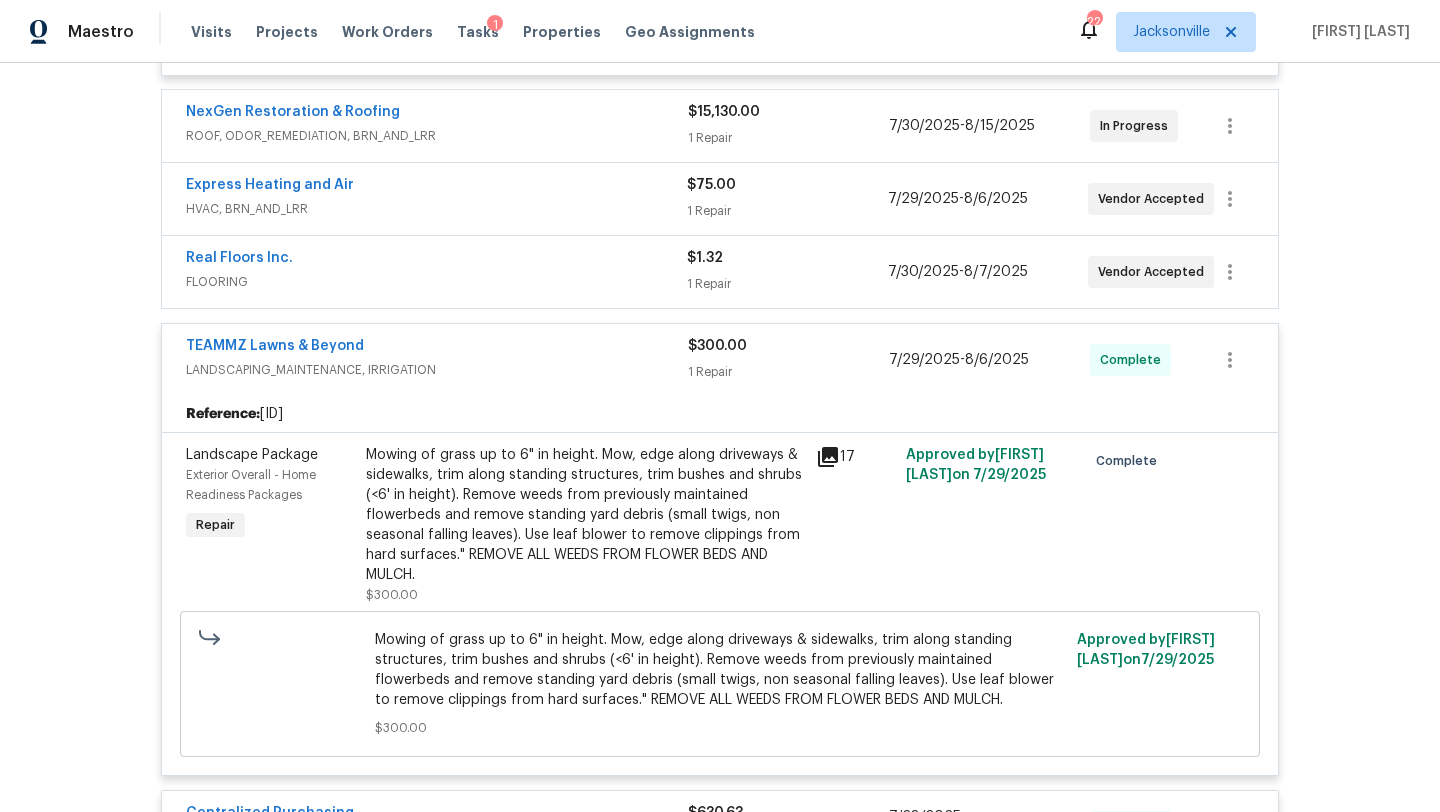 scroll, scrollTop: 5933, scrollLeft: 0, axis: vertical 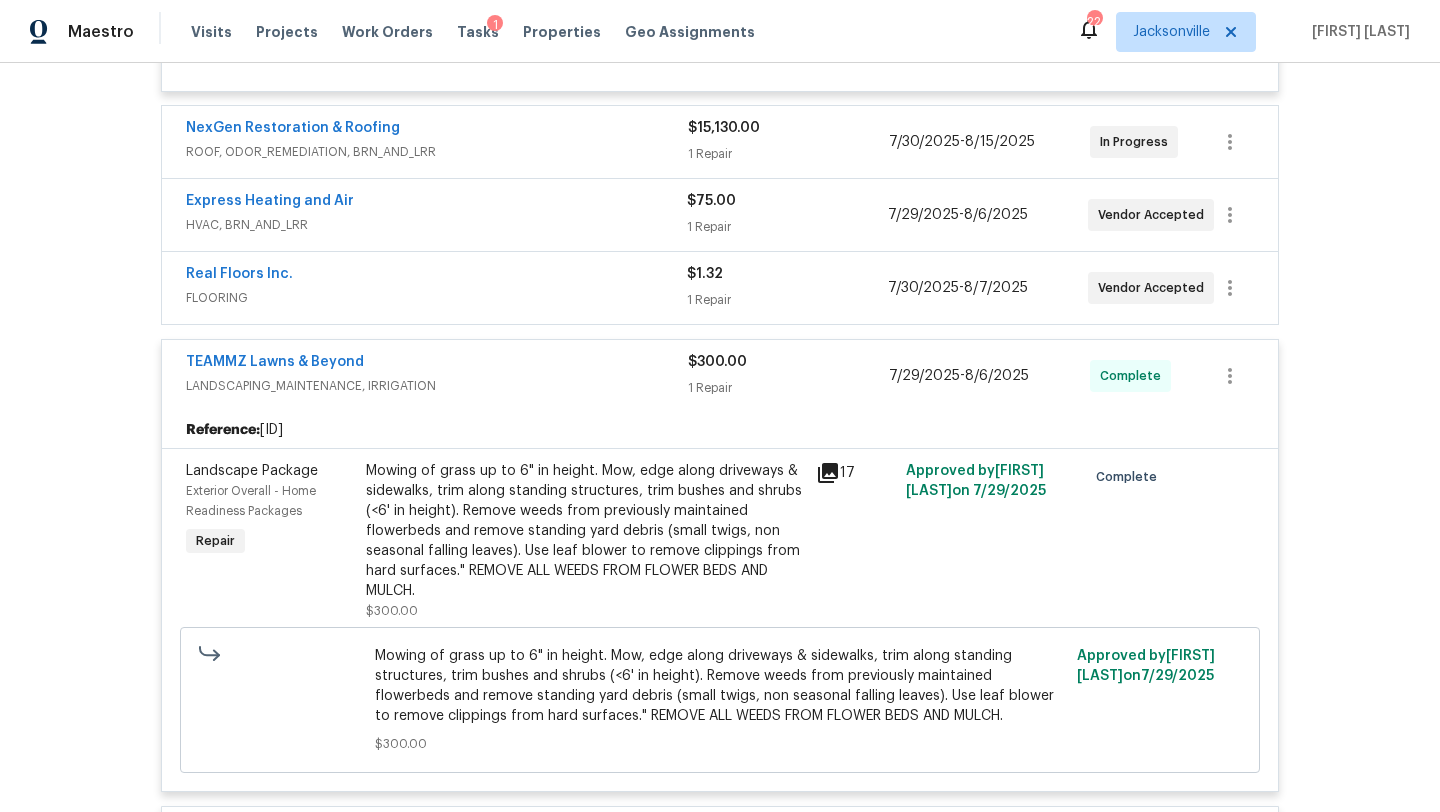 click on "FLOORING" at bounding box center (436, 298) 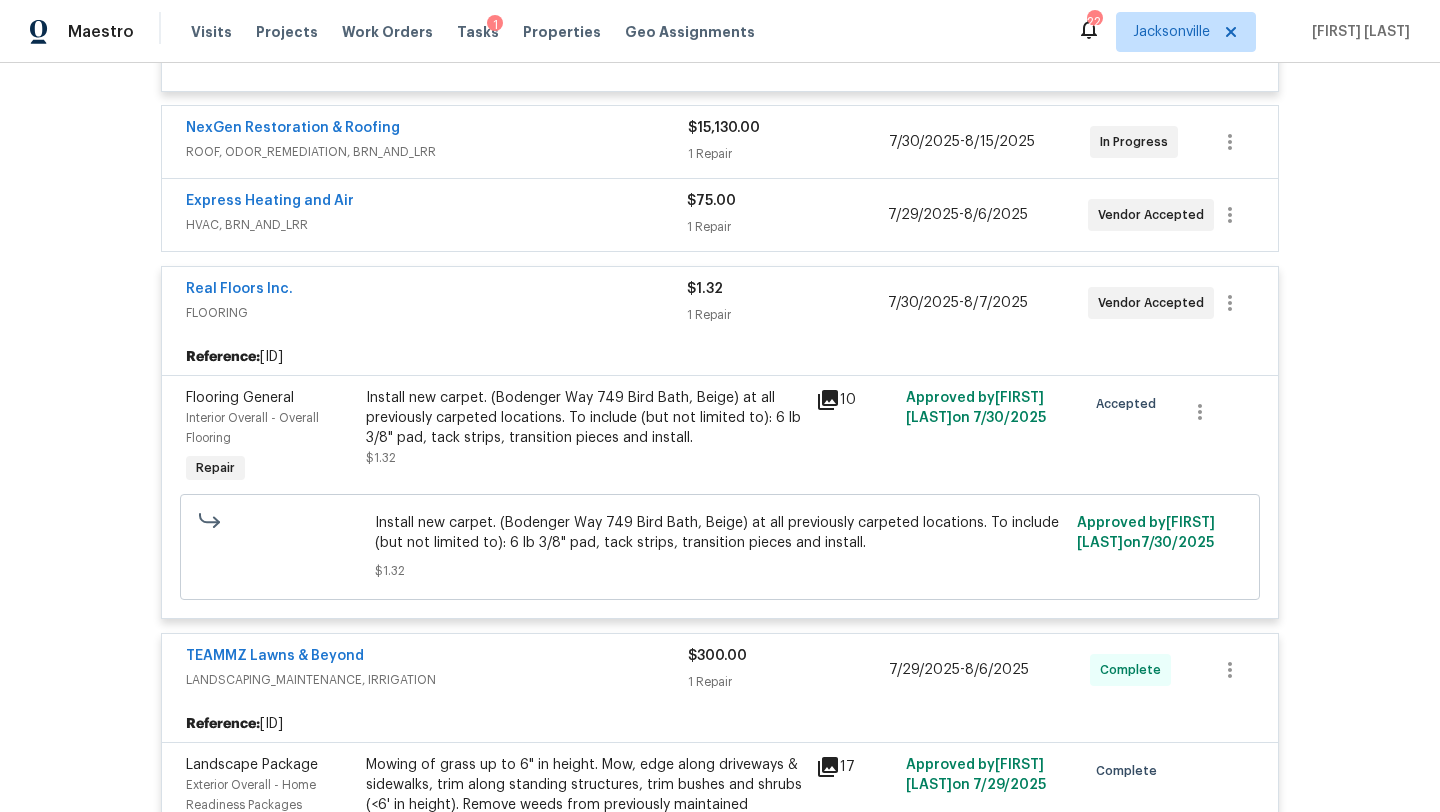 click on "HVAC, BRN_AND_LRR" at bounding box center [436, 225] 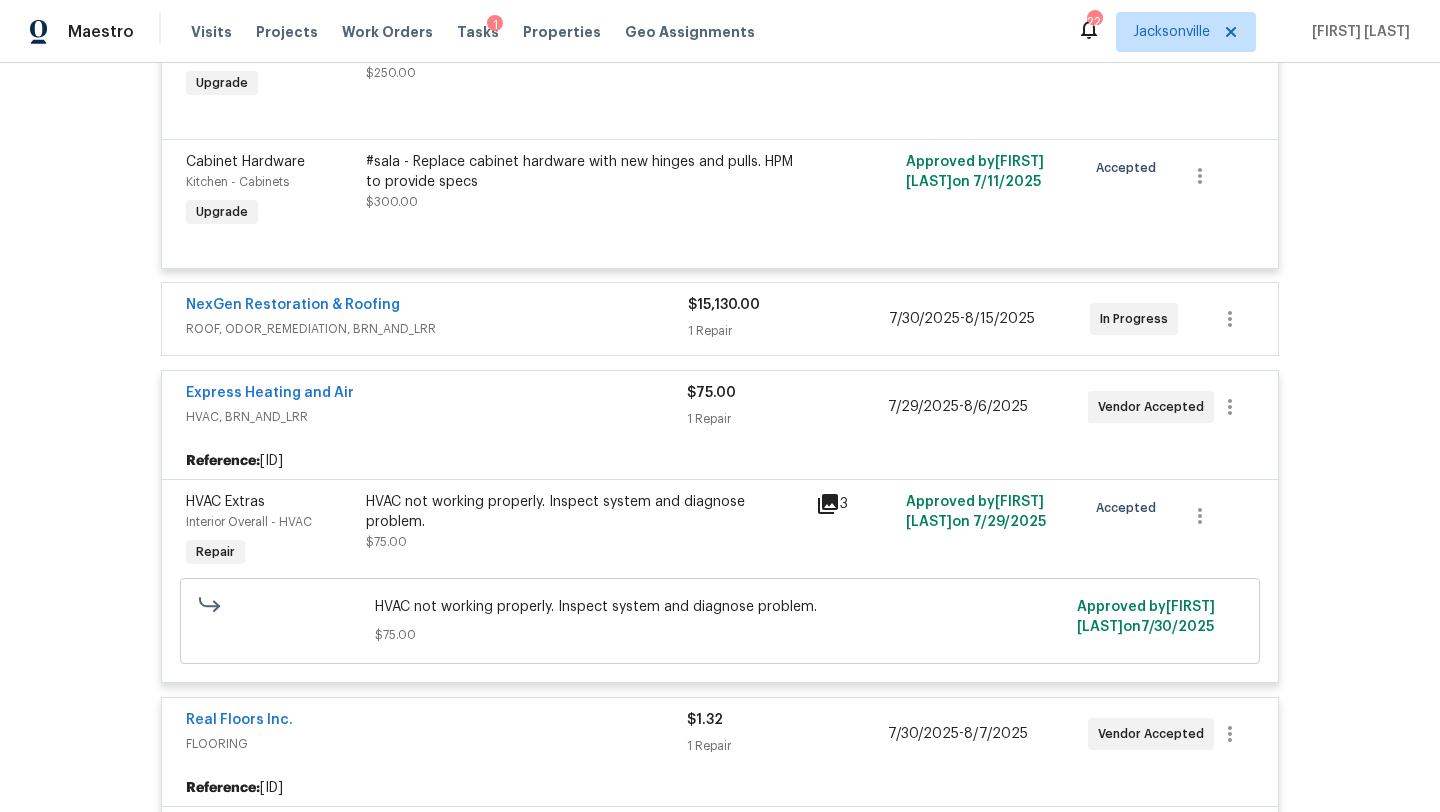scroll, scrollTop: 5754, scrollLeft: 0, axis: vertical 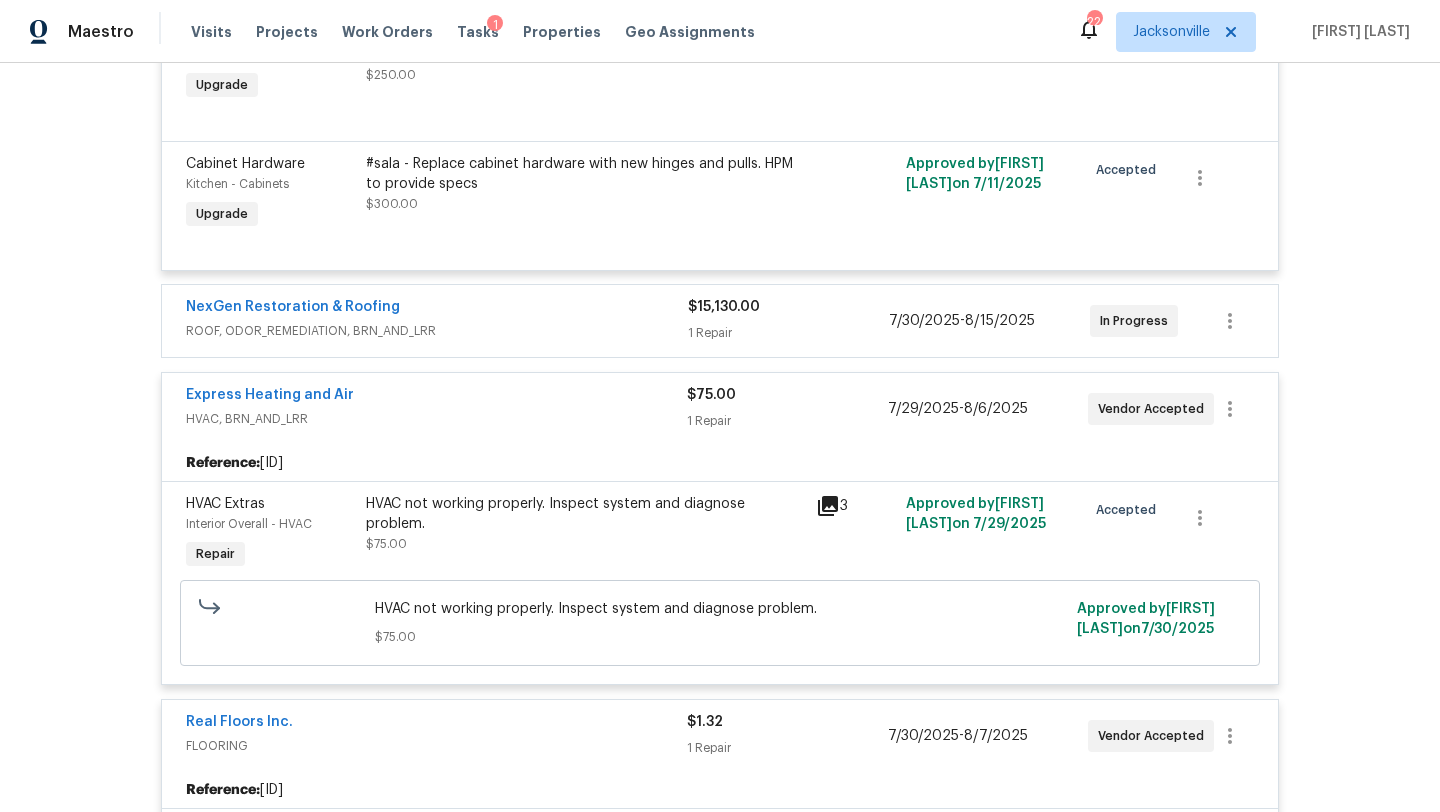 click on "NexGen Restoration & Roofing" at bounding box center [437, 309] 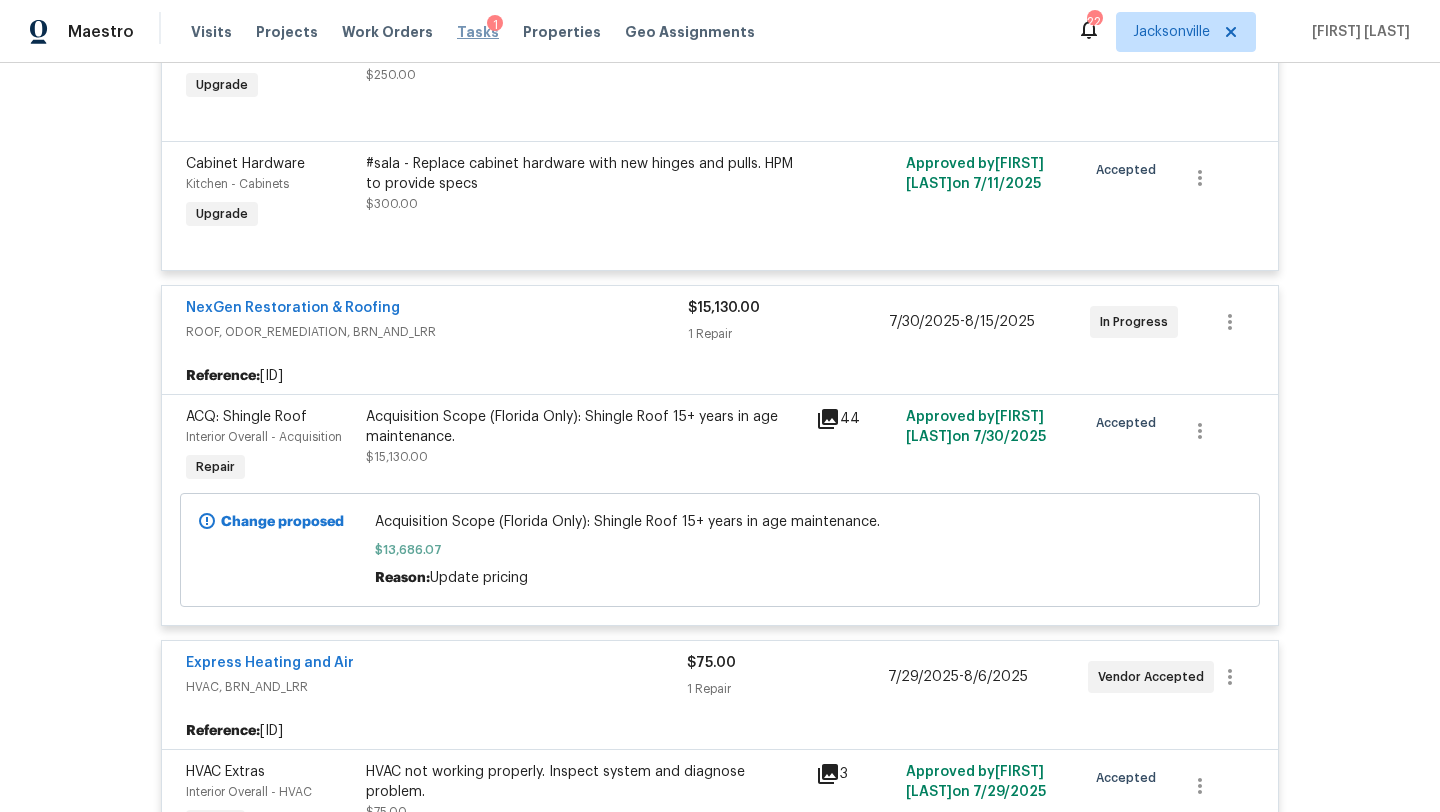 click on "Tasks" at bounding box center (478, 32) 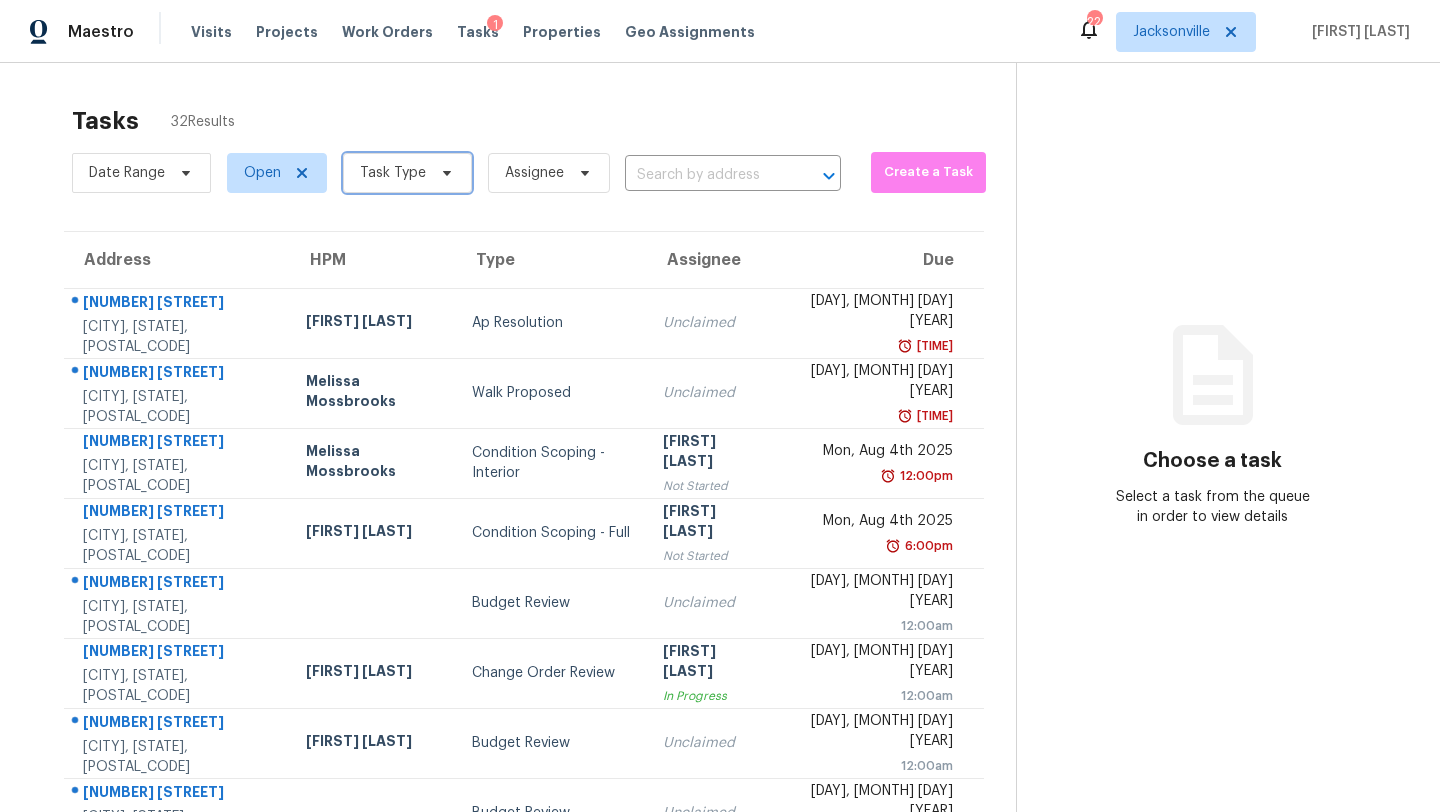 click on "Task Type" at bounding box center (407, 173) 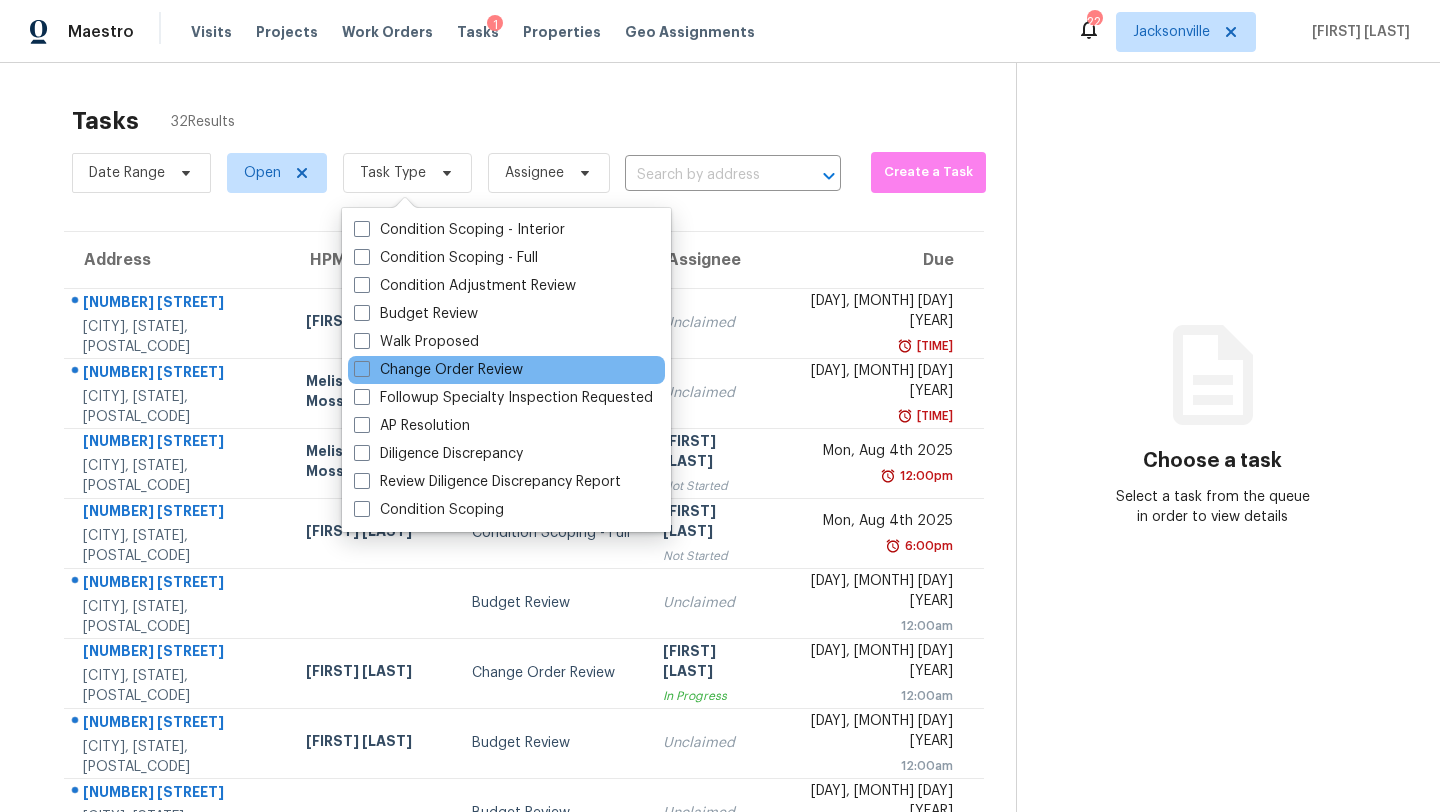 click on "Change Order Review" at bounding box center [506, 370] 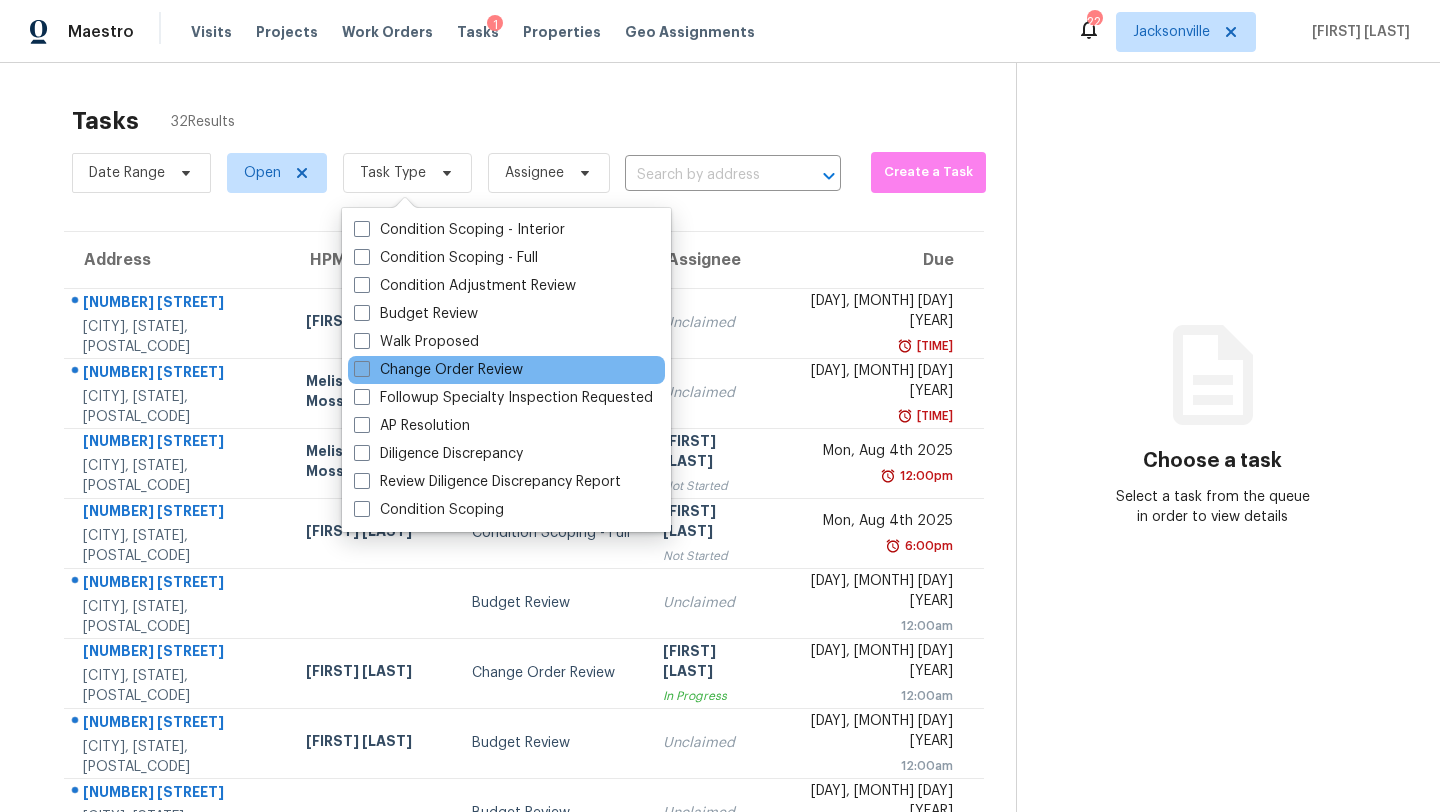 click on "Change Order Review" at bounding box center [438, 370] 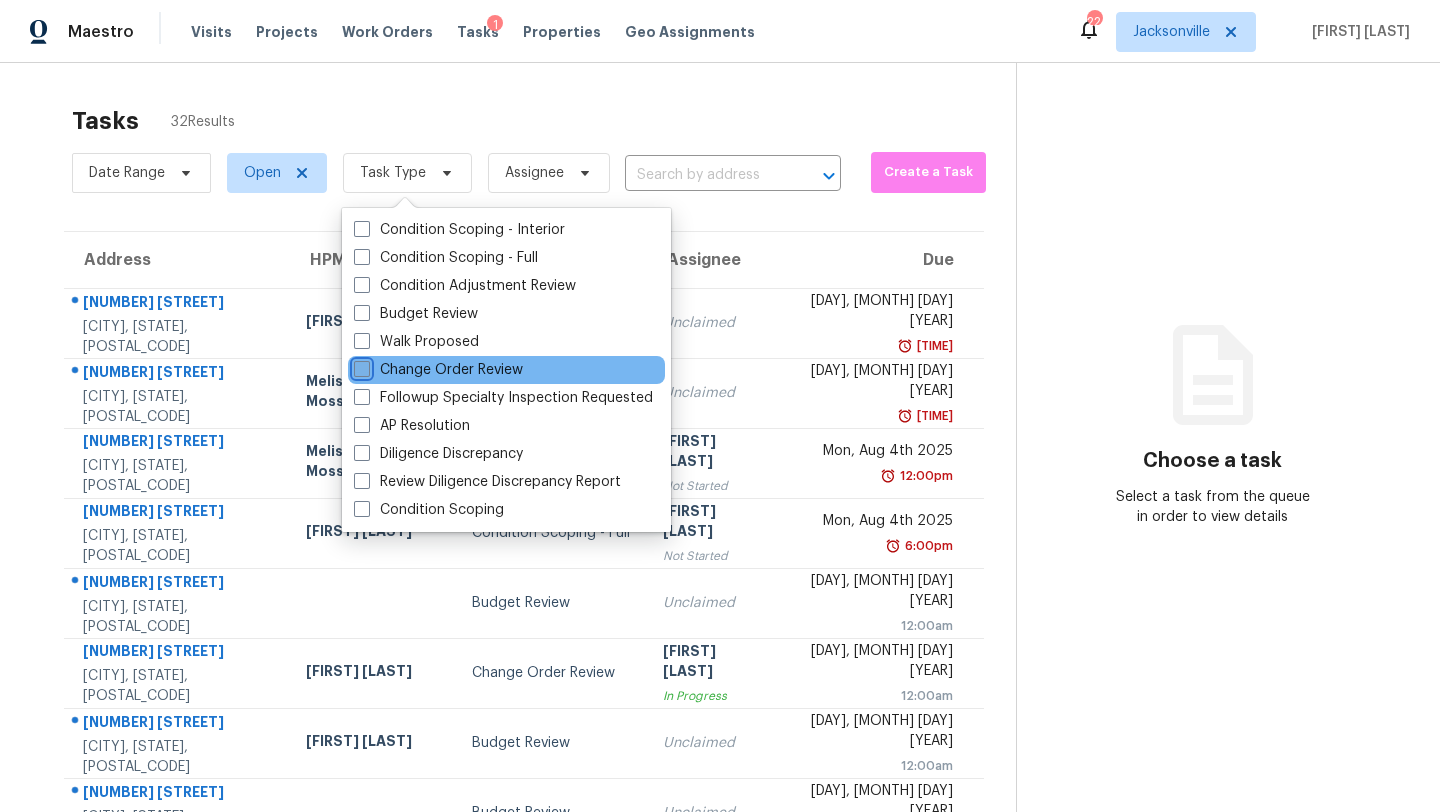 click on "Change Order Review" at bounding box center [360, 366] 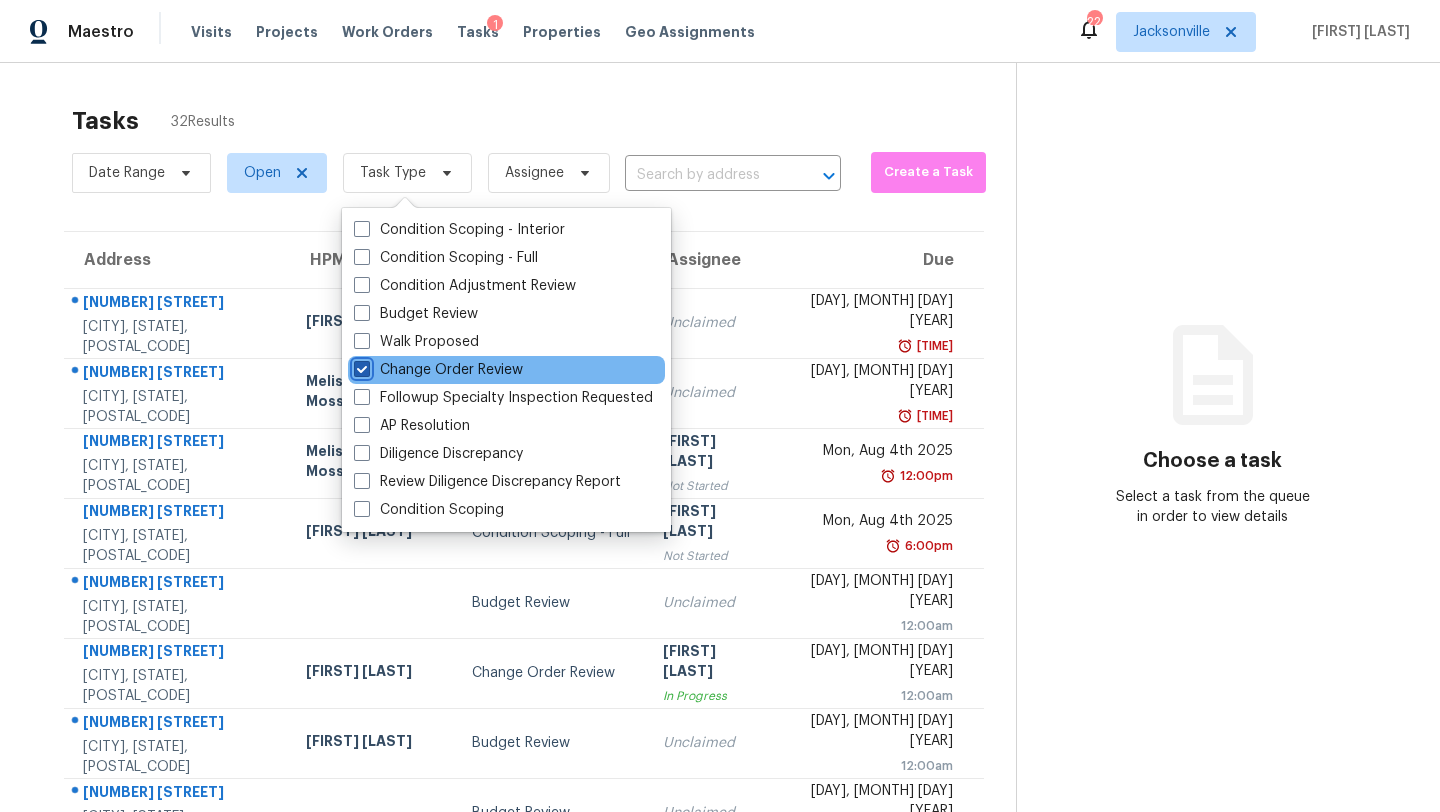 checkbox on "true" 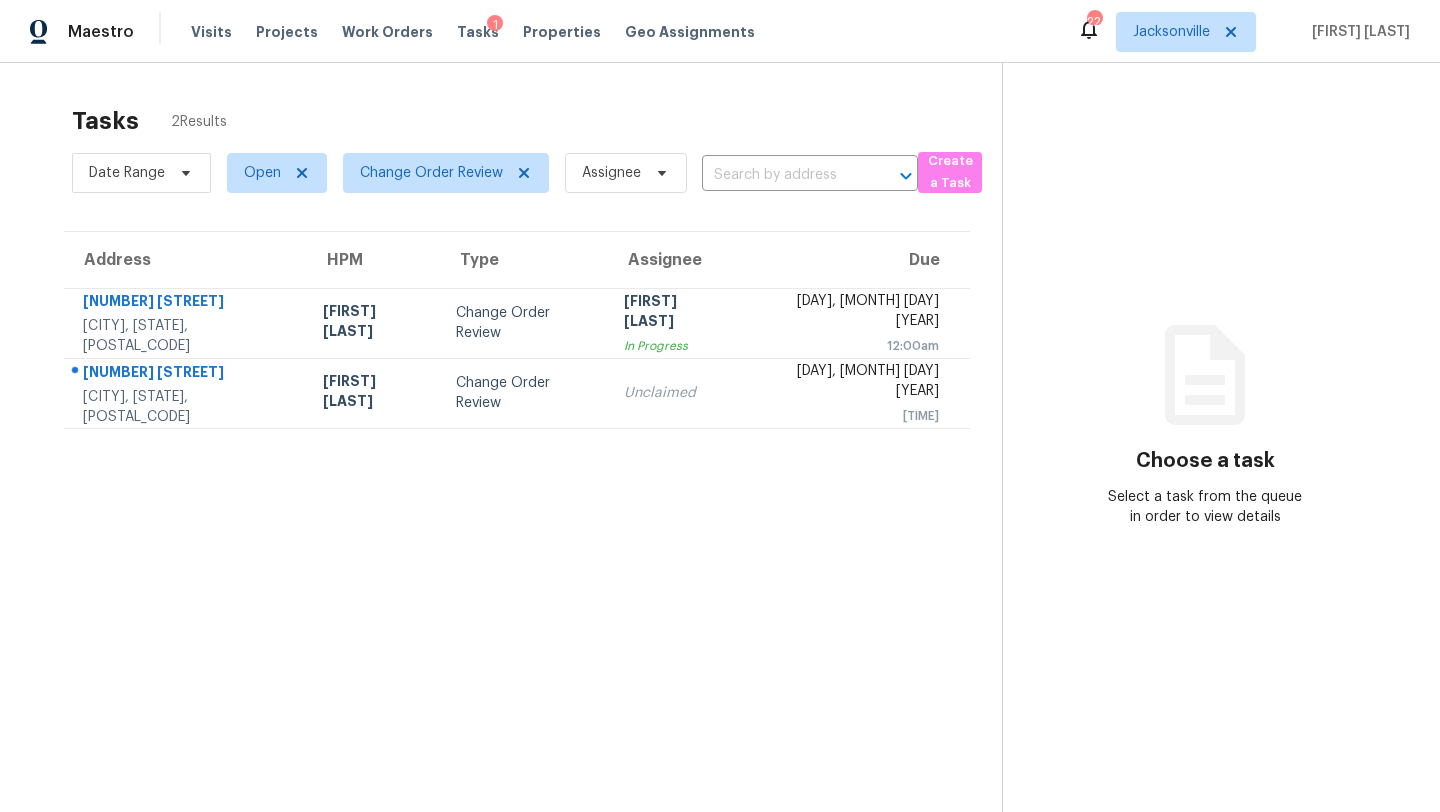 click on "Tasks 2  Results" at bounding box center (537, 121) 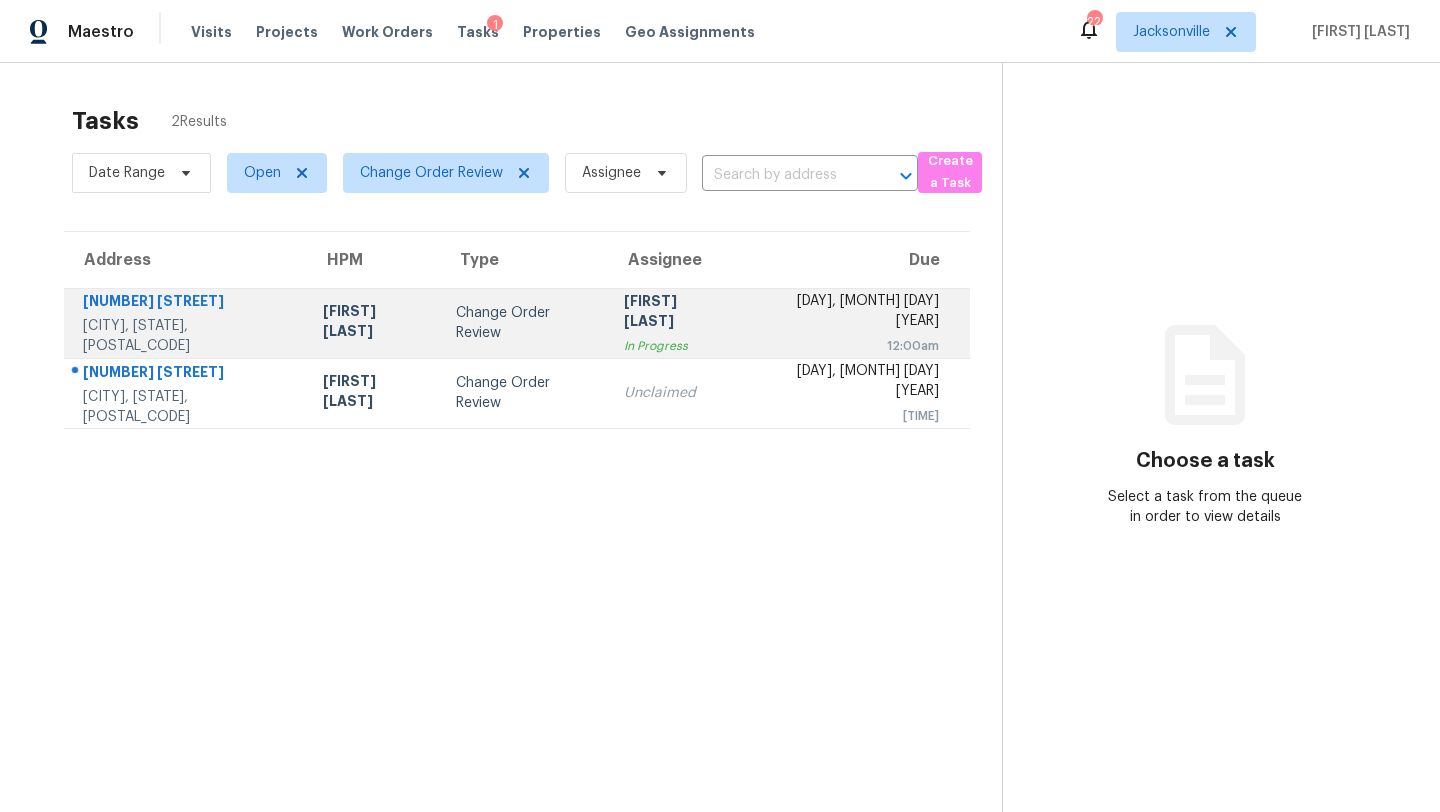 click on "Change Order Review" at bounding box center (524, 323) 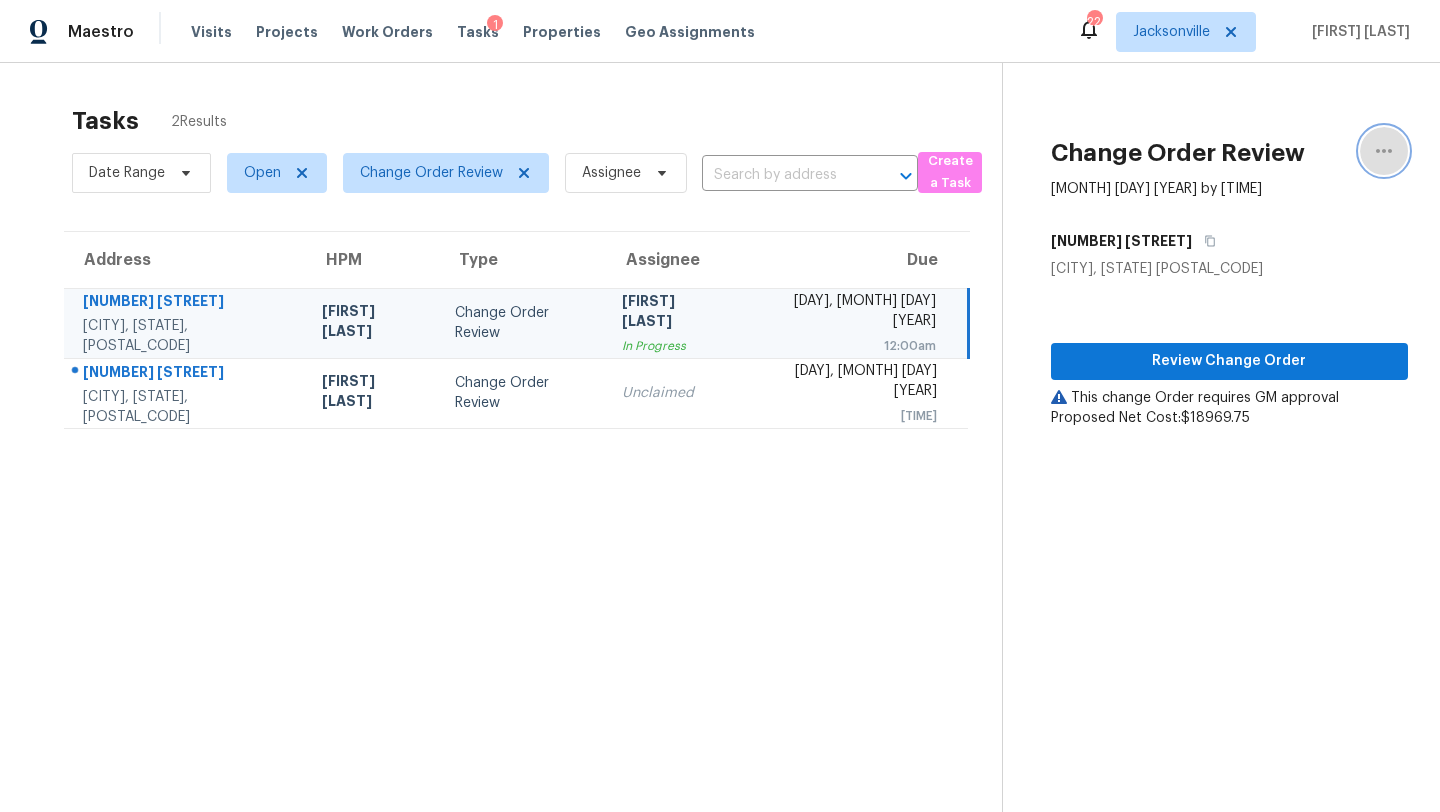 click at bounding box center (1384, 151) 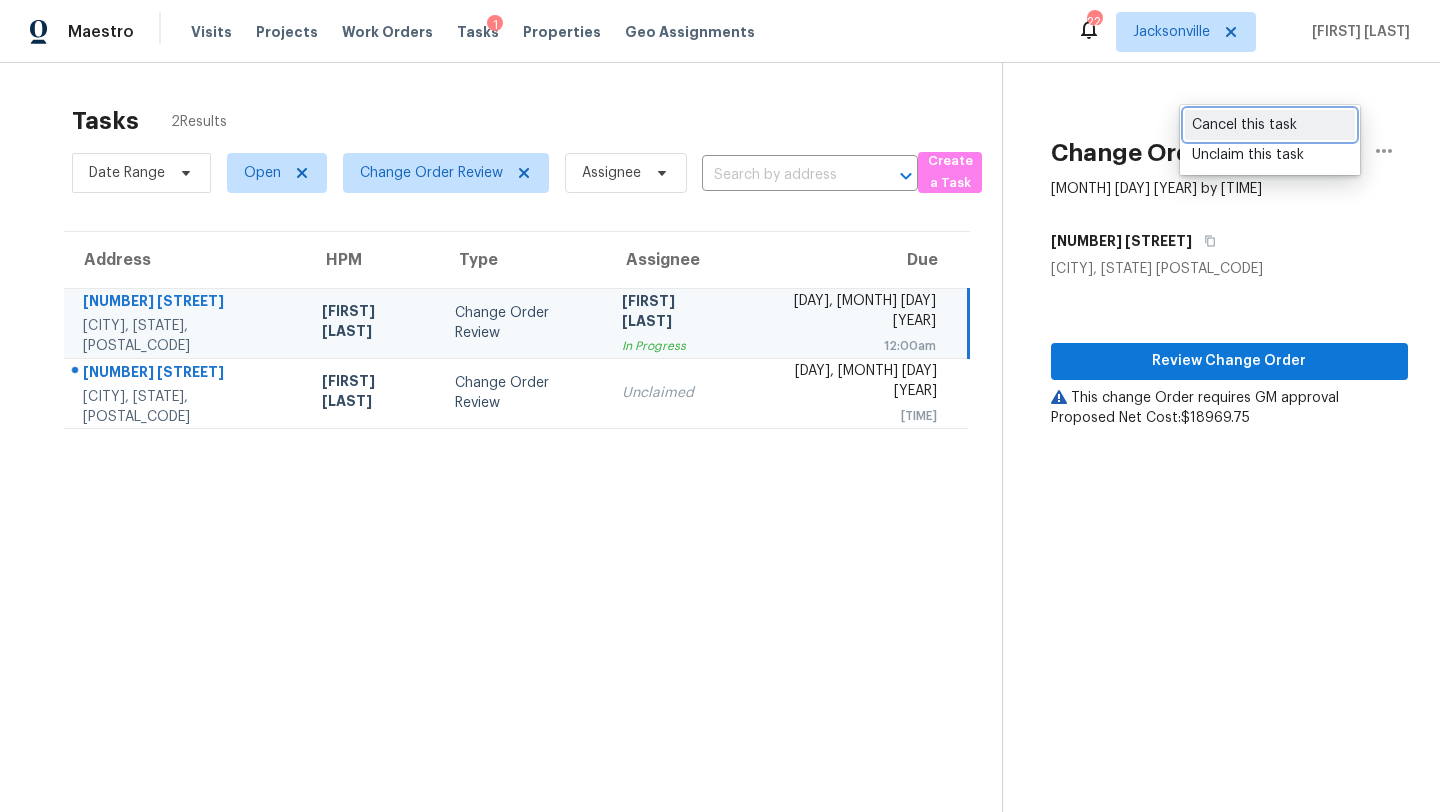 click on "Cancel this task" at bounding box center [1270, 125] 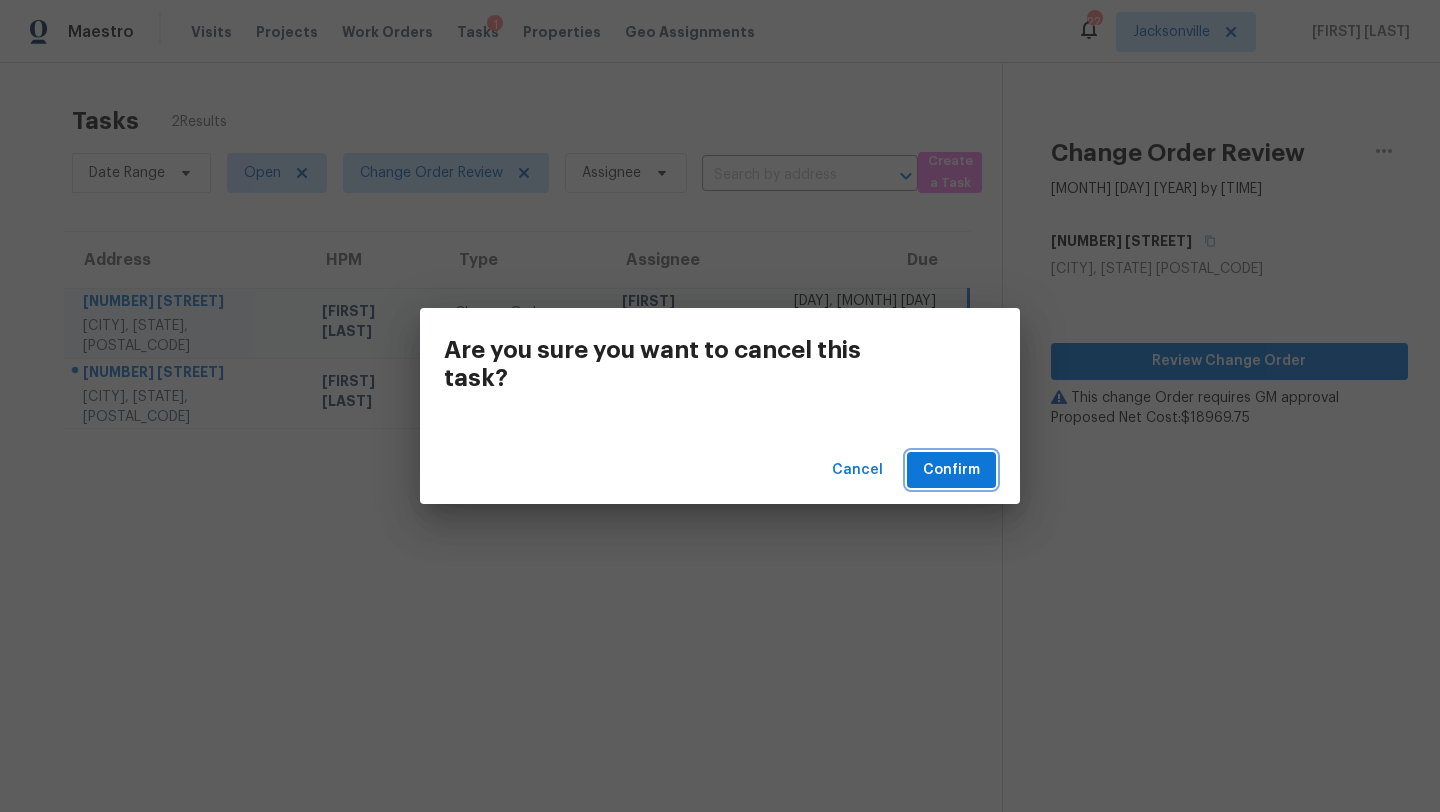 click on "Confirm" at bounding box center (951, 470) 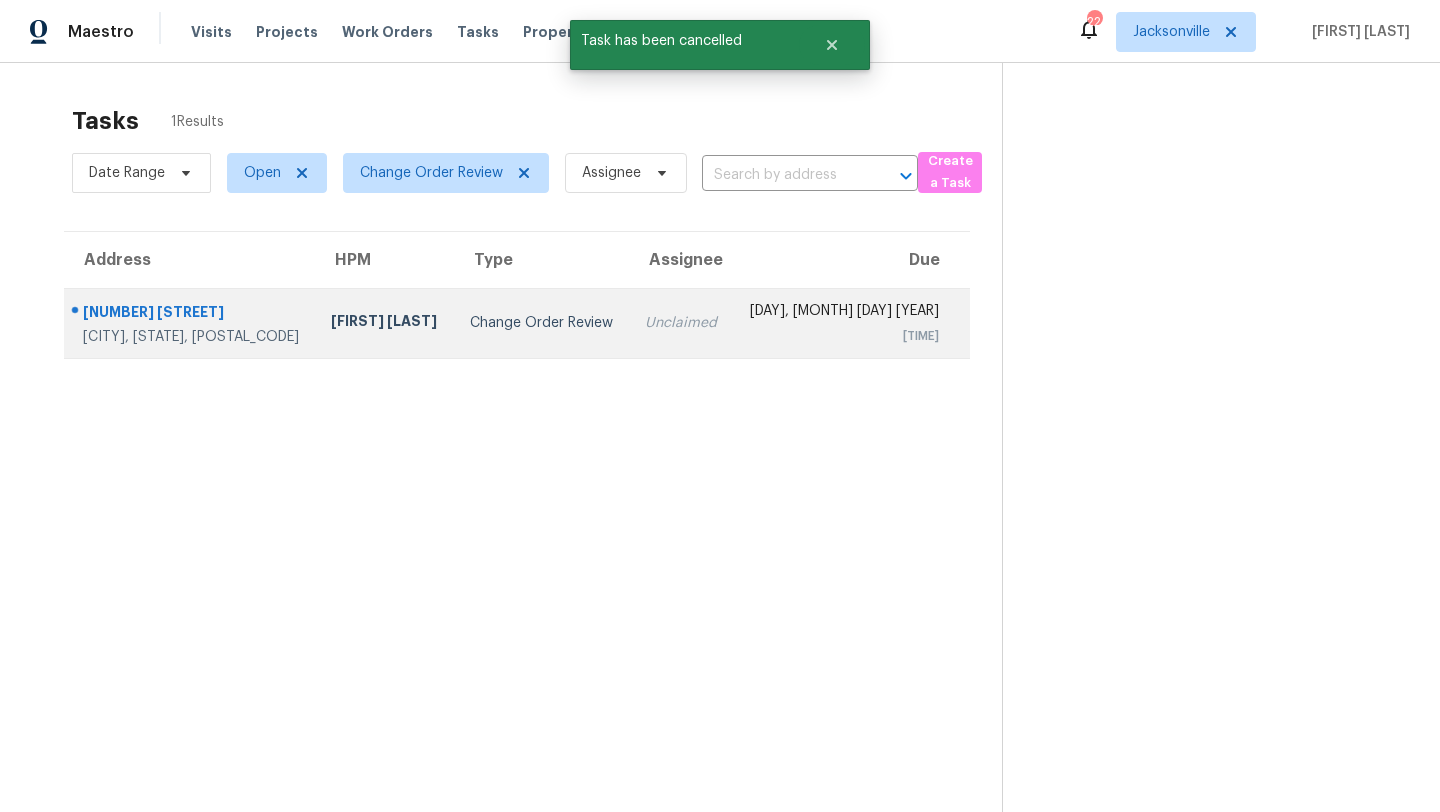 click on "Unclaimed" at bounding box center [681, 323] 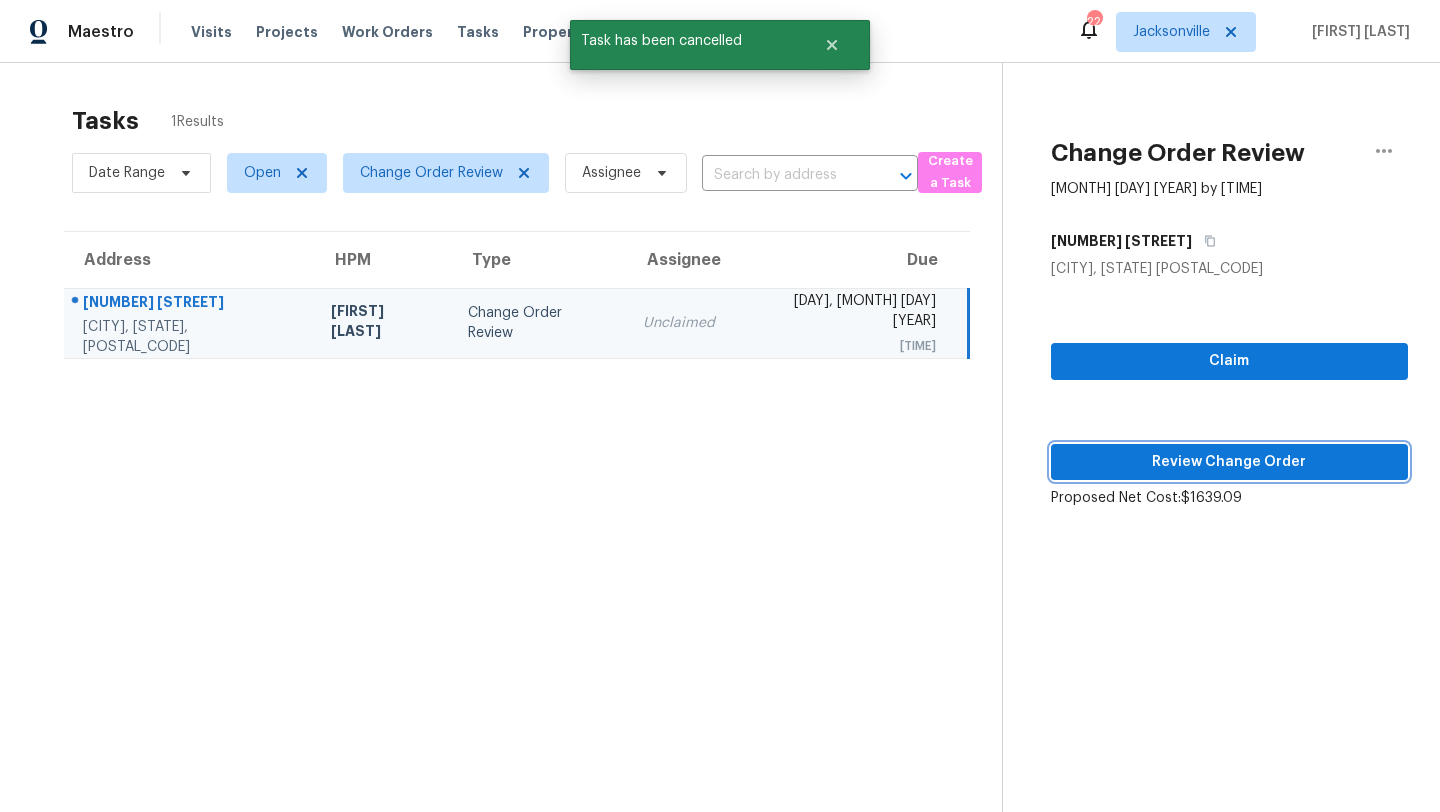 click on "Review Change Order" at bounding box center (1229, 462) 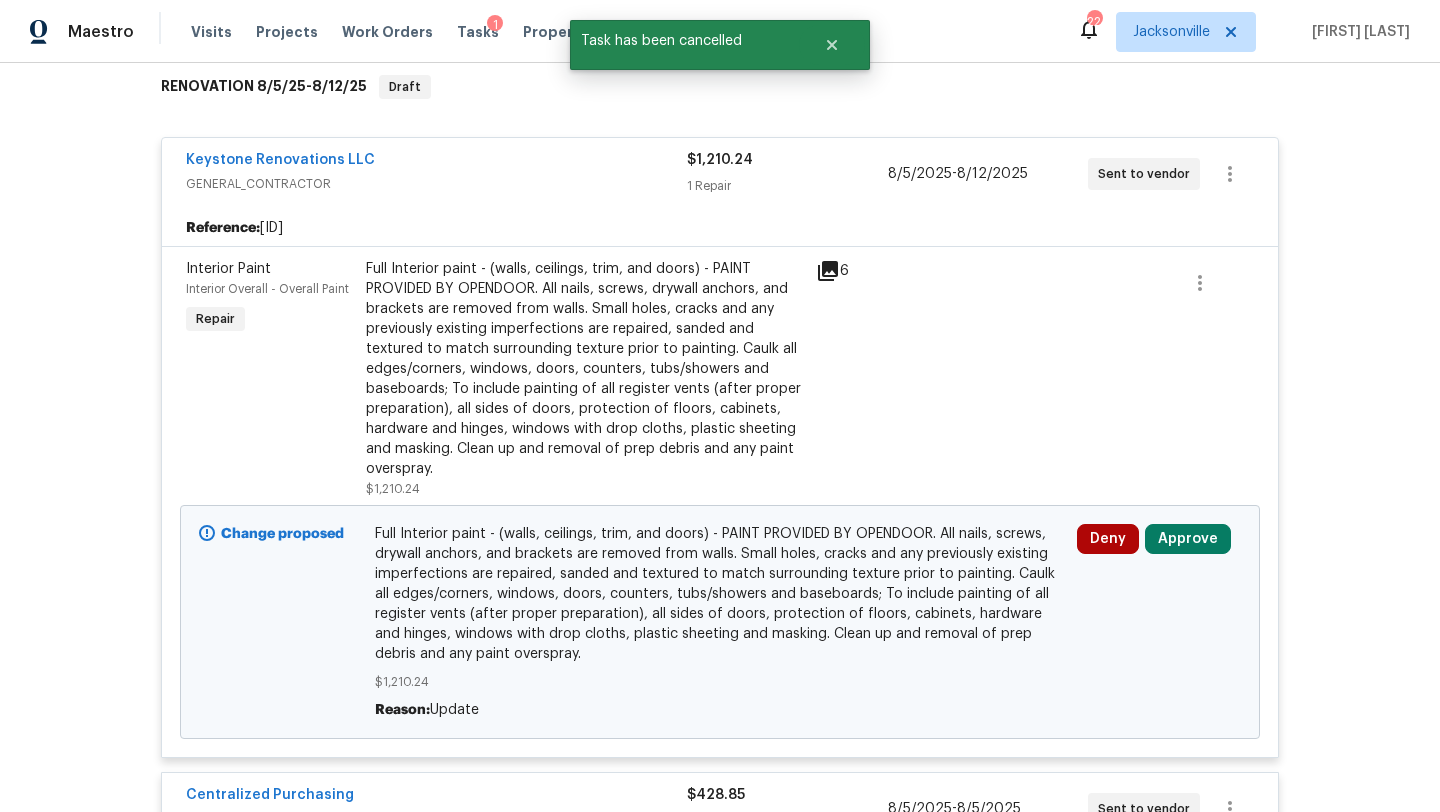 scroll, scrollTop: 373, scrollLeft: 0, axis: vertical 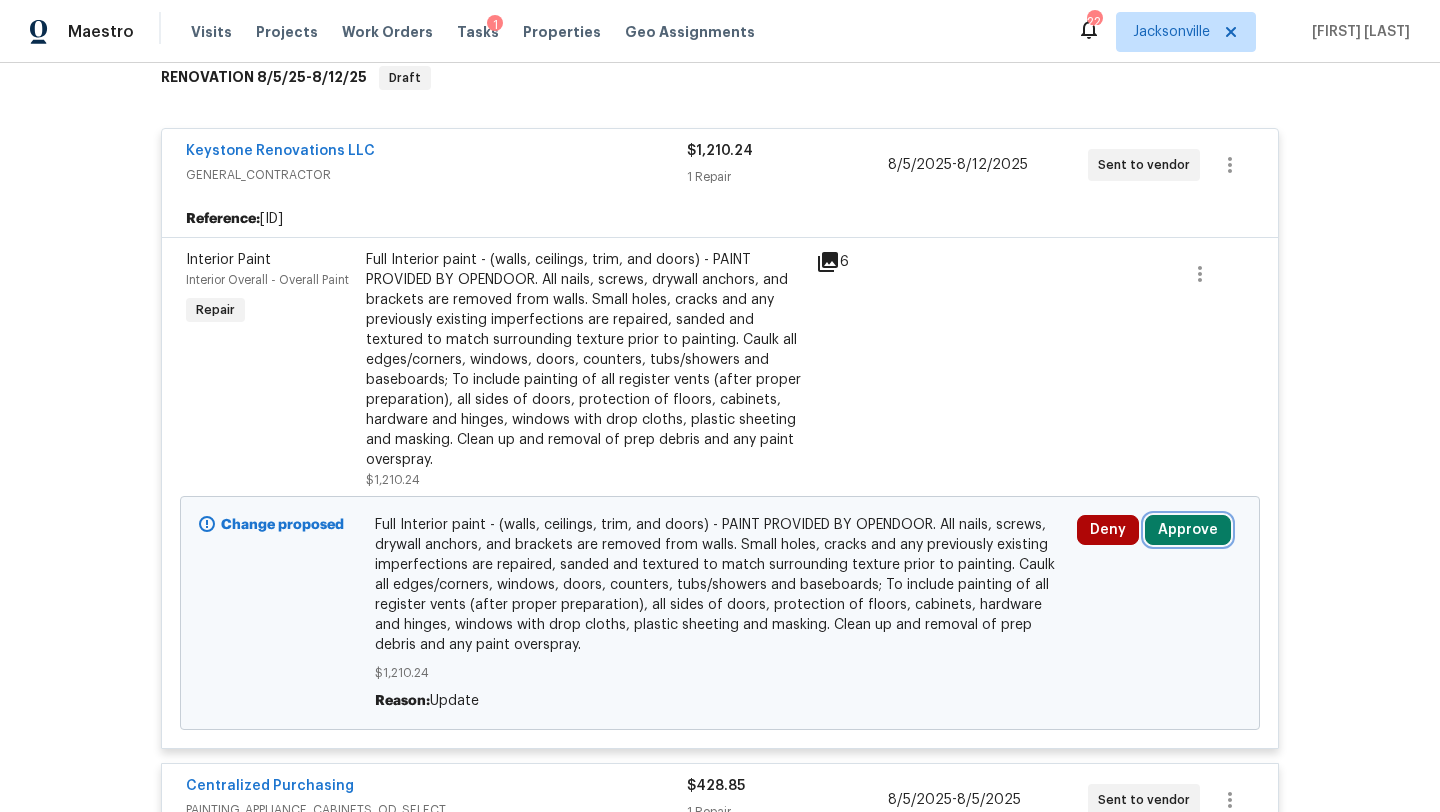 click on "Approve" at bounding box center [1188, 530] 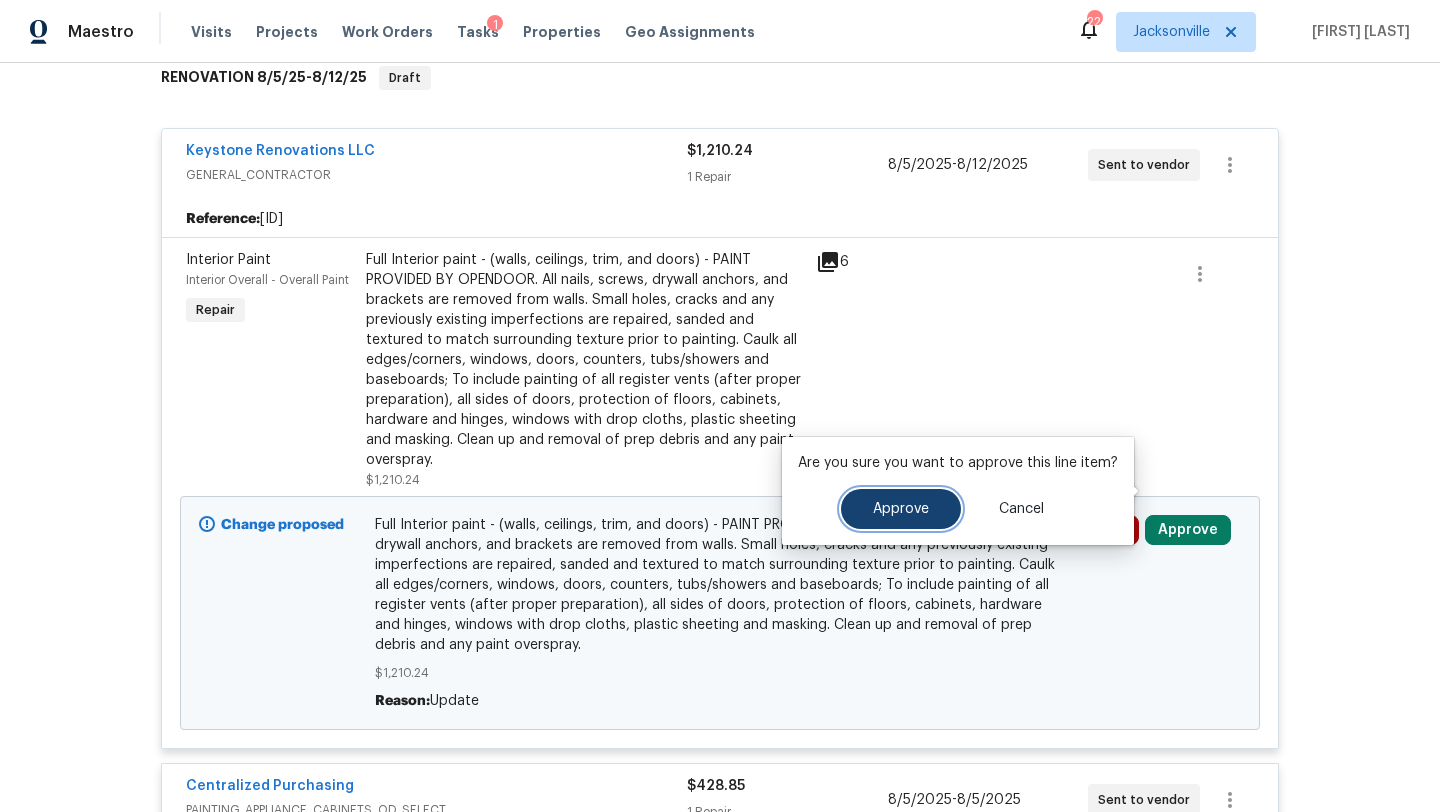 click on "Approve" at bounding box center (901, 509) 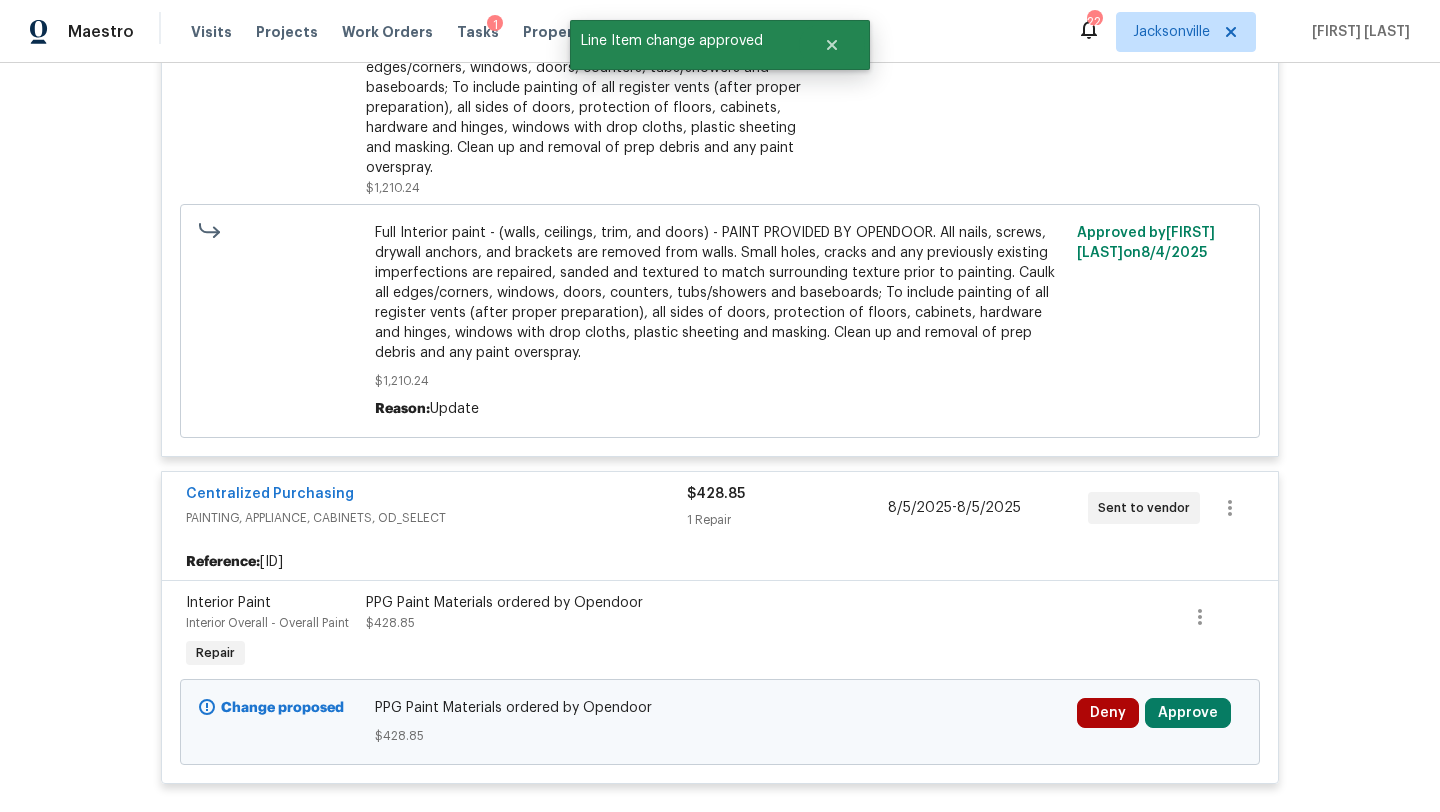 scroll, scrollTop: 0, scrollLeft: 0, axis: both 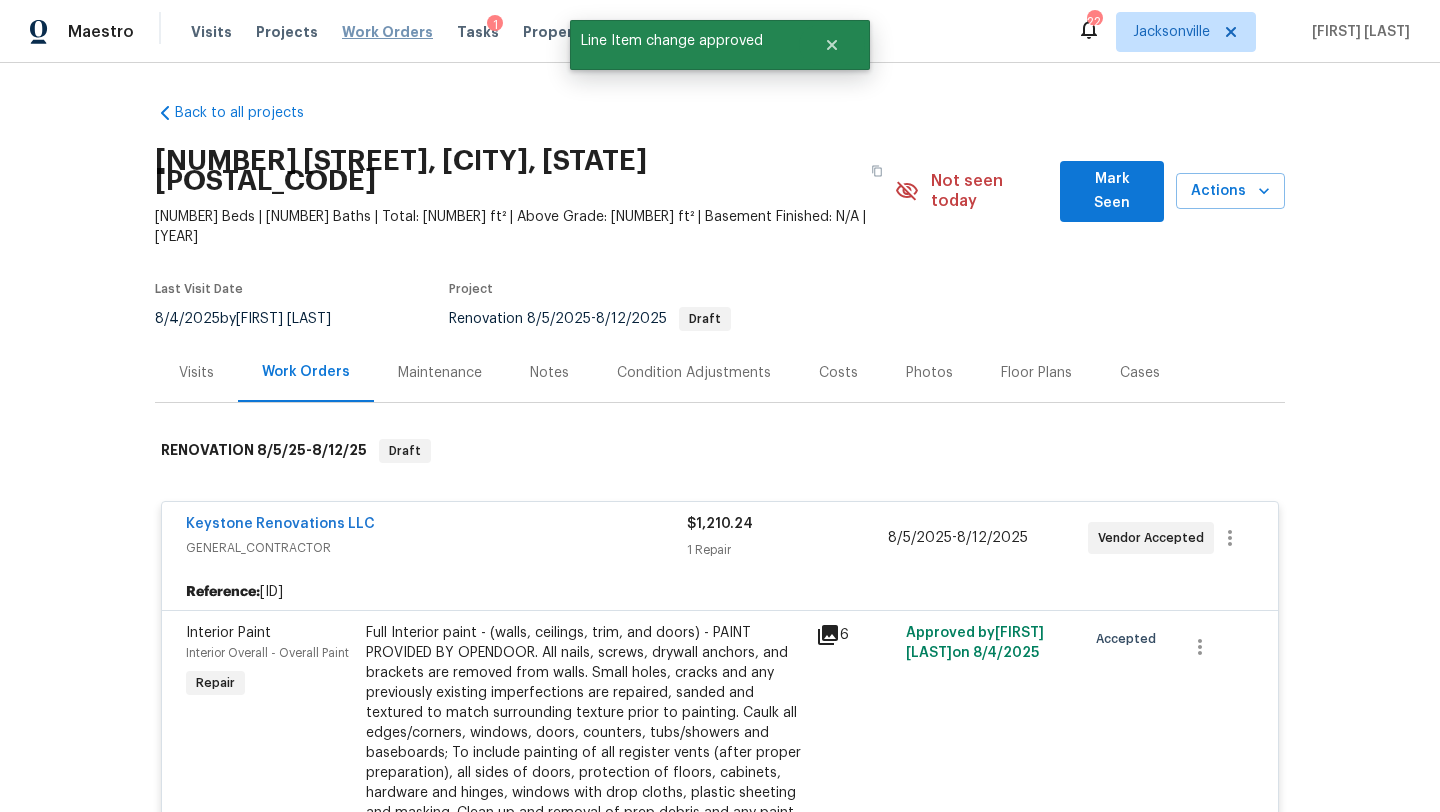 click on "Work Orders" at bounding box center [387, 32] 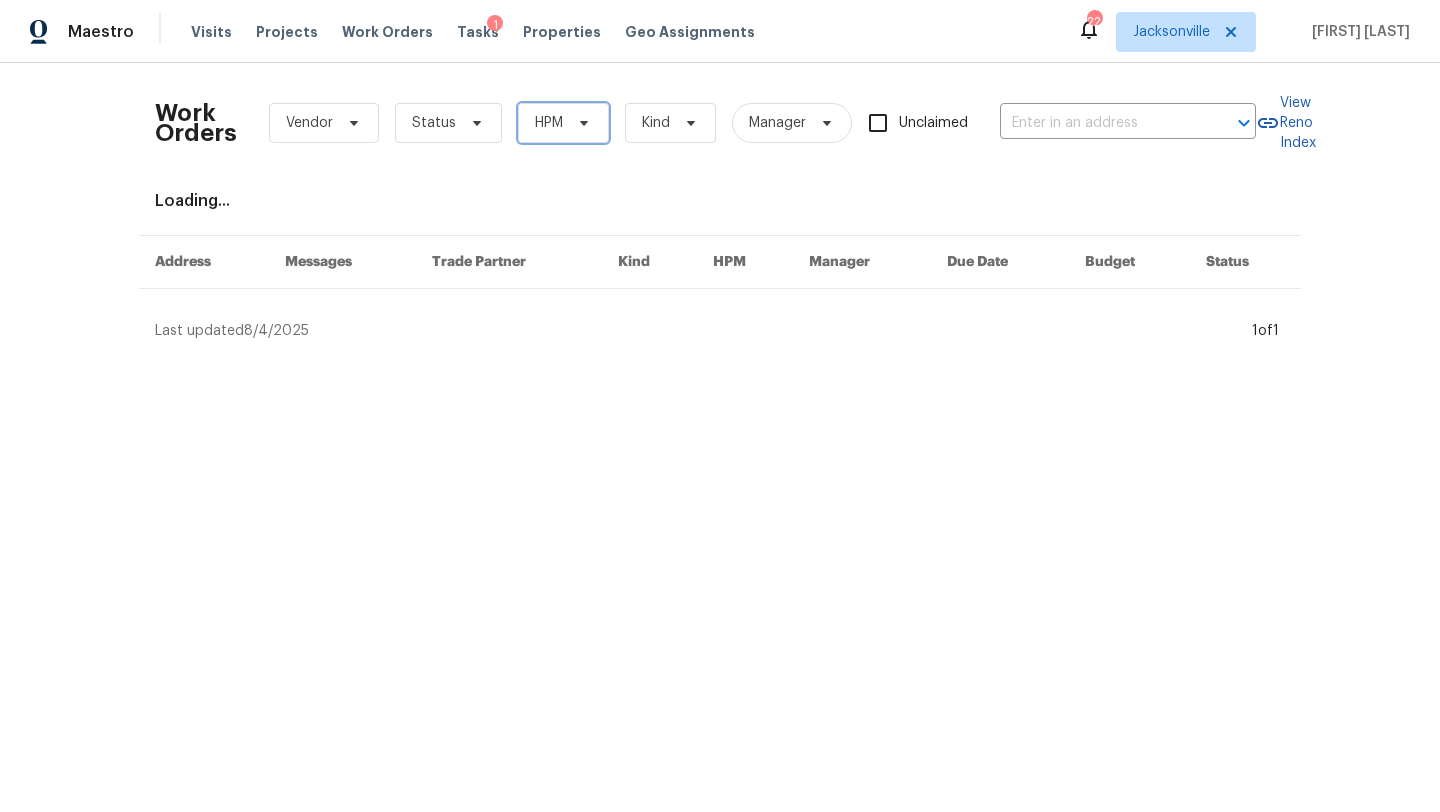 click on "HPM" at bounding box center [549, 123] 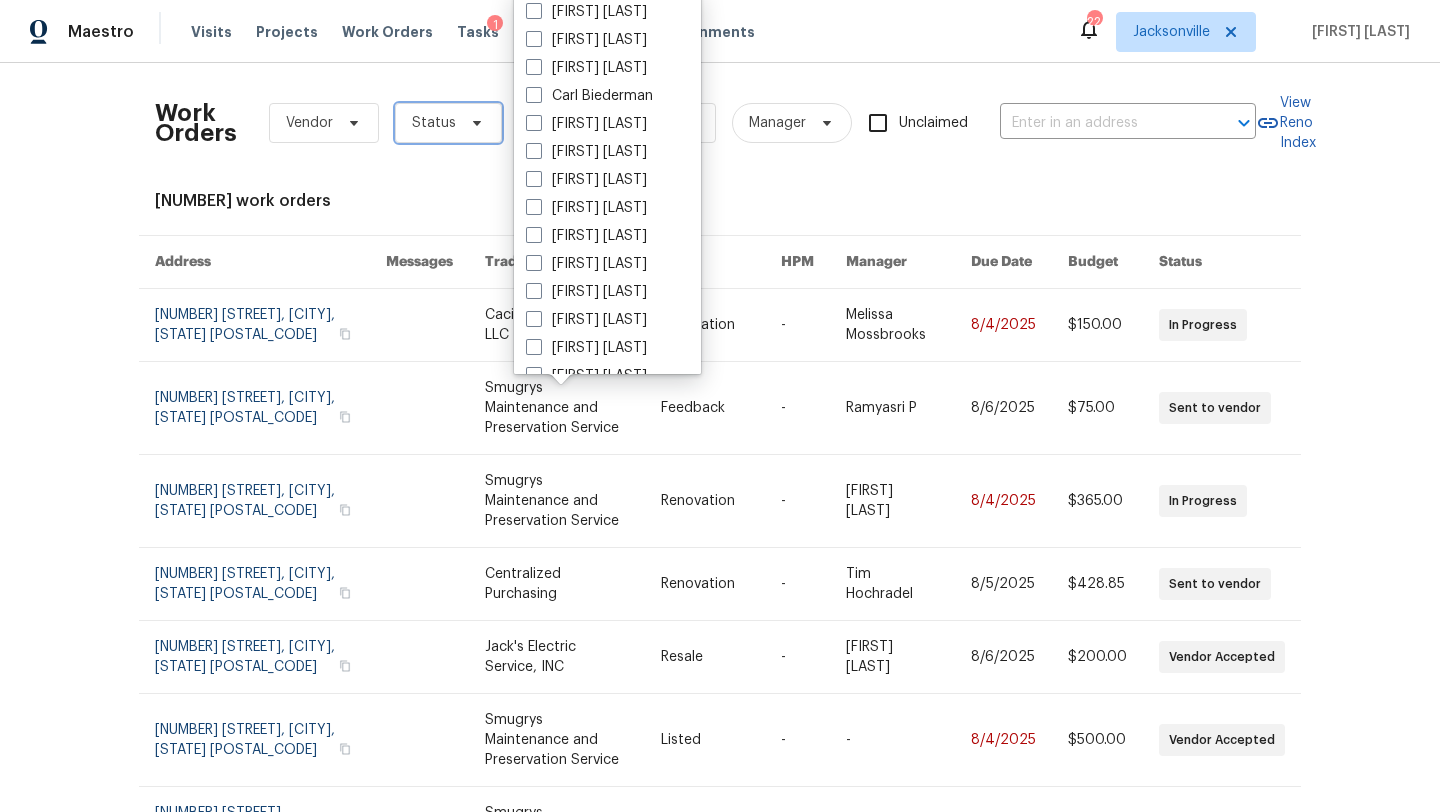 click at bounding box center (474, 123) 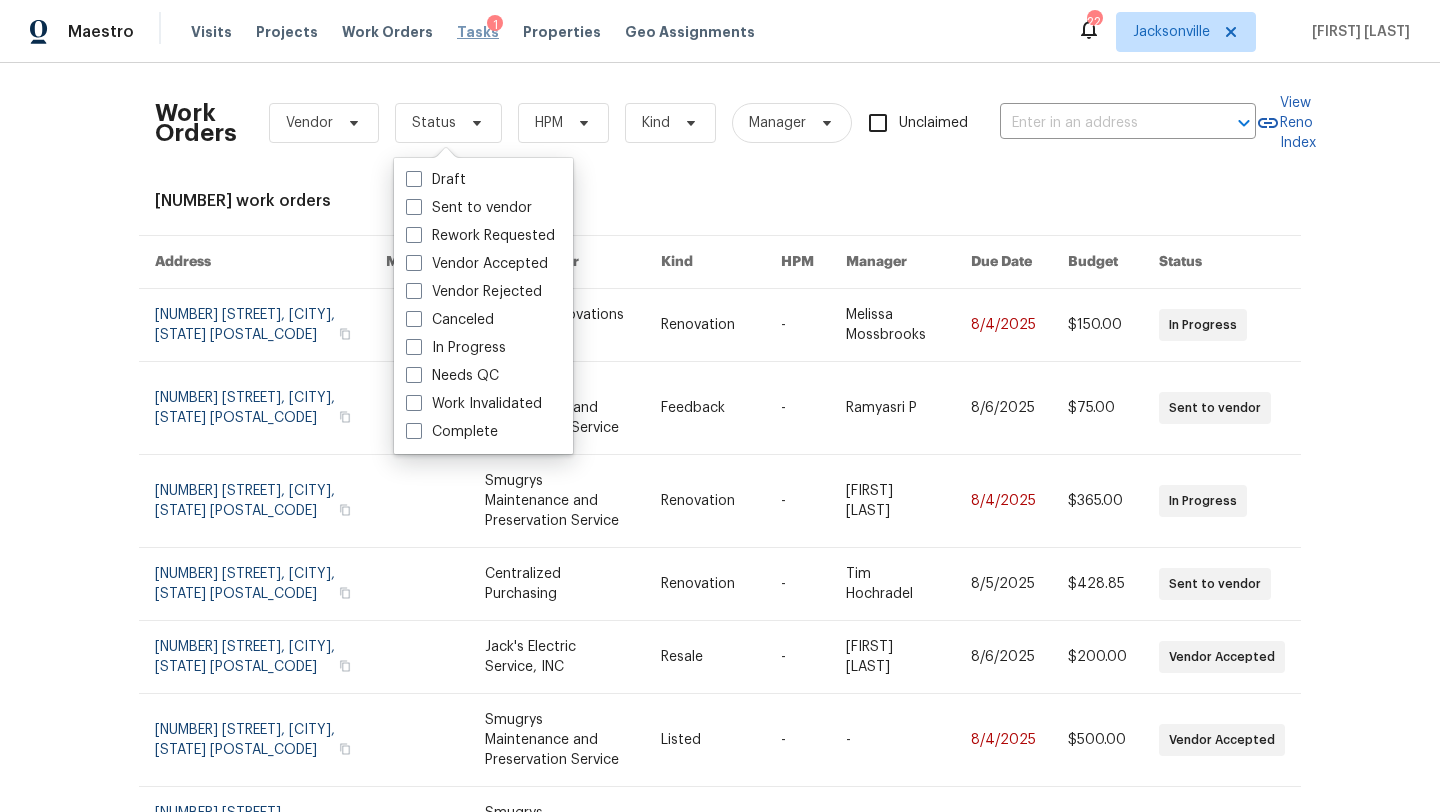click on "Tasks" at bounding box center [478, 32] 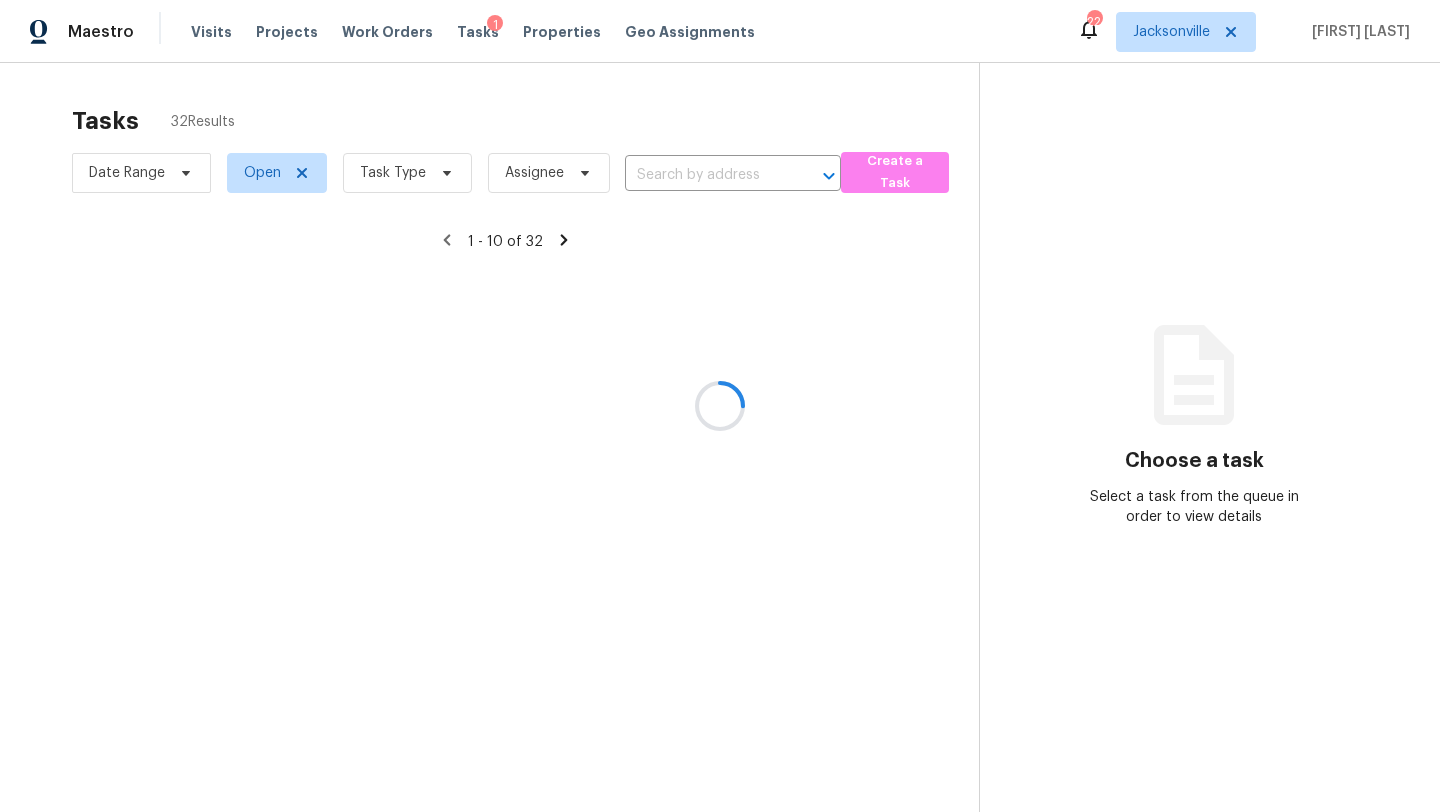 click at bounding box center [720, 406] 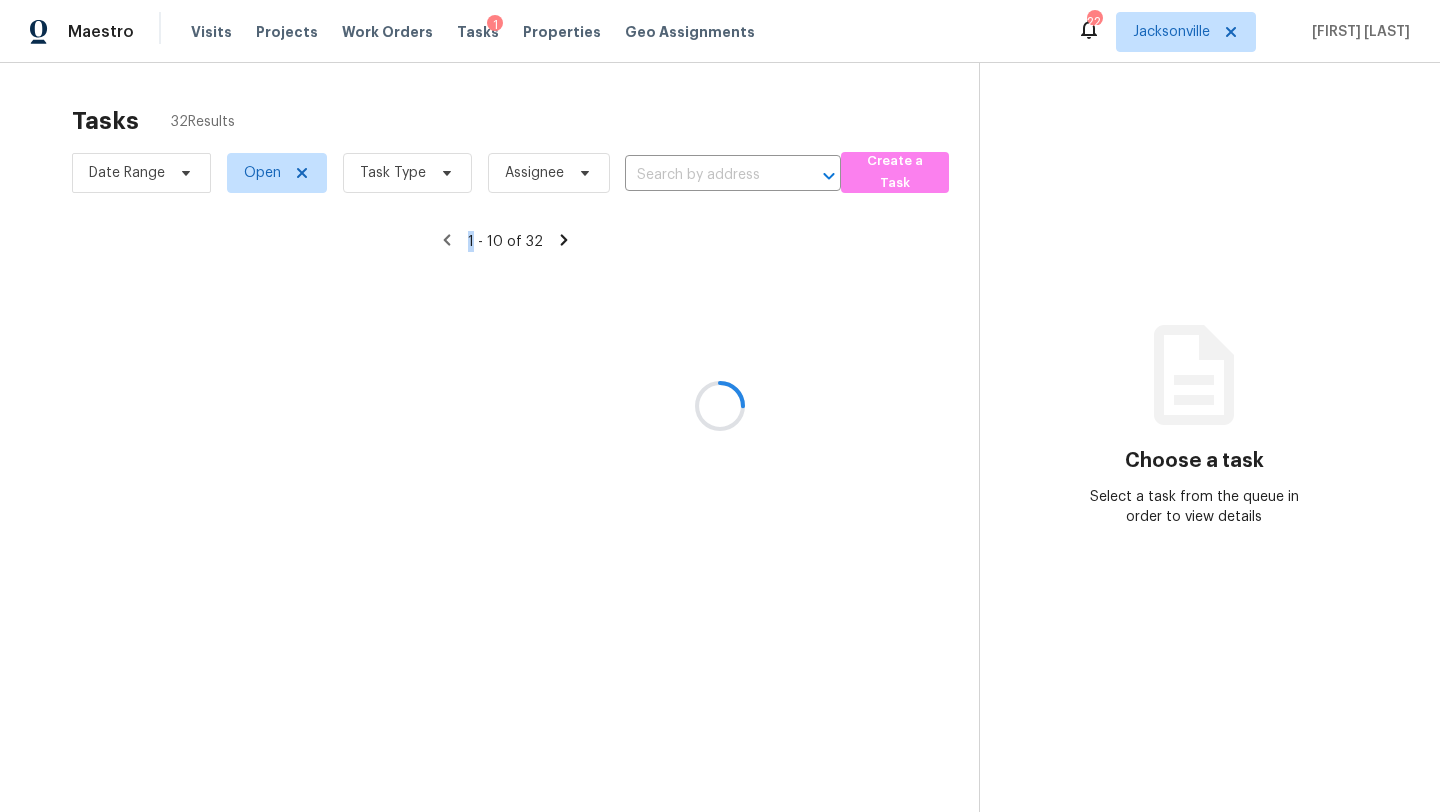 click at bounding box center [720, 406] 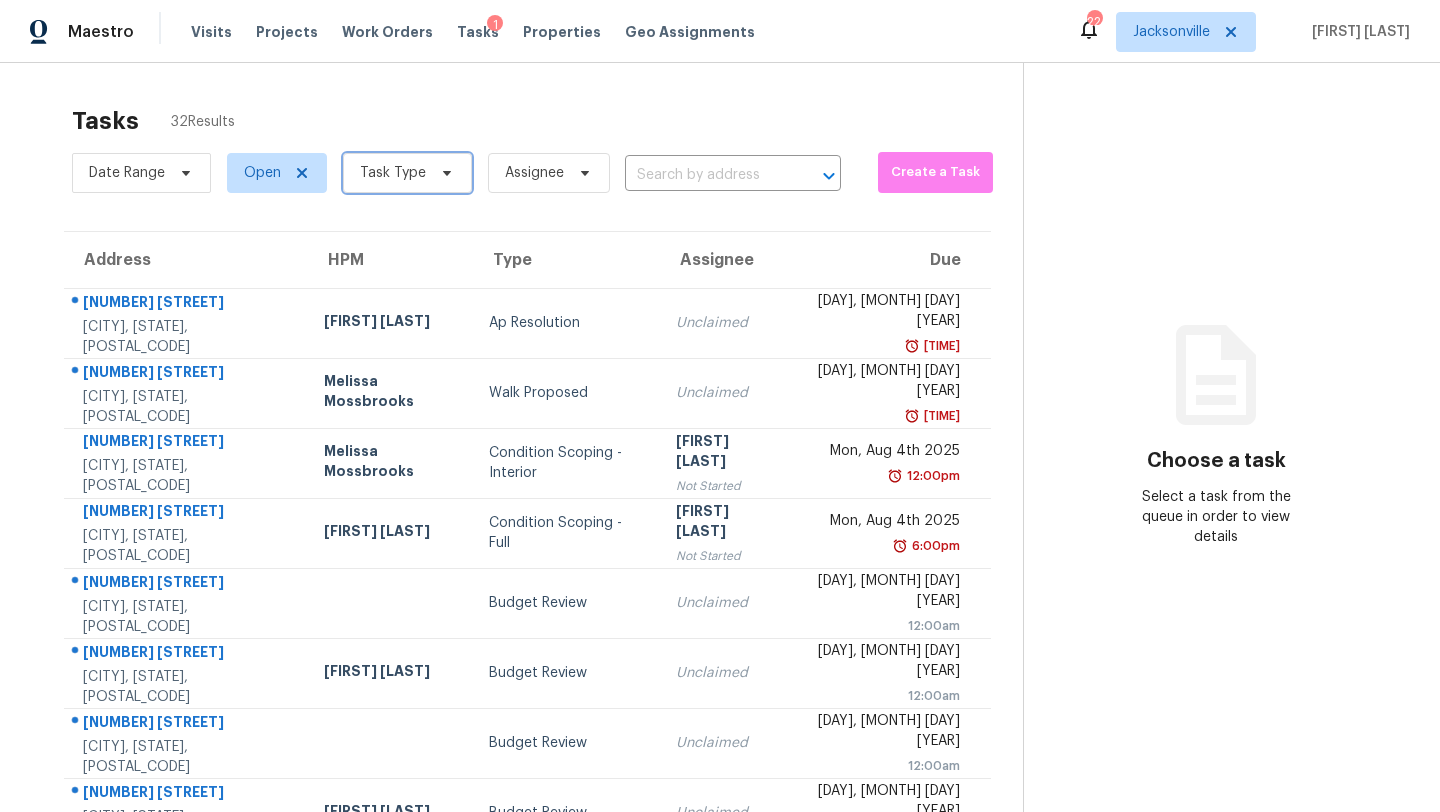 click on "Task Type" at bounding box center [393, 173] 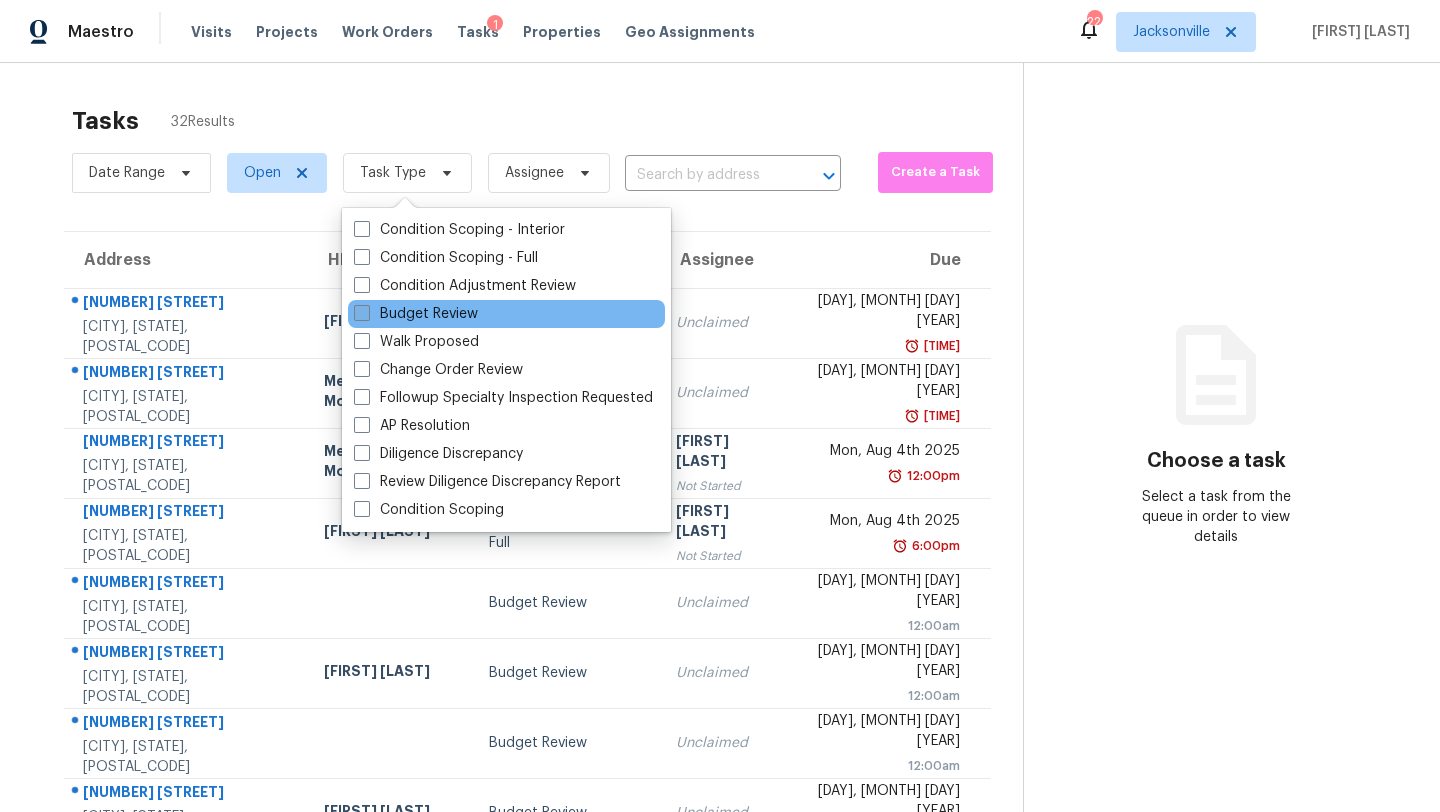 click on "Budget Review" at bounding box center [416, 314] 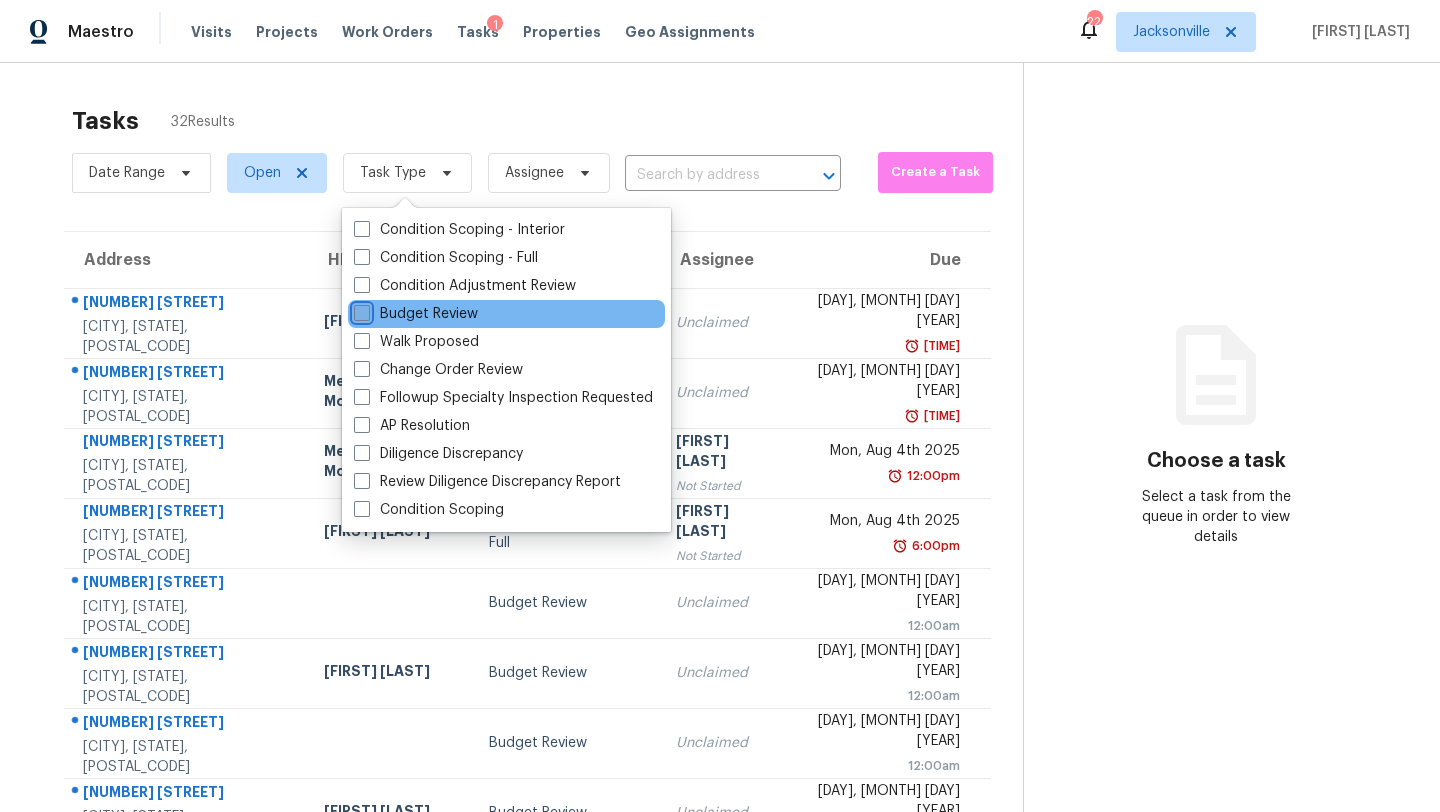 click on "Budget Review" at bounding box center (360, 310) 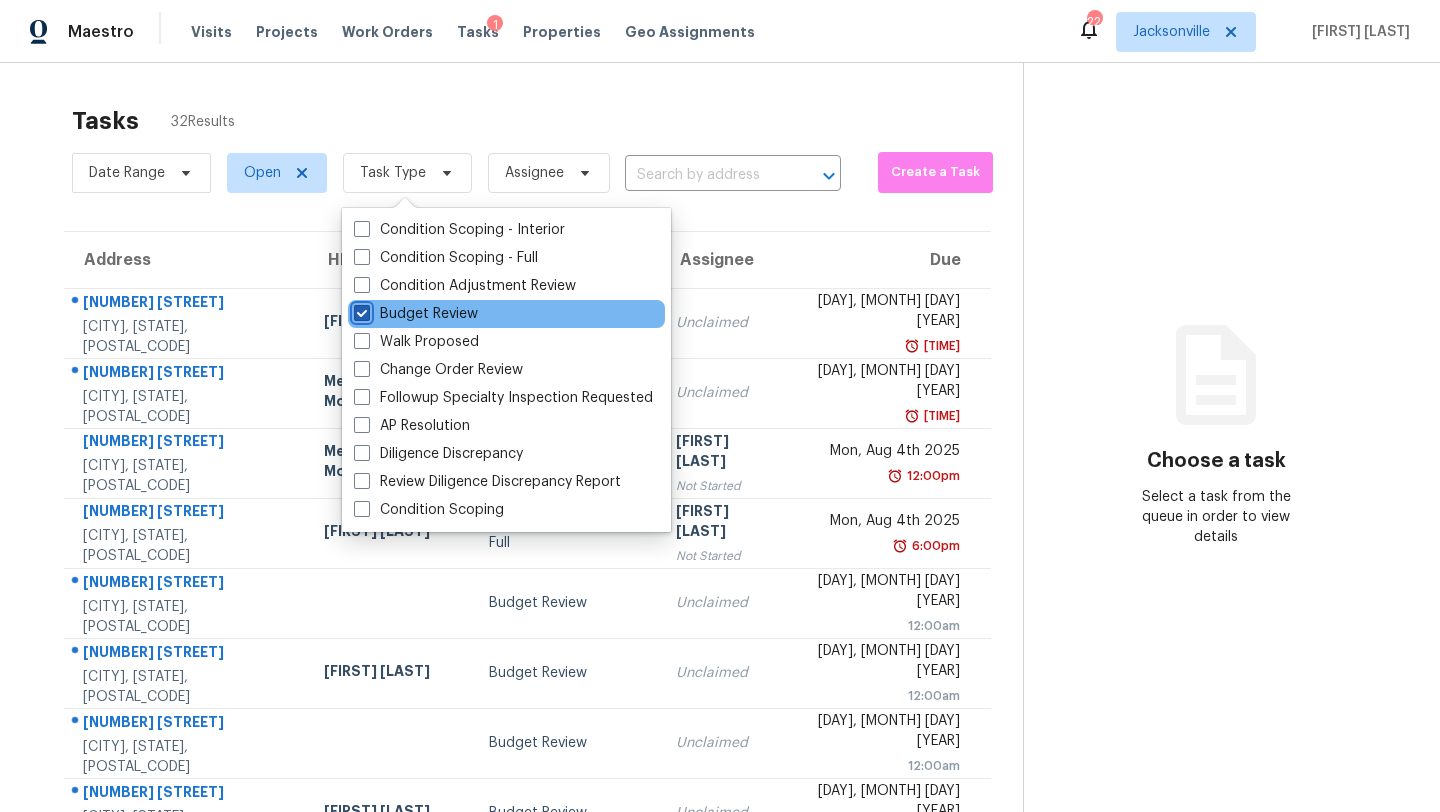 checkbox on "true" 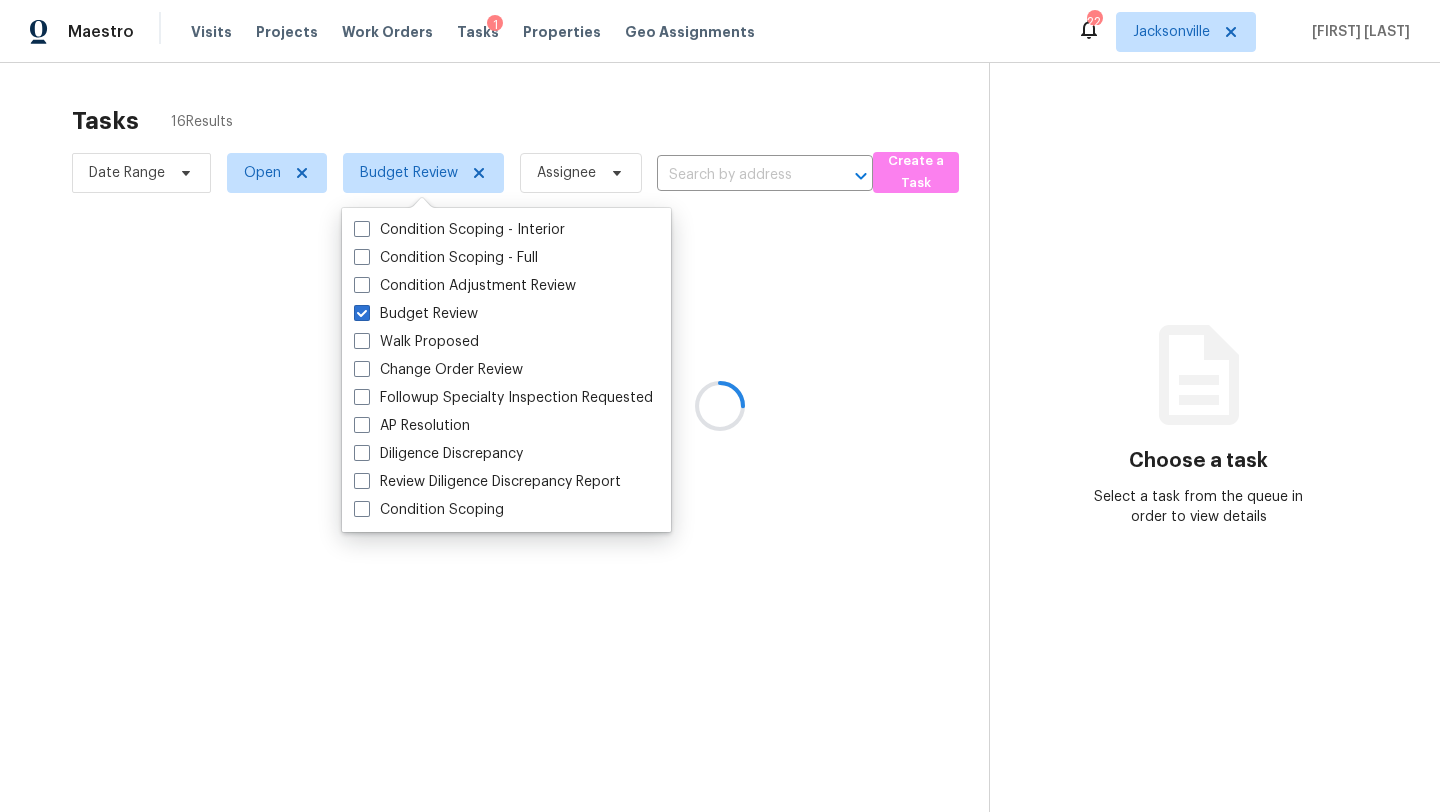 click at bounding box center [720, 406] 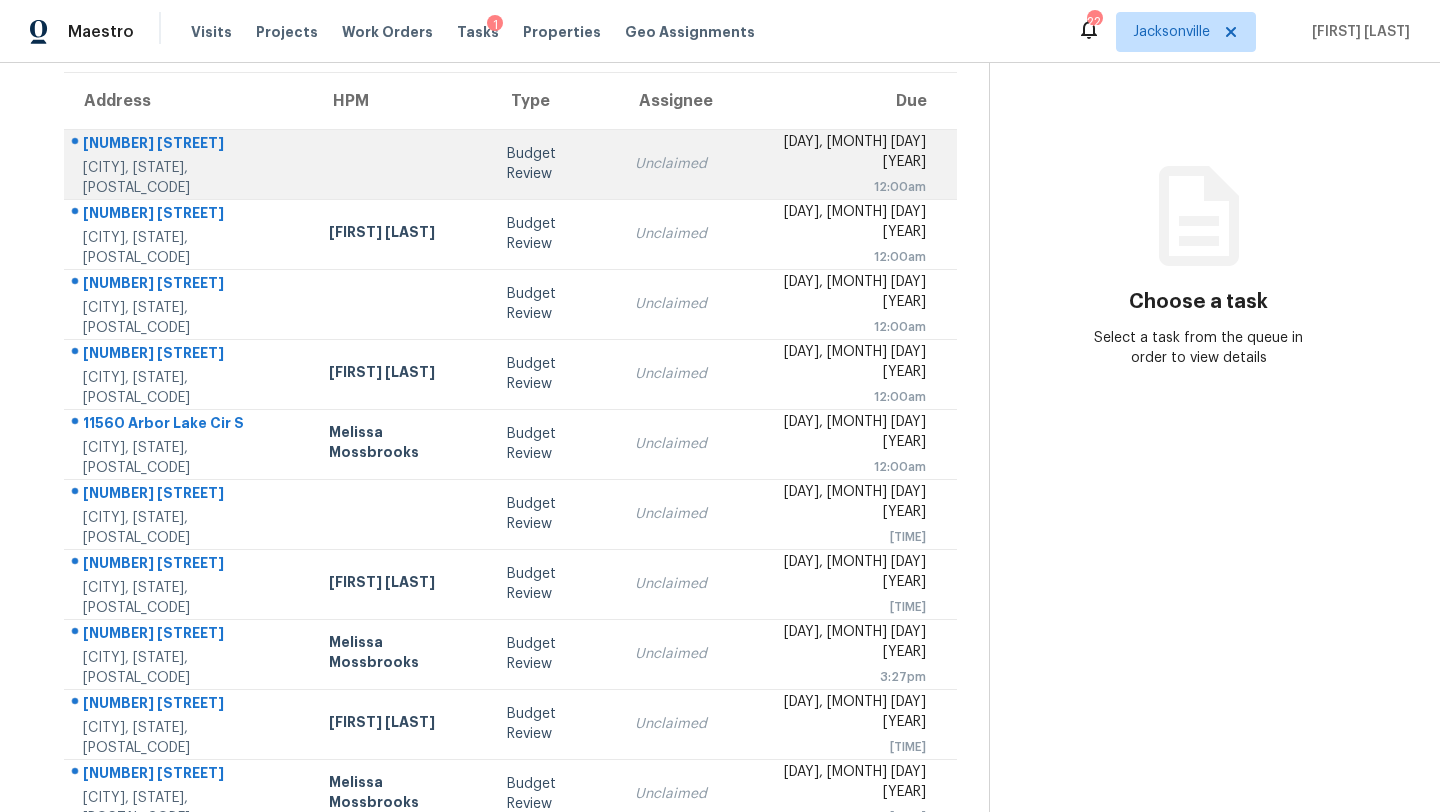 scroll, scrollTop: 229, scrollLeft: 0, axis: vertical 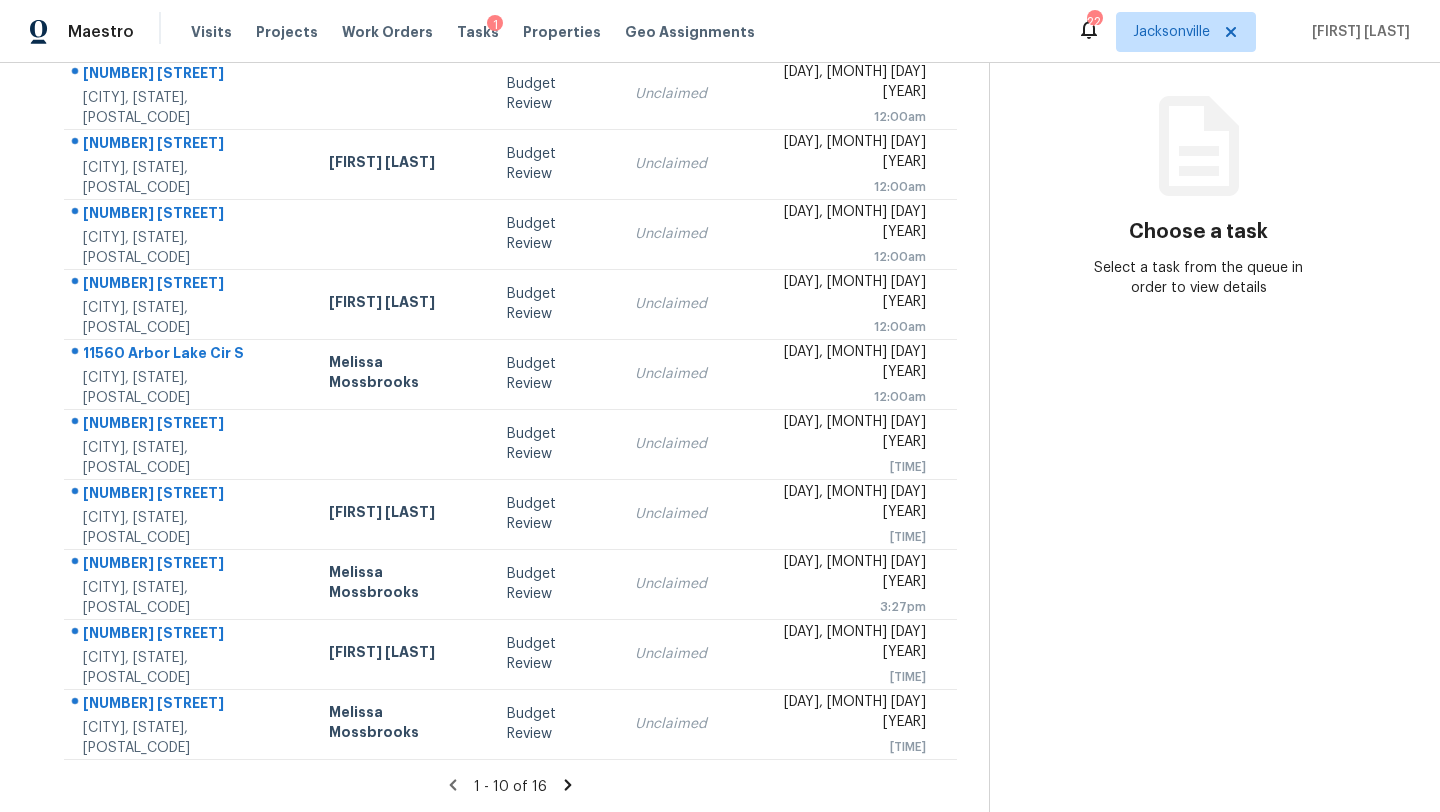 click 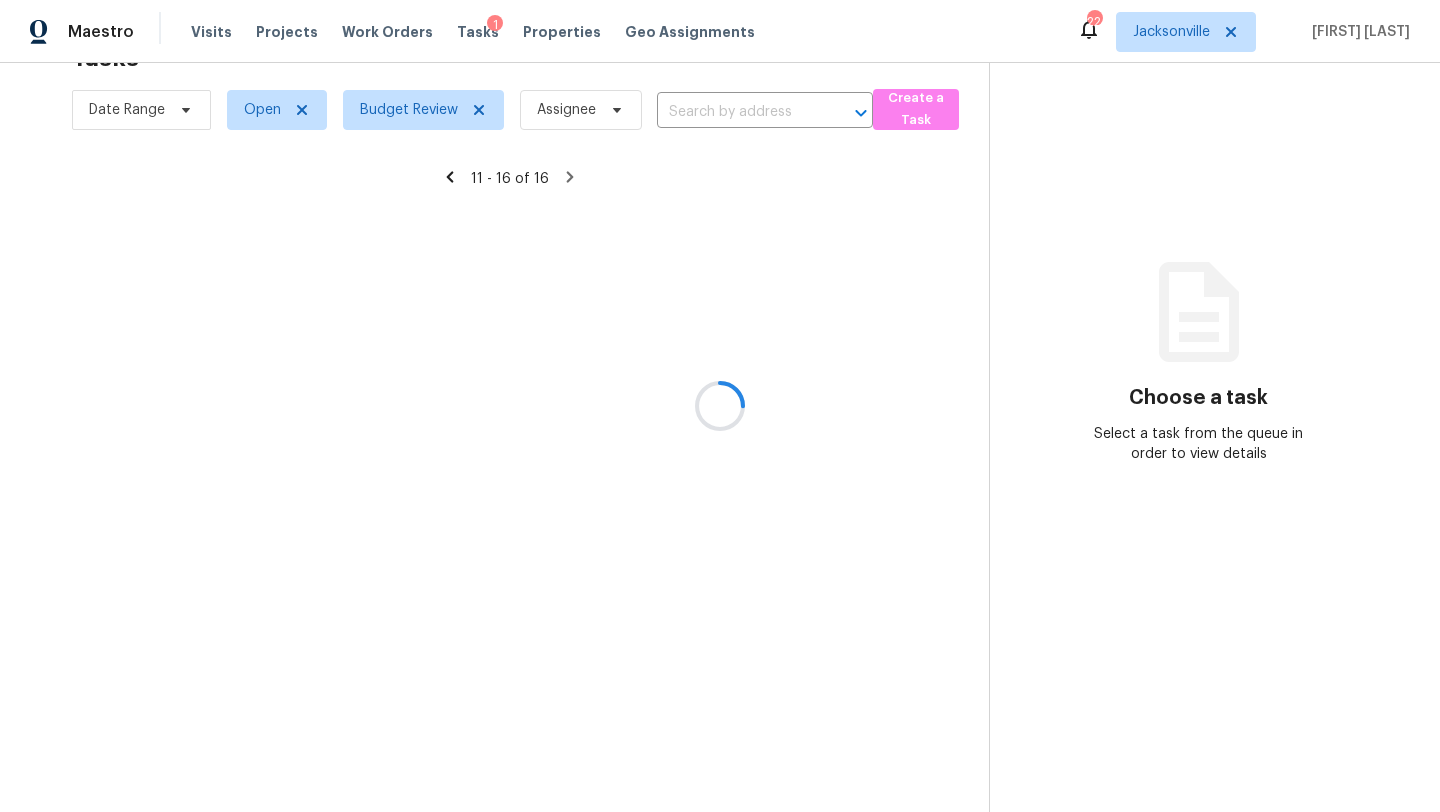 scroll, scrollTop: 63, scrollLeft: 0, axis: vertical 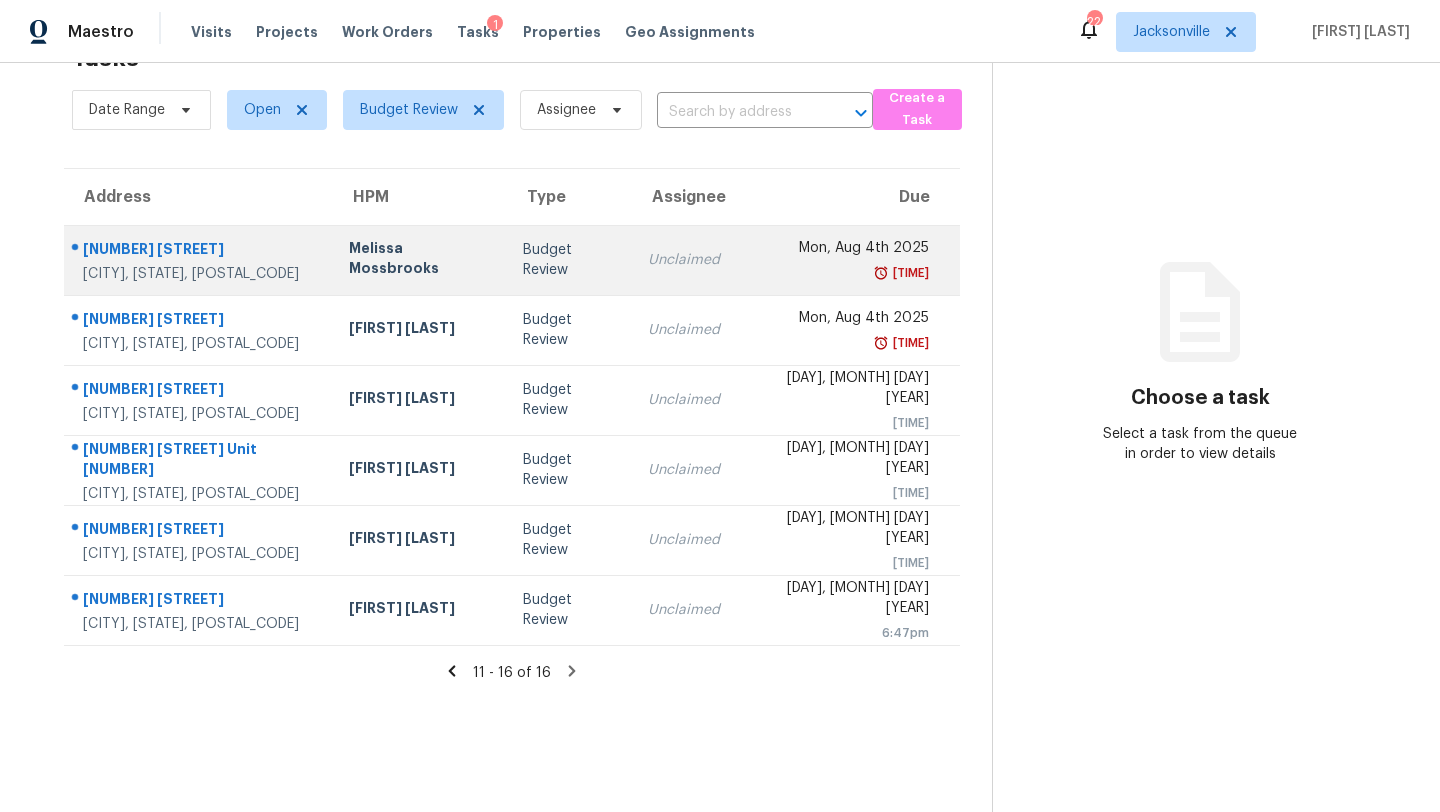 click on "Budget Review" at bounding box center (569, 260) 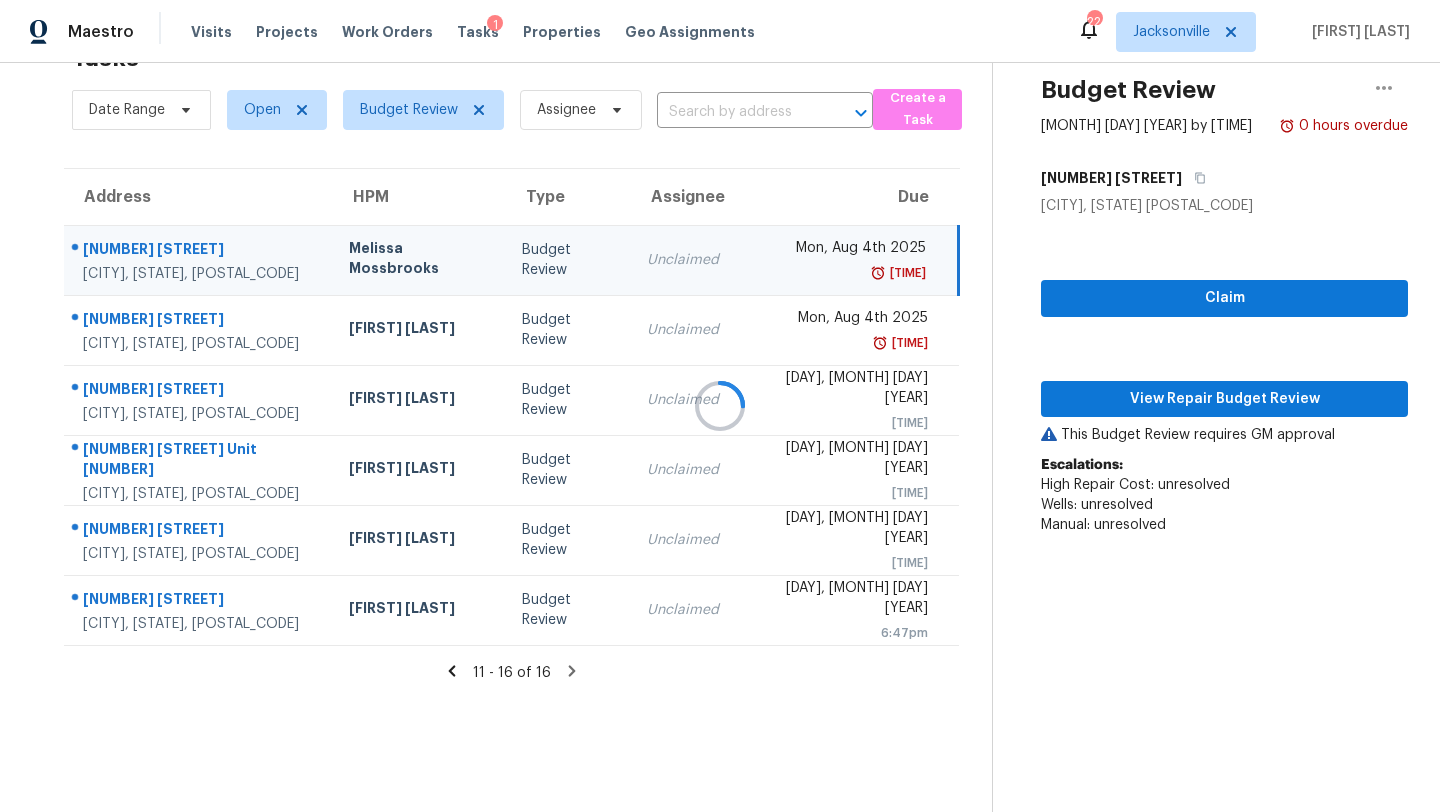 scroll, scrollTop: 63, scrollLeft: 0, axis: vertical 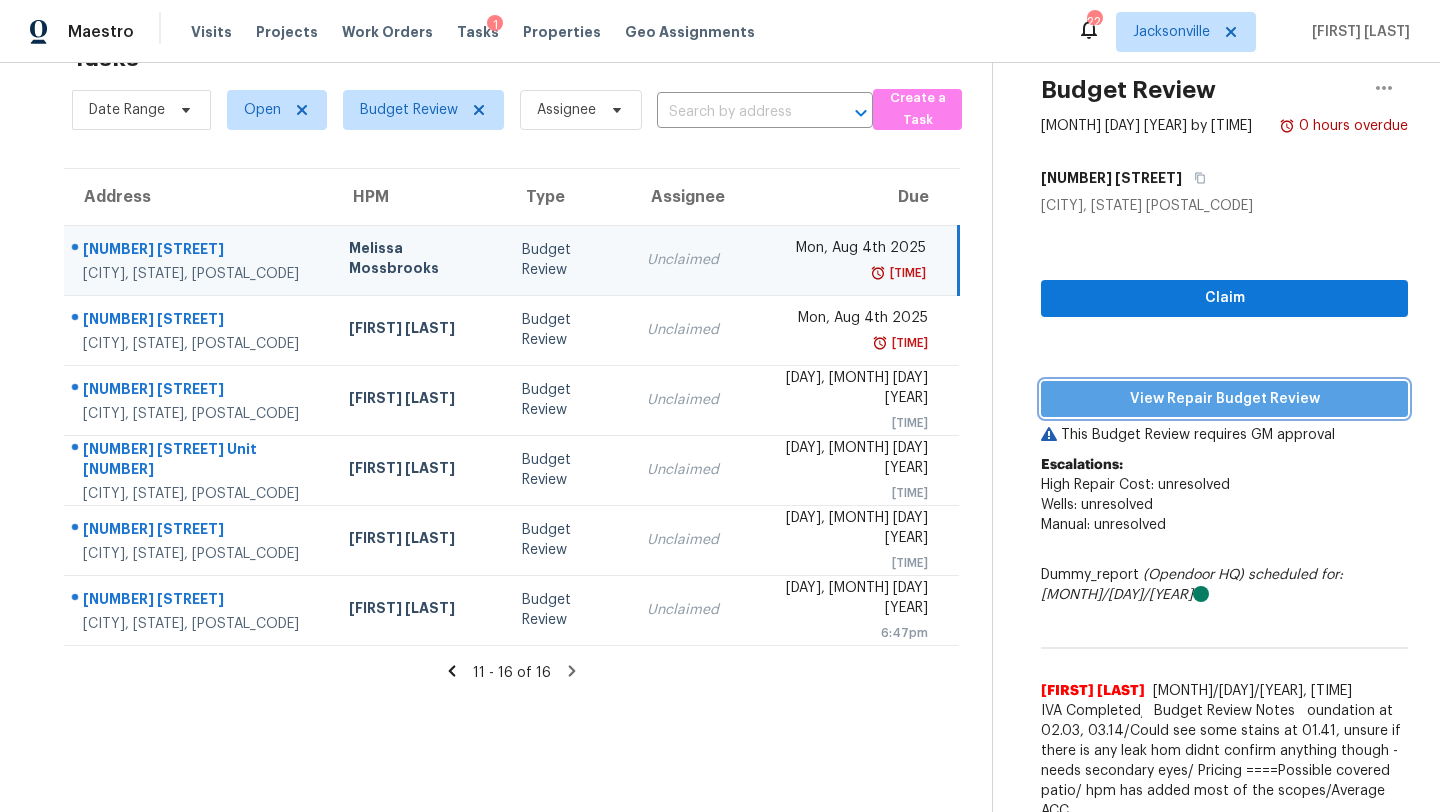 click on "View Repair Budget Review" at bounding box center (1224, 399) 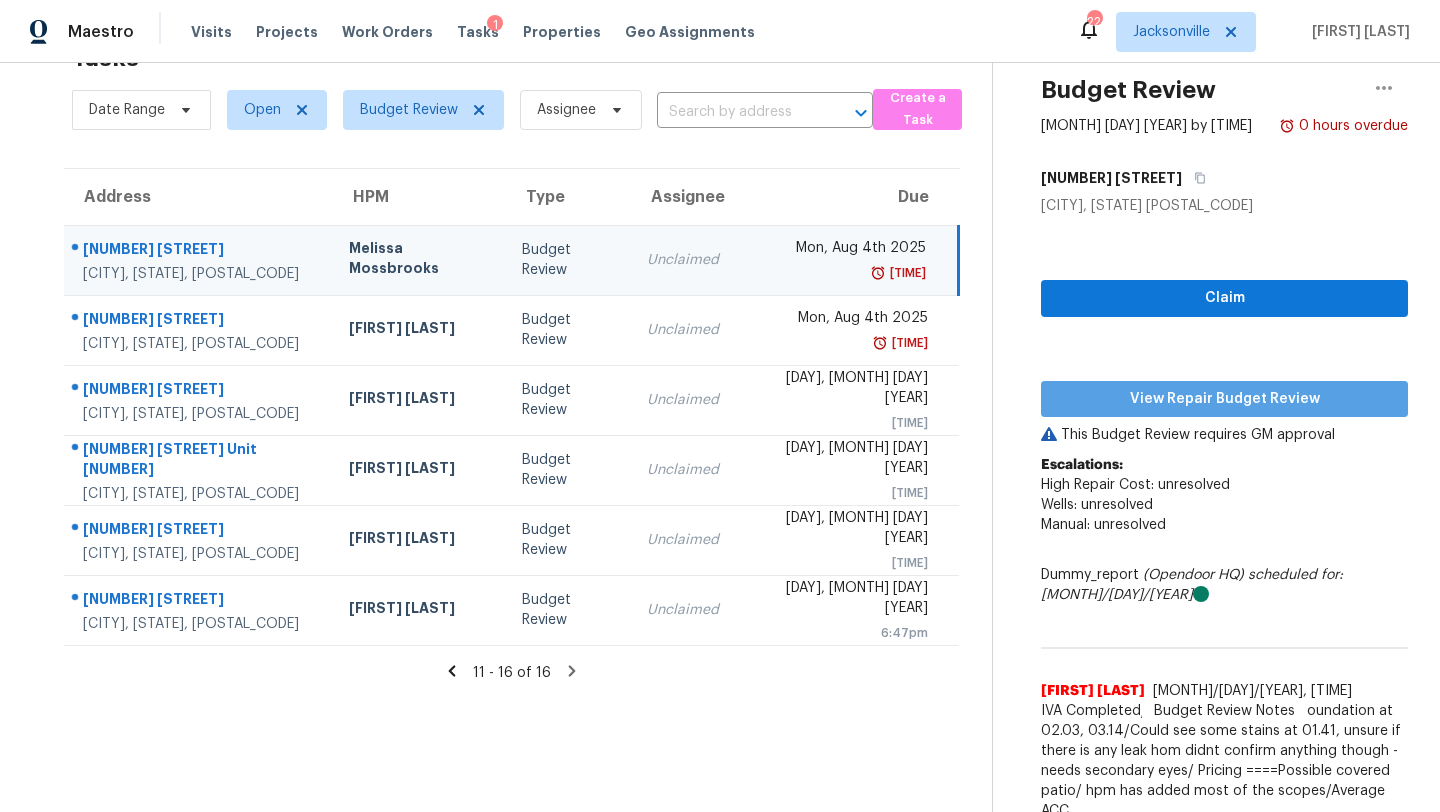 scroll, scrollTop: 63, scrollLeft: 0, axis: vertical 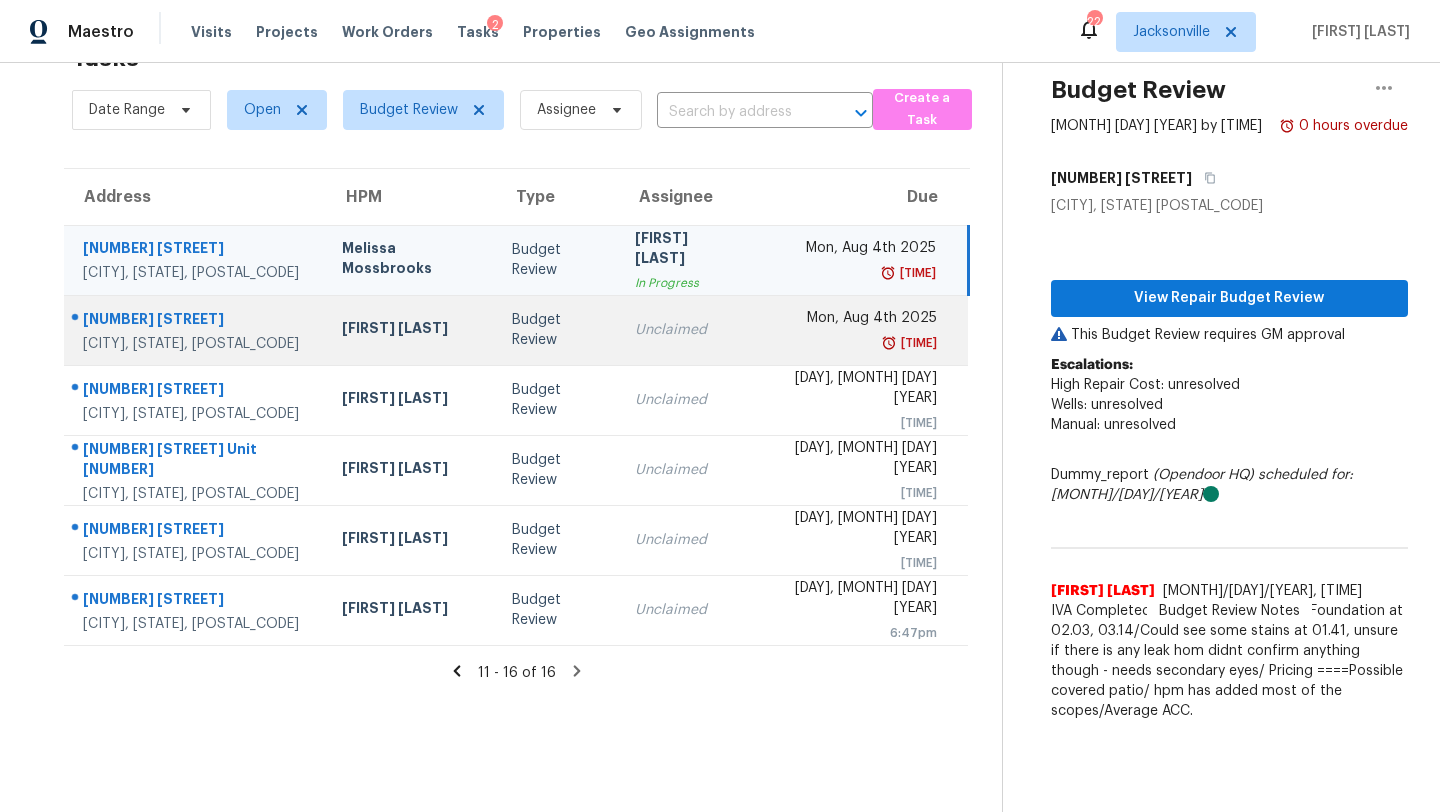 click on "Unclaimed" at bounding box center (685, 330) 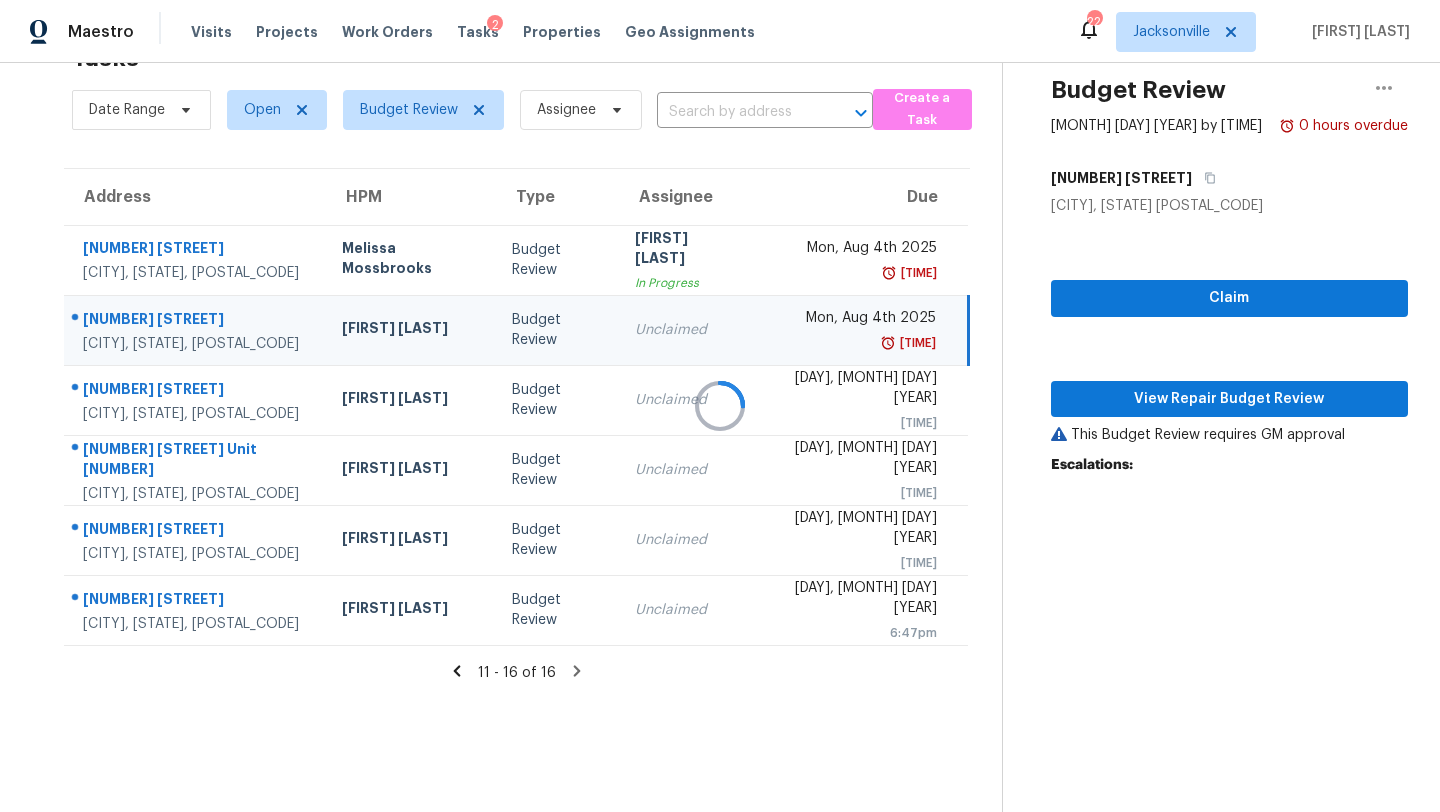 scroll, scrollTop: 63, scrollLeft: 0, axis: vertical 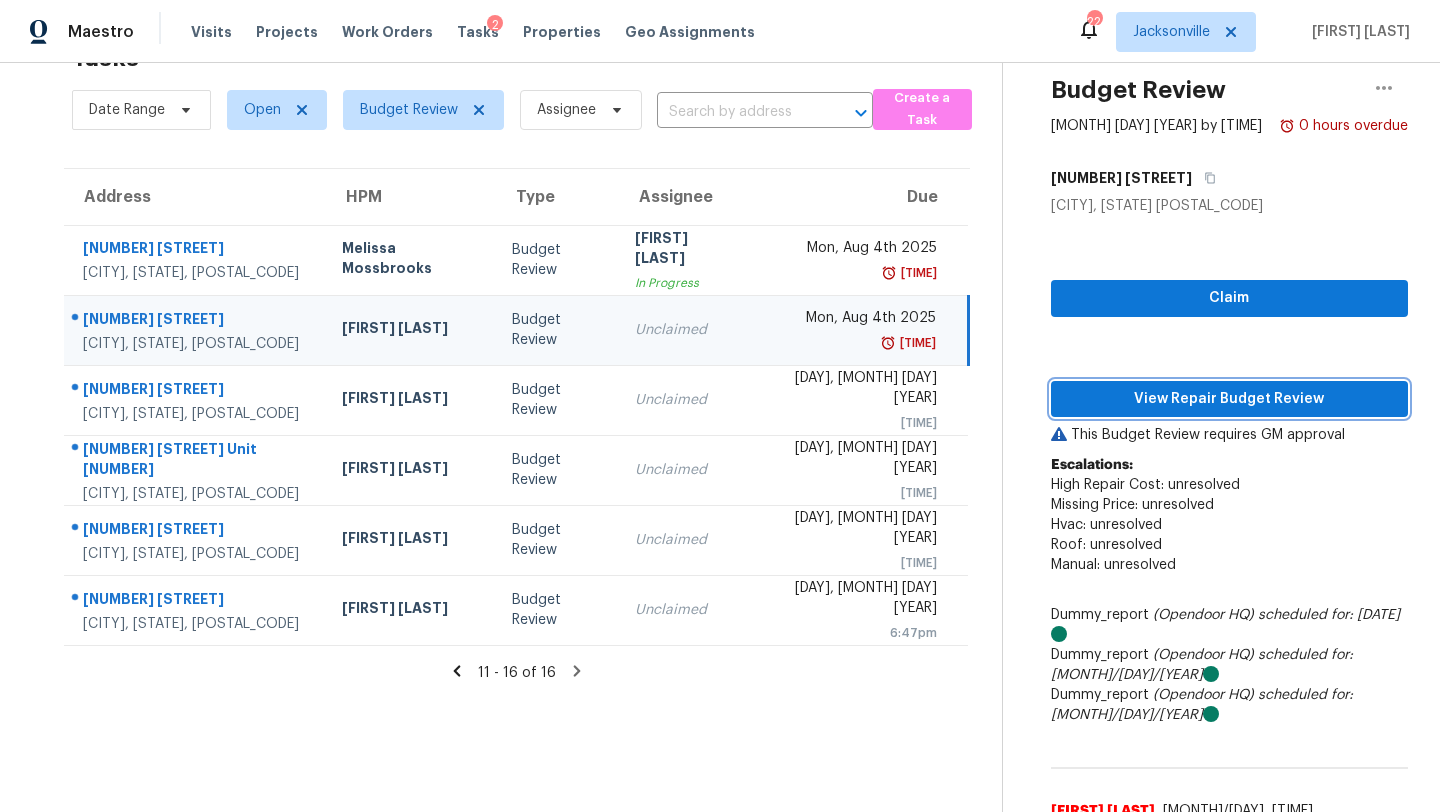 click on "View Repair Budget Review" at bounding box center [1229, 399] 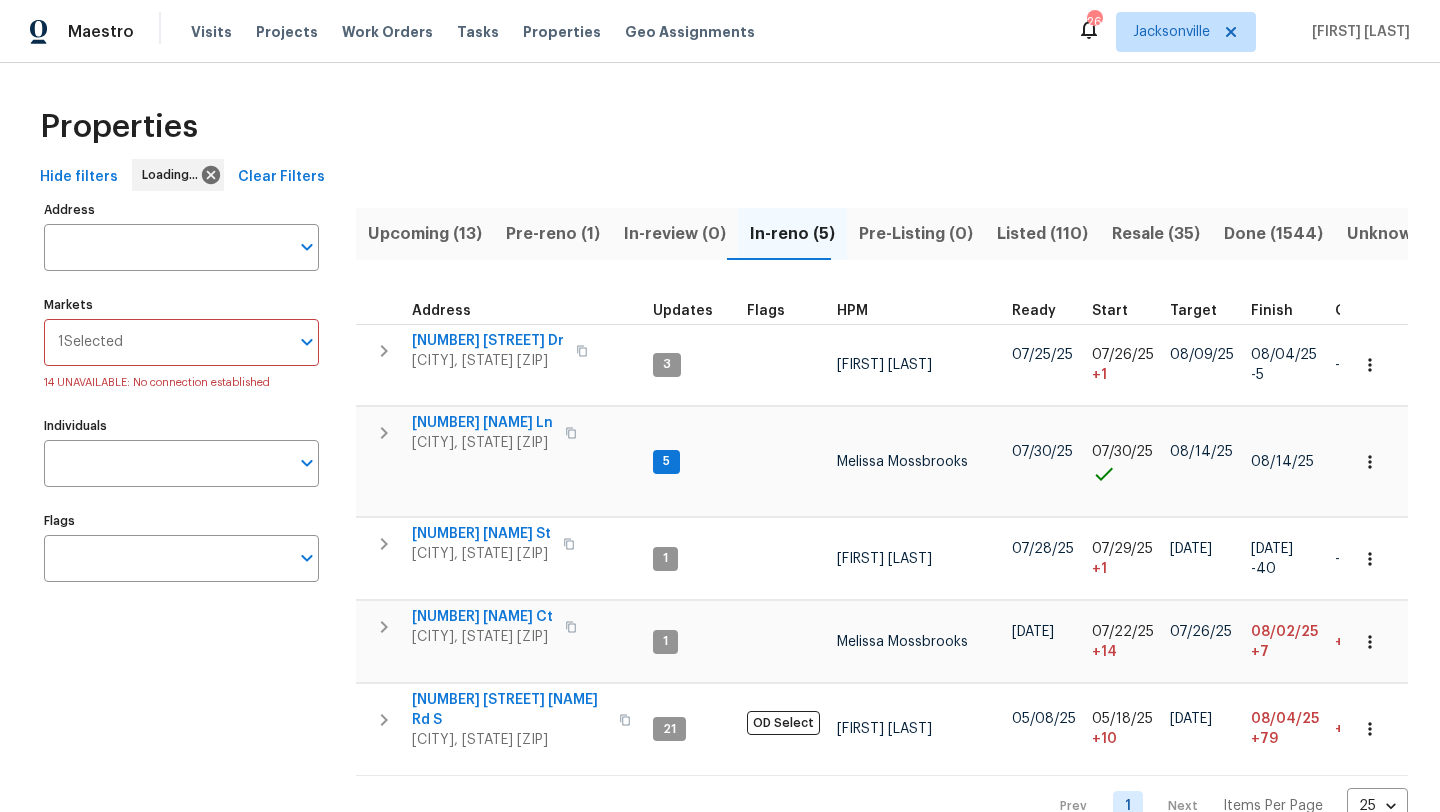 scroll, scrollTop: 0, scrollLeft: 0, axis: both 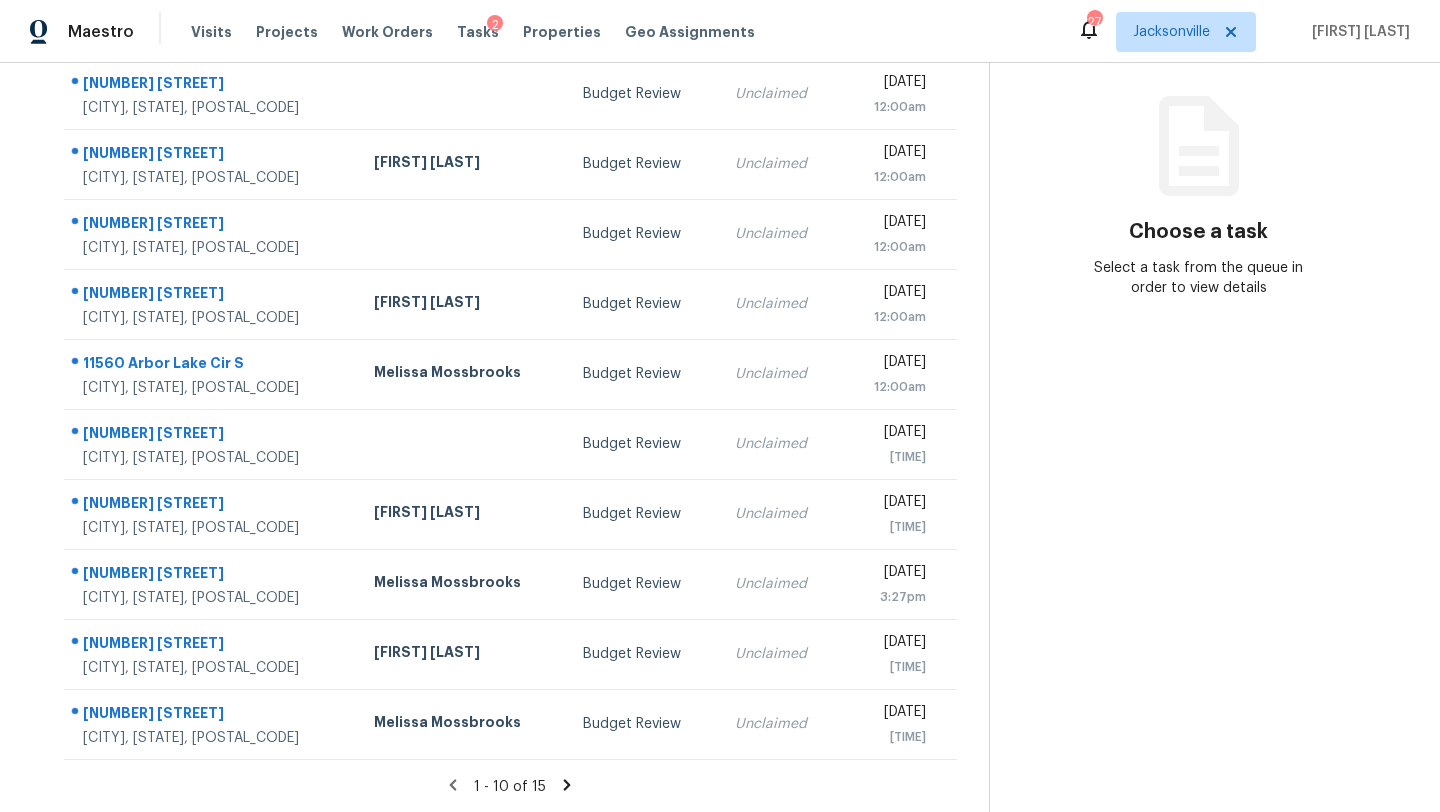 click 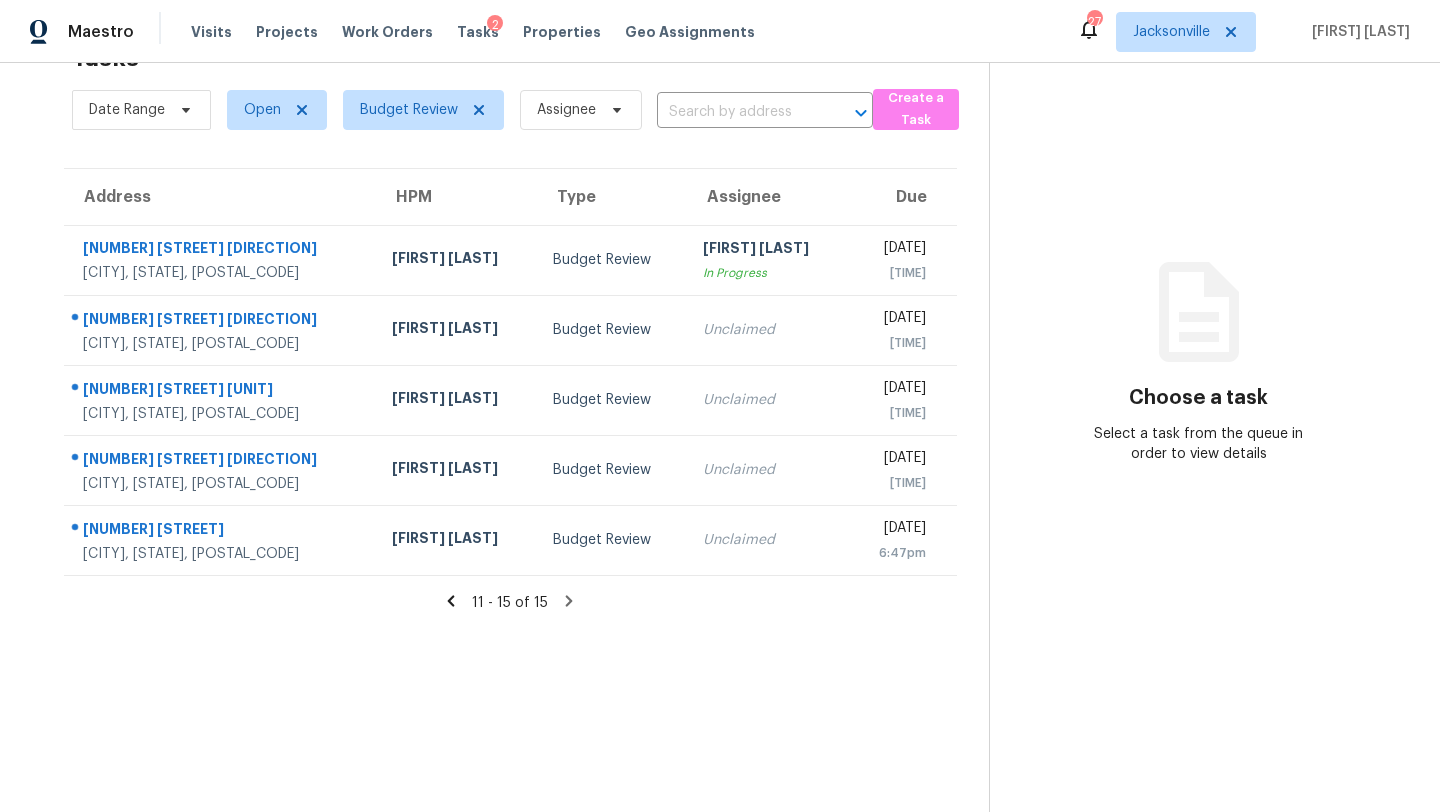 click 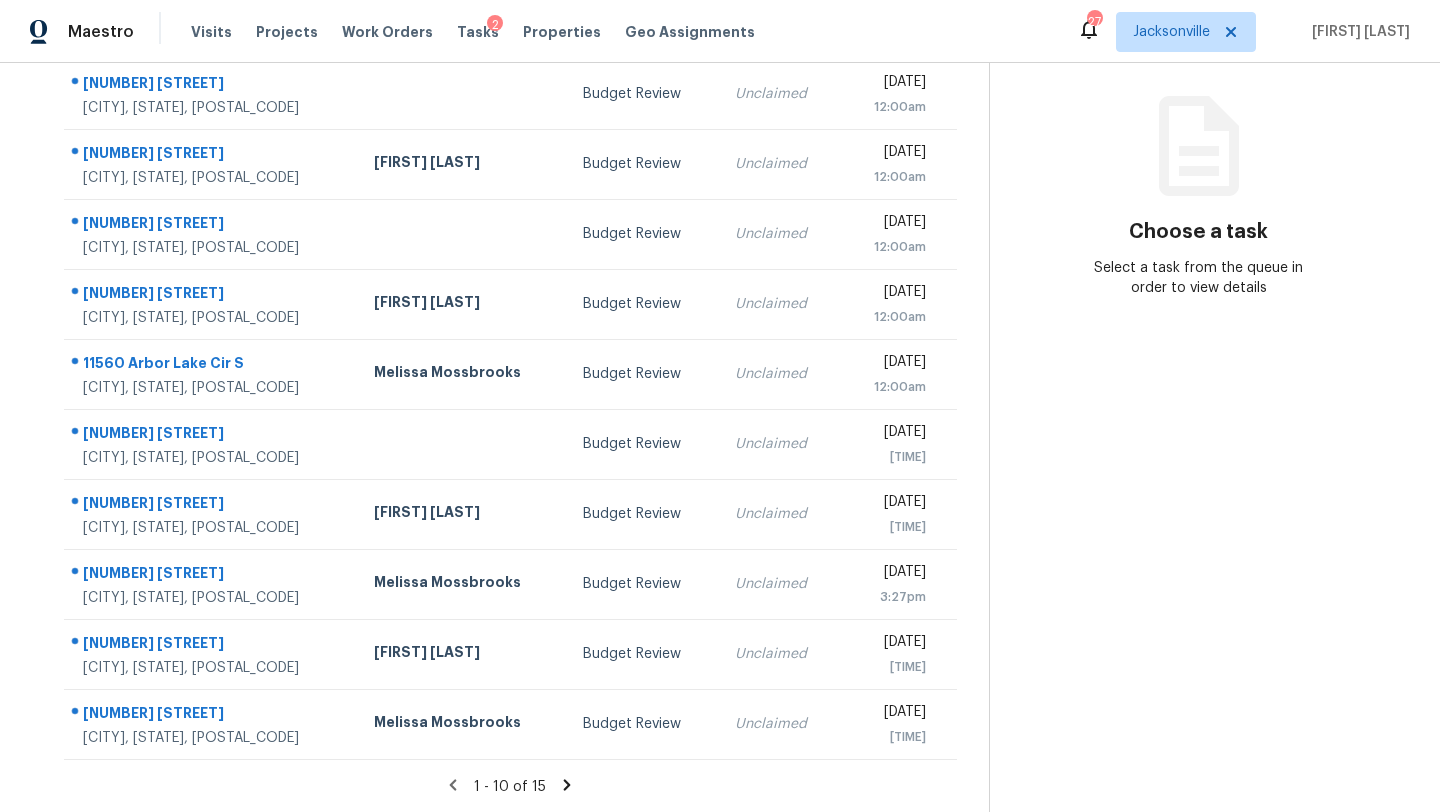 scroll, scrollTop: 0, scrollLeft: 0, axis: both 